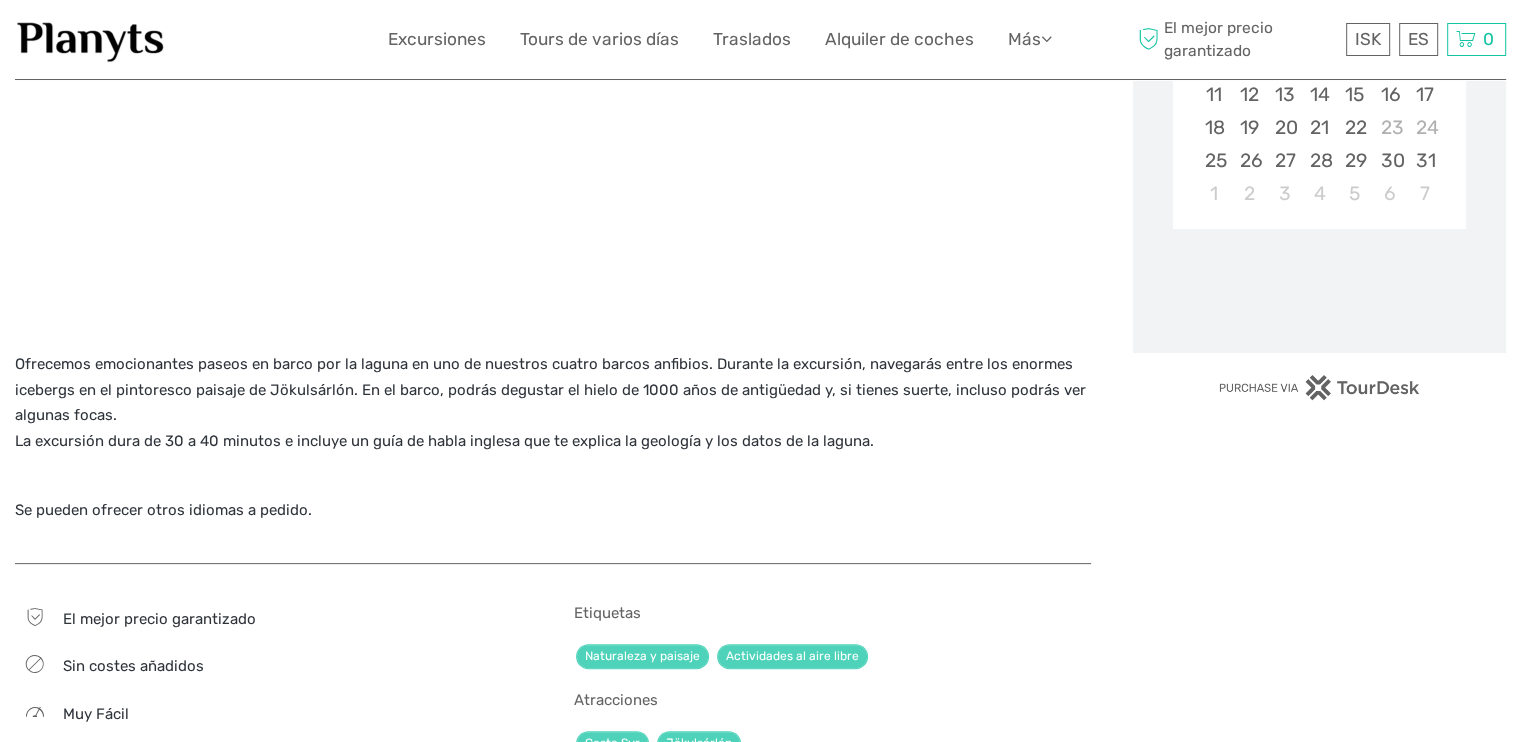 scroll, scrollTop: 100, scrollLeft: 0, axis: vertical 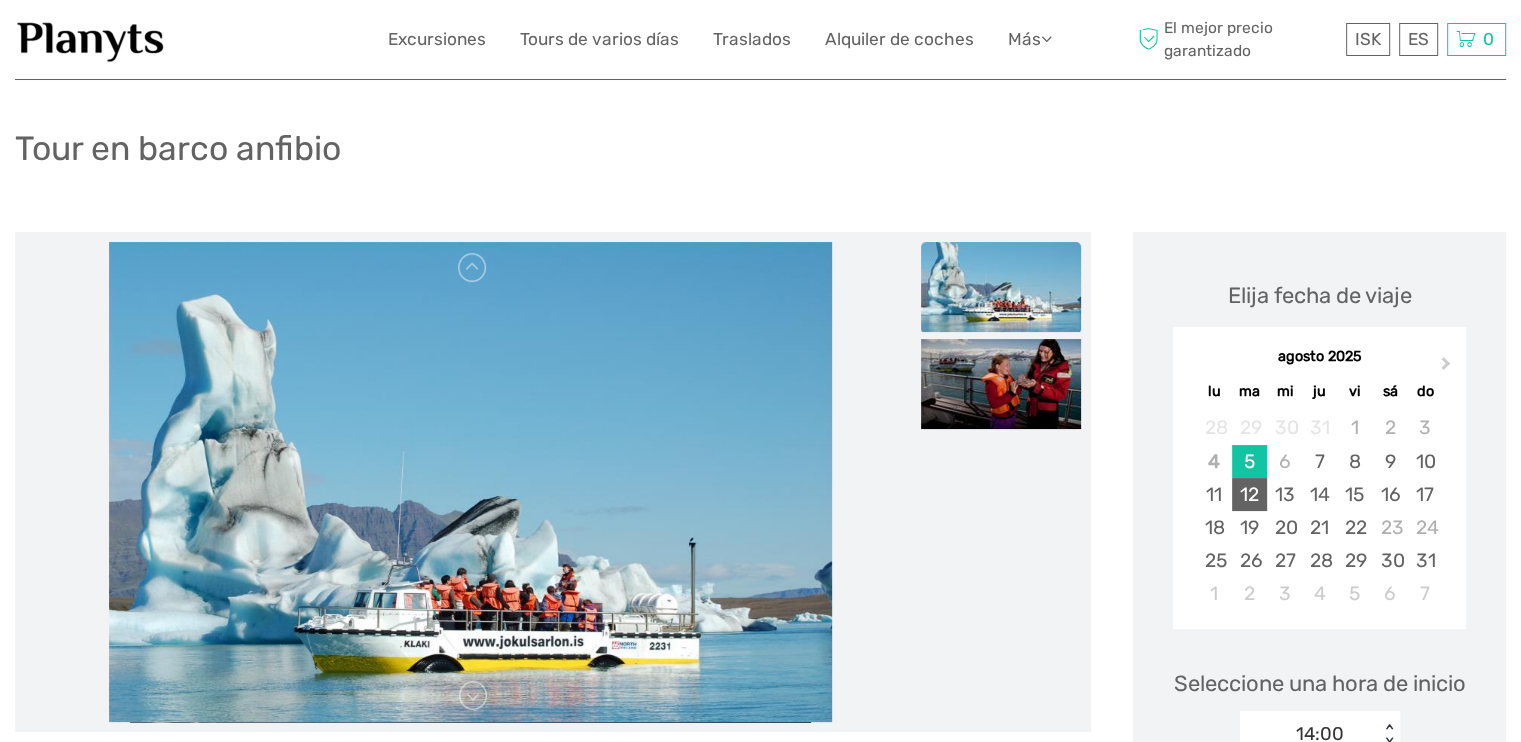 click on "12" at bounding box center [1249, 494] 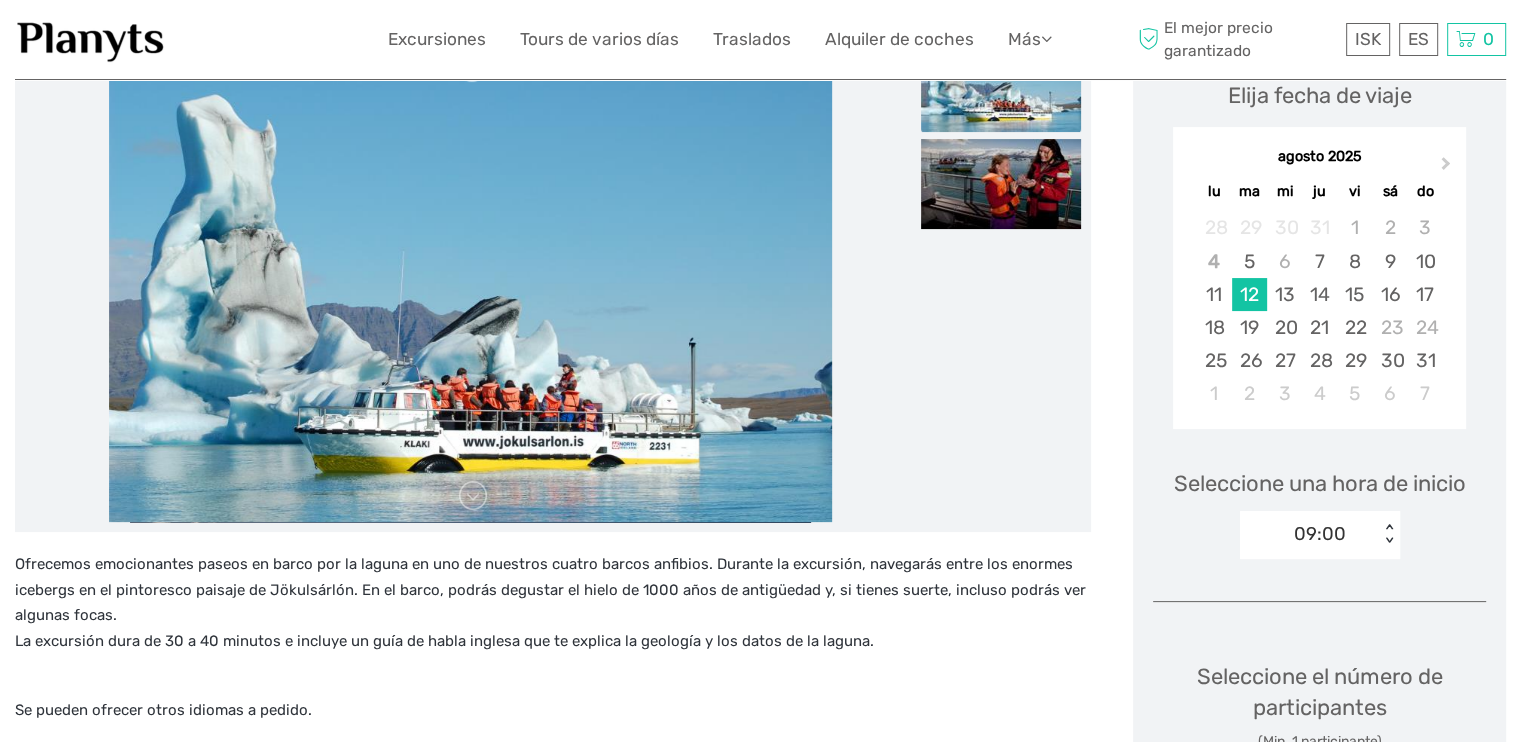 scroll, scrollTop: 400, scrollLeft: 0, axis: vertical 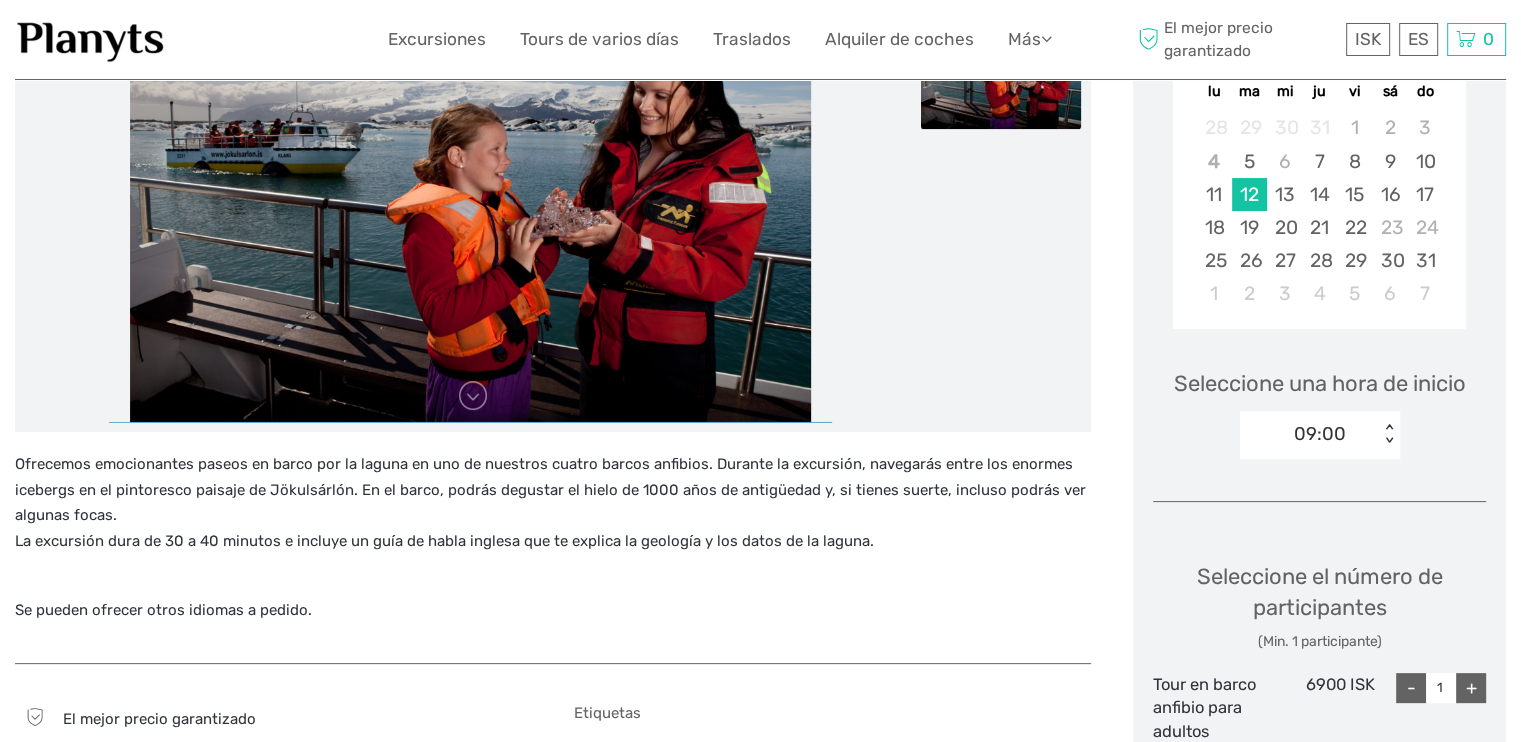 click on "09:00 < >" at bounding box center (1320, 435) 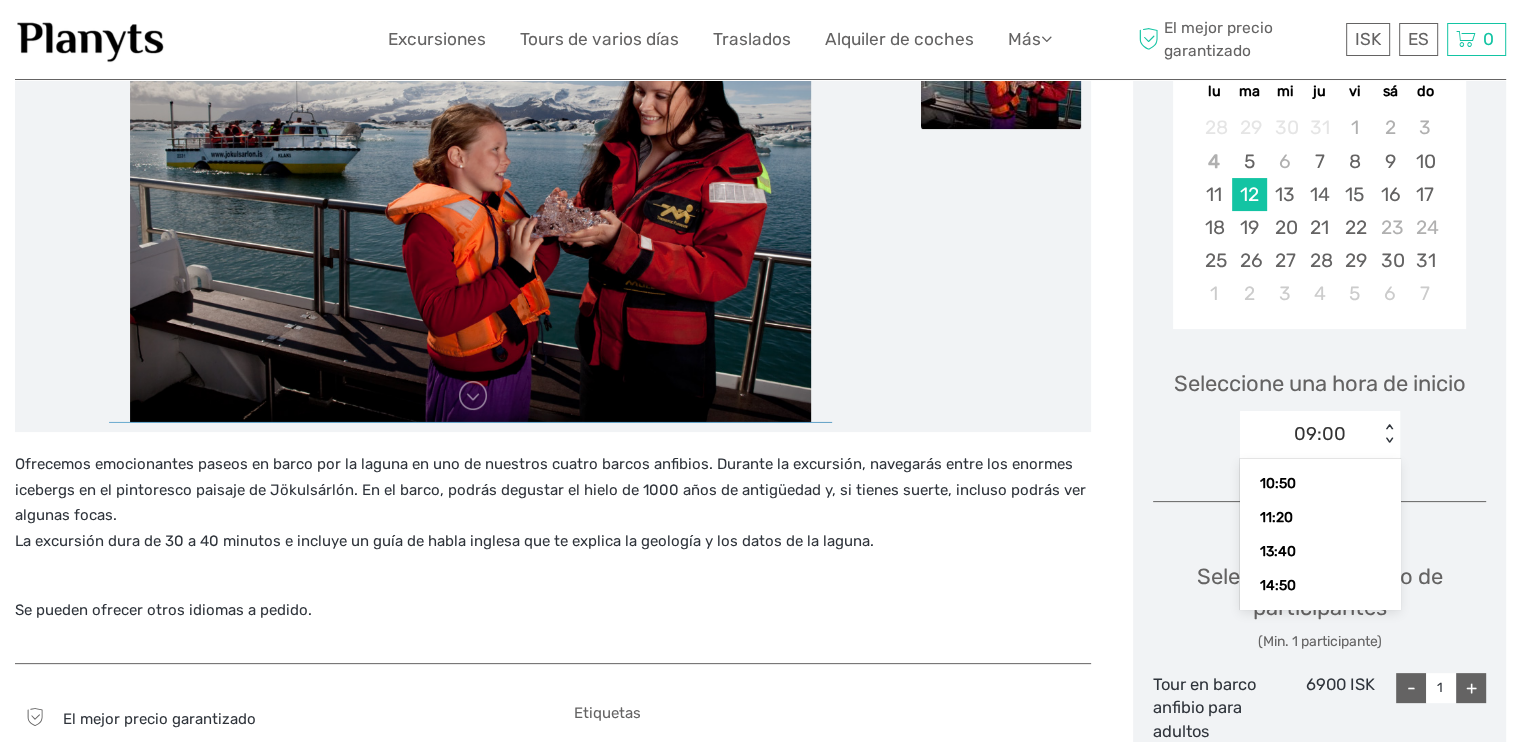scroll, scrollTop: 101, scrollLeft: 0, axis: vertical 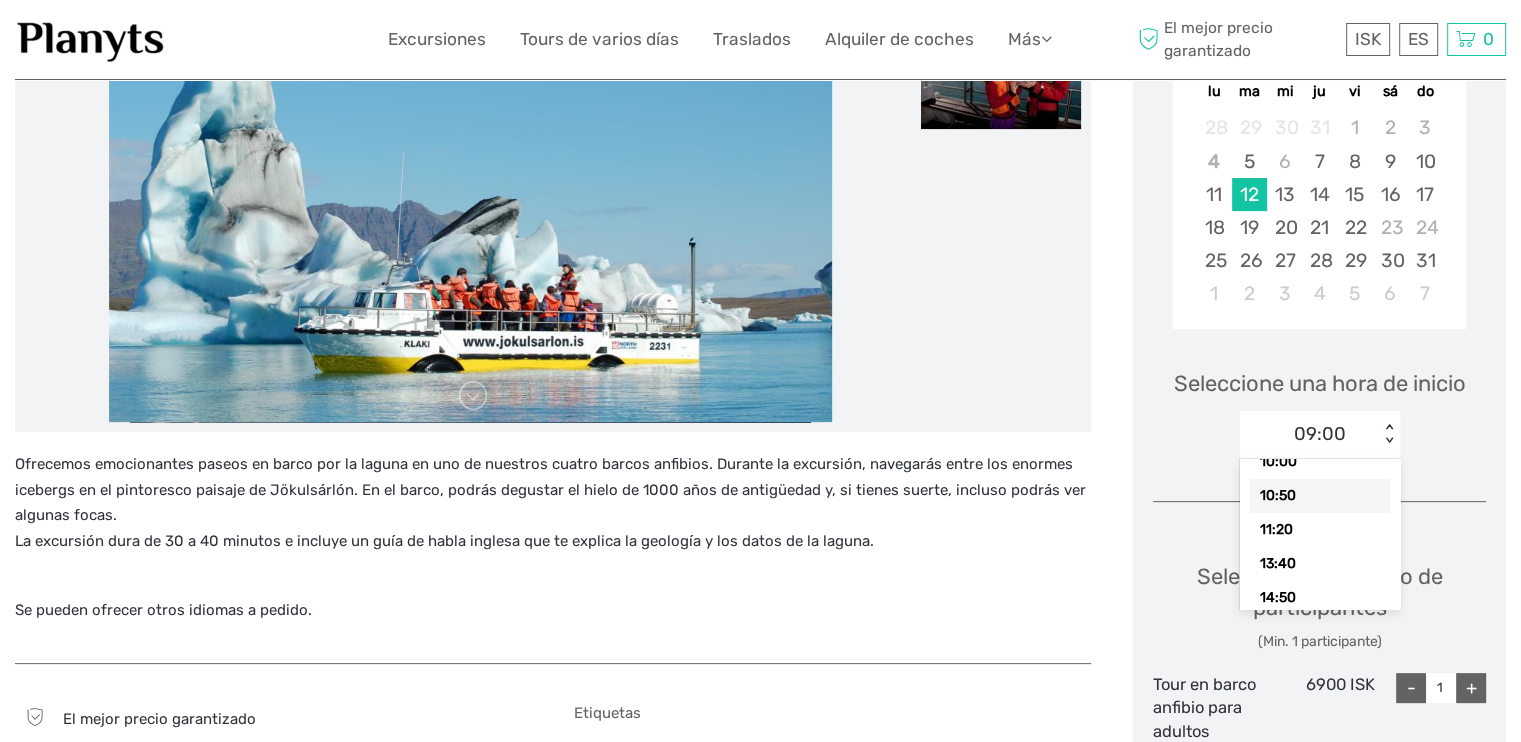 click on "10:50" at bounding box center [1320, 496] 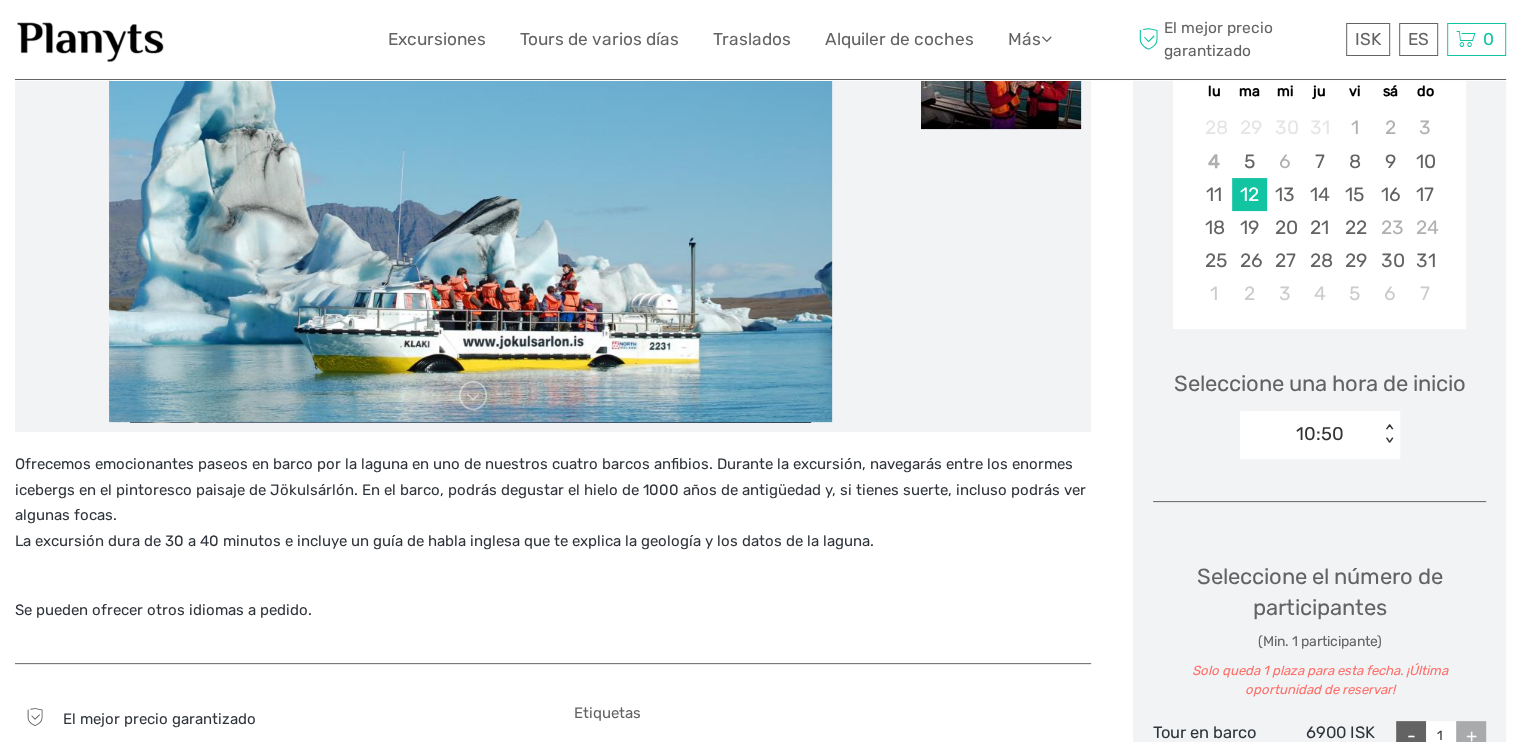 click on "< >" at bounding box center (1389, 434) 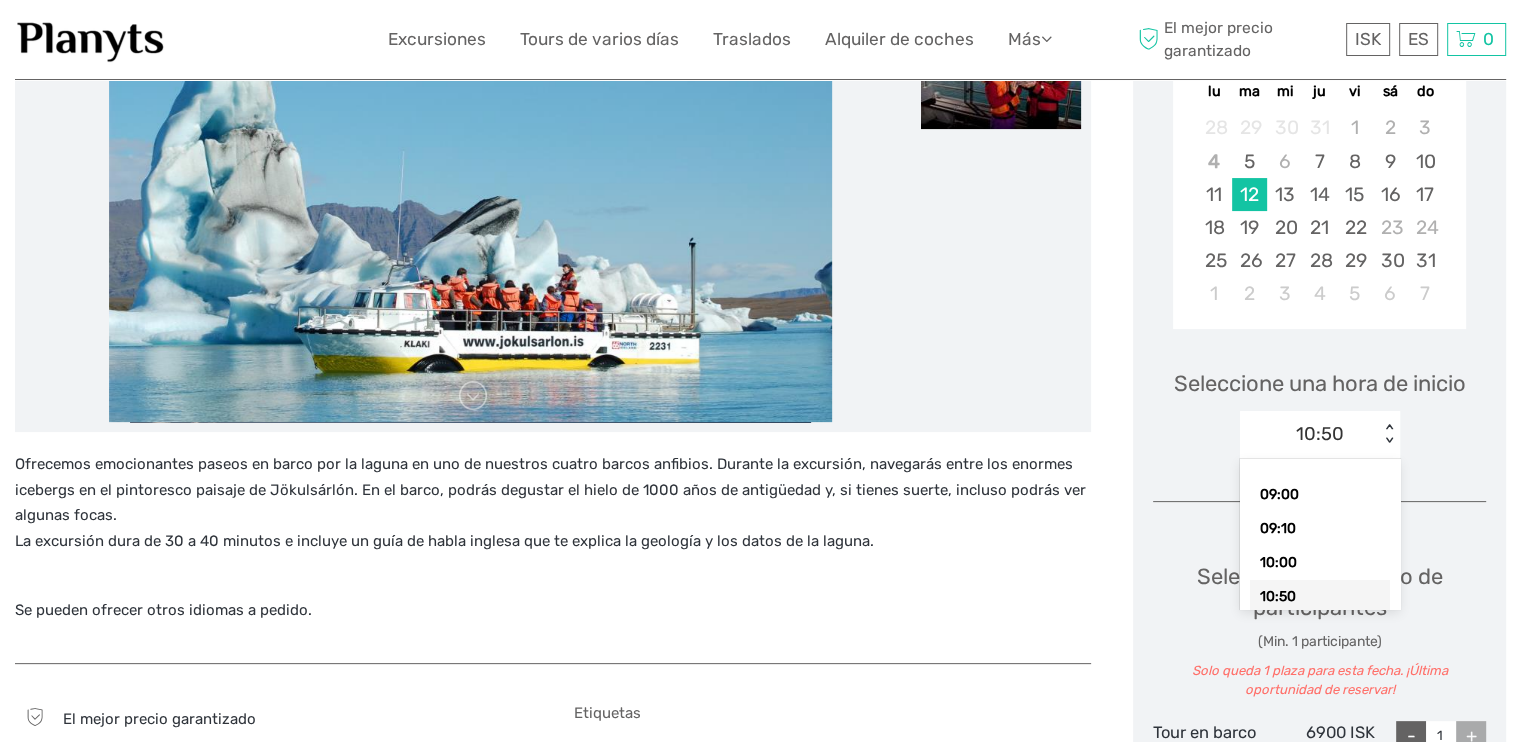 scroll, scrollTop: 100, scrollLeft: 0, axis: vertical 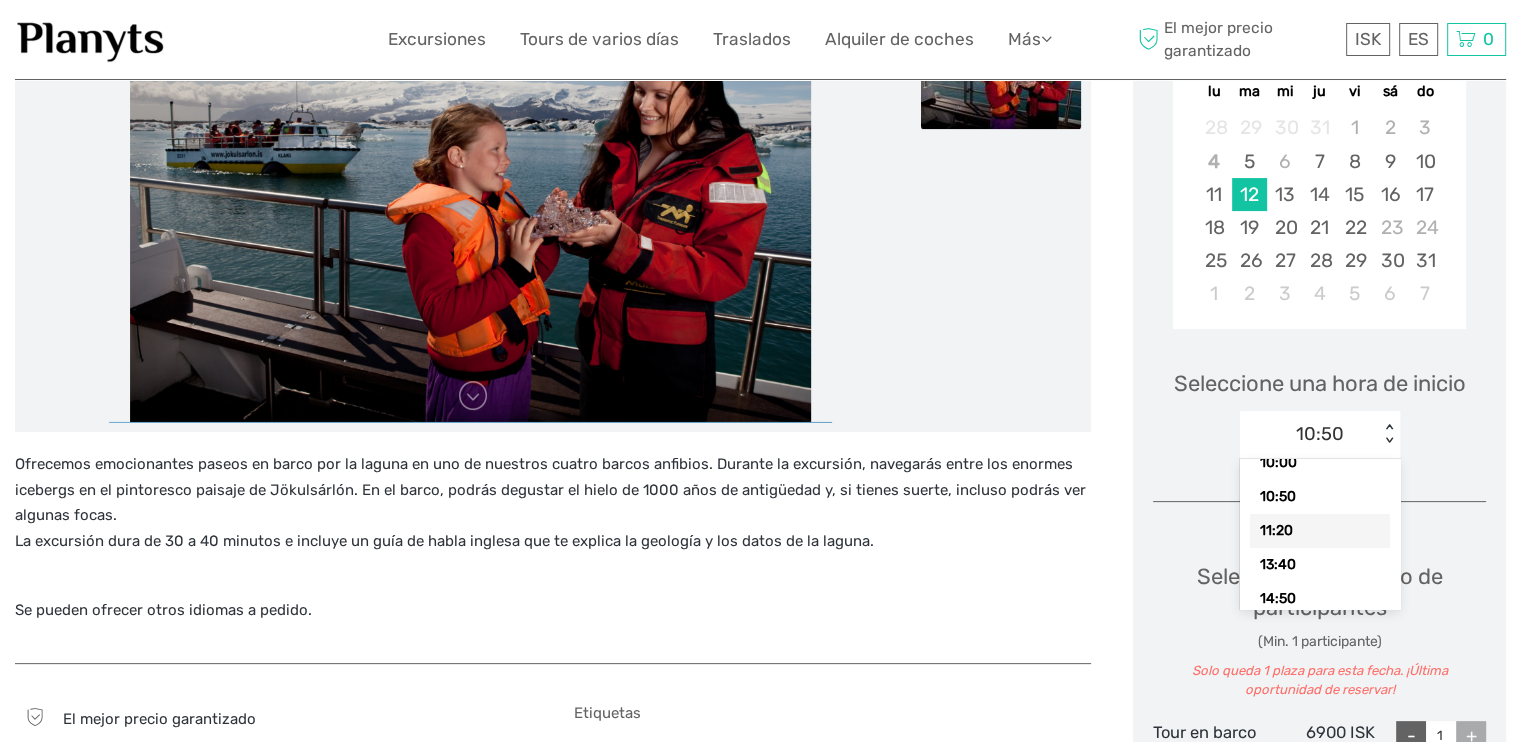 click on "11:20" at bounding box center [1320, 531] 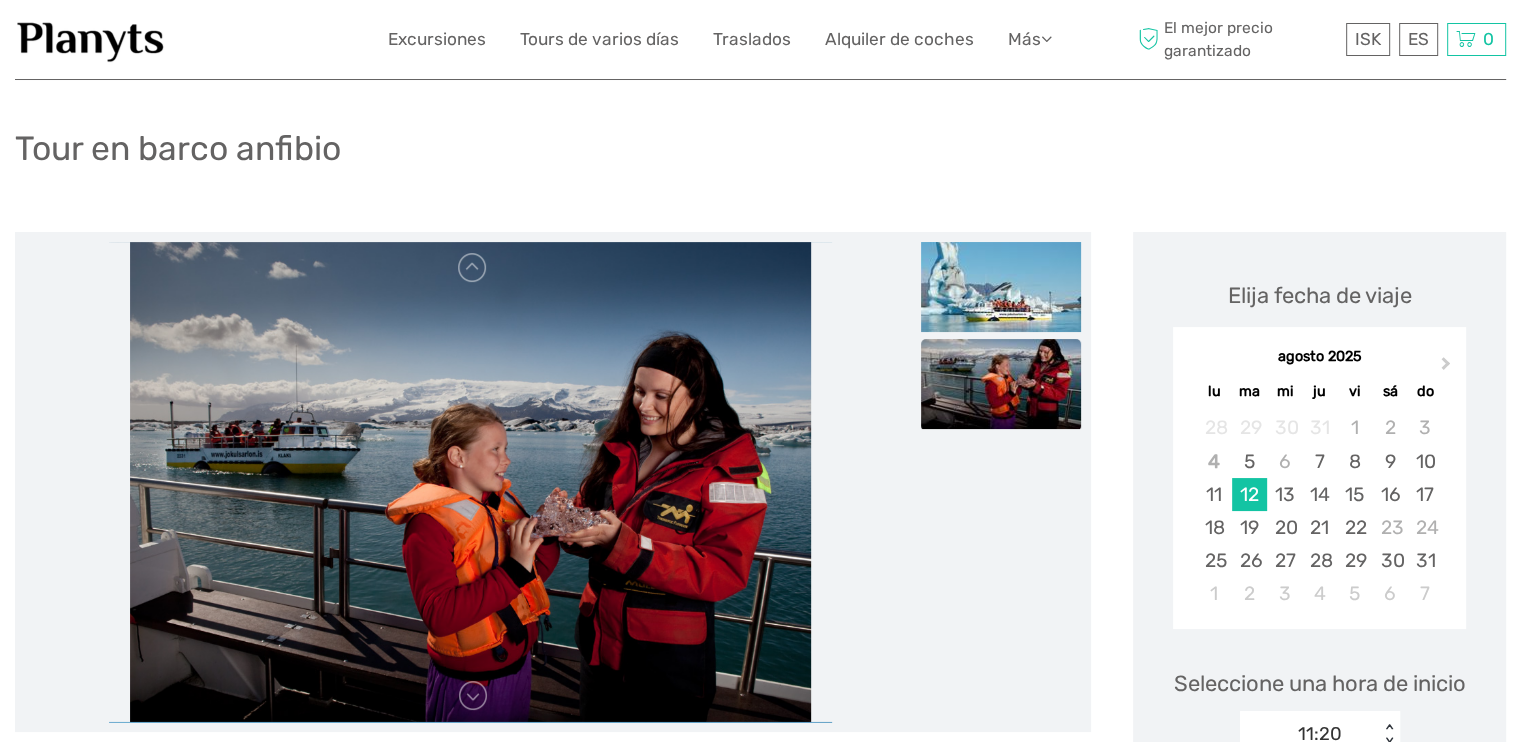 scroll, scrollTop: 0, scrollLeft: 0, axis: both 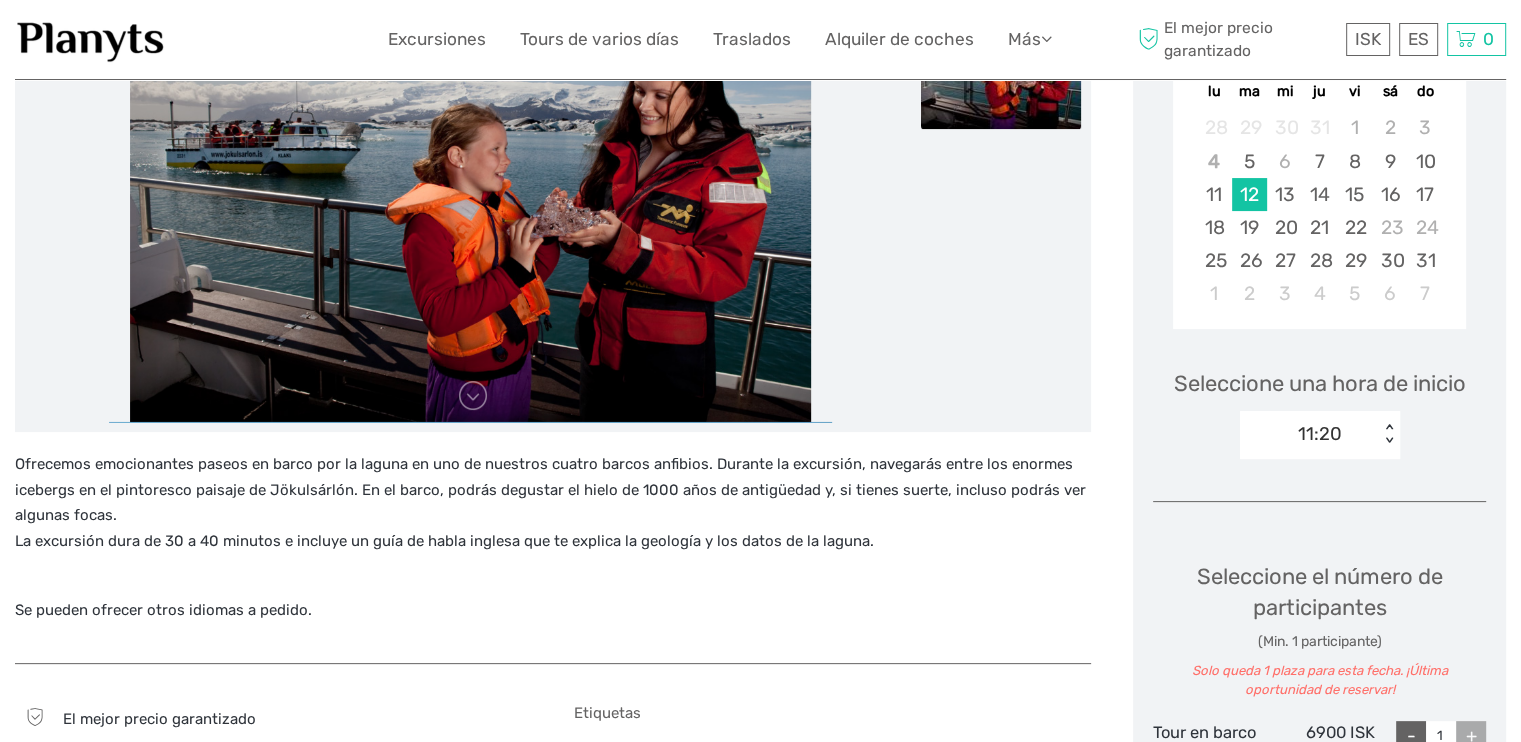 click on "< >" at bounding box center [1389, 434] 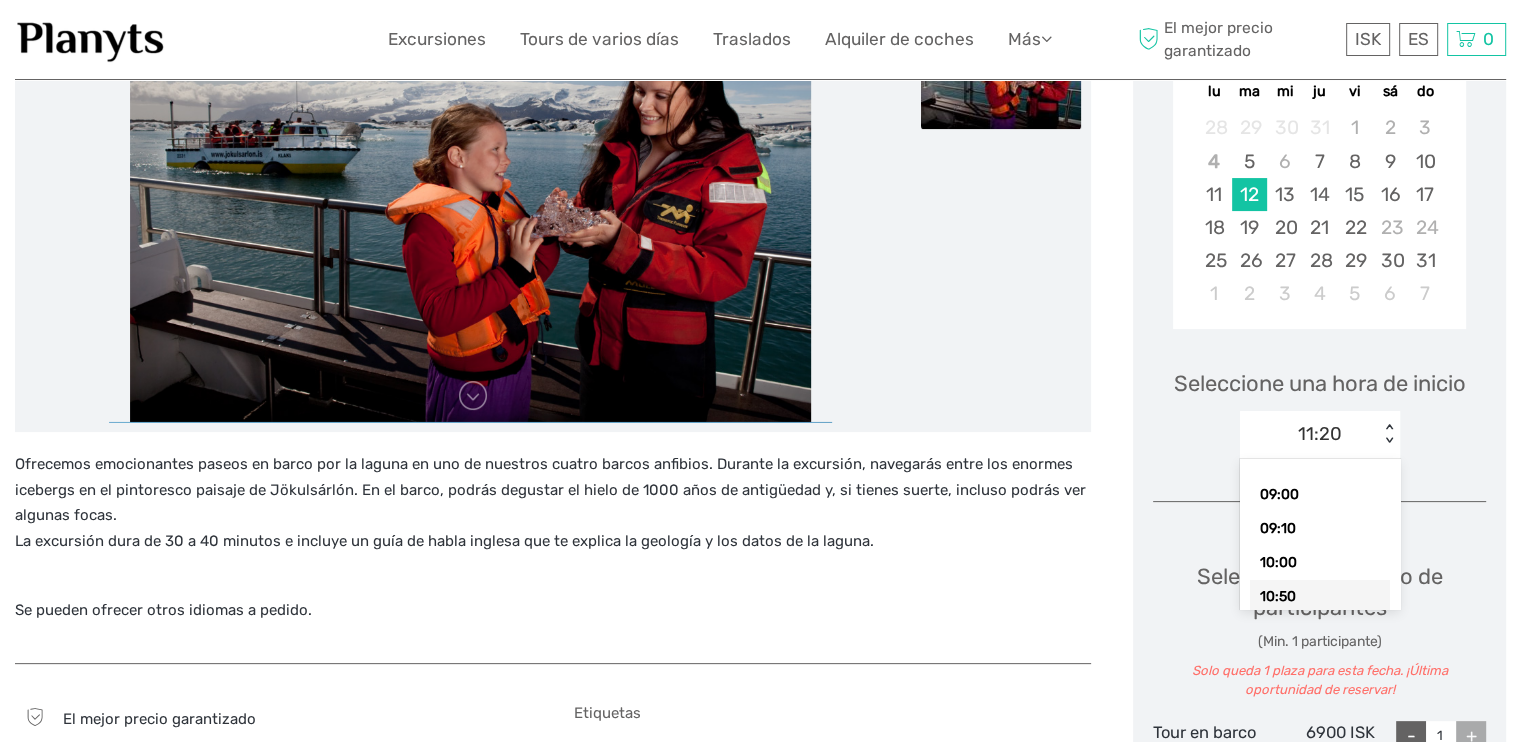 scroll, scrollTop: 100, scrollLeft: 0, axis: vertical 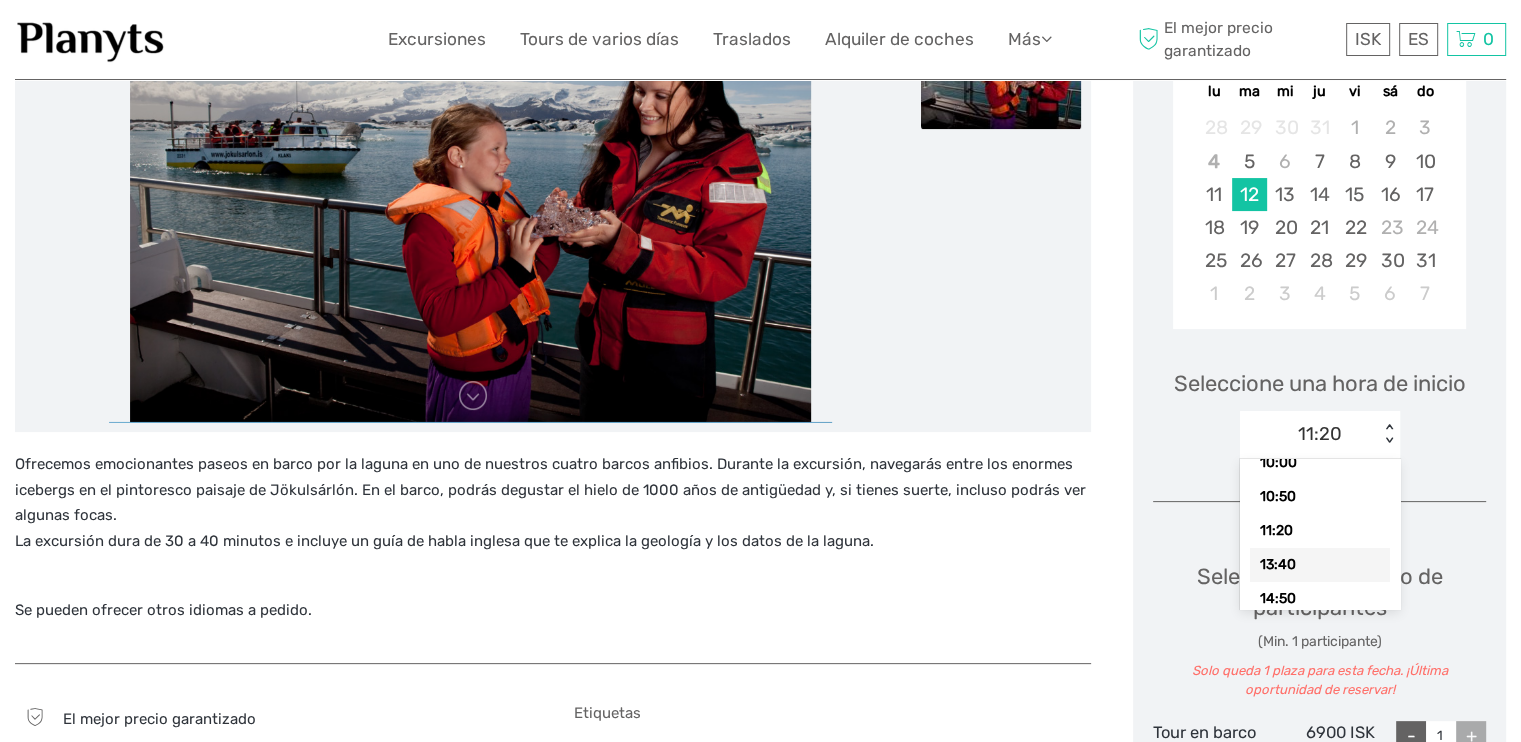 click on "13:40" at bounding box center (1320, 565) 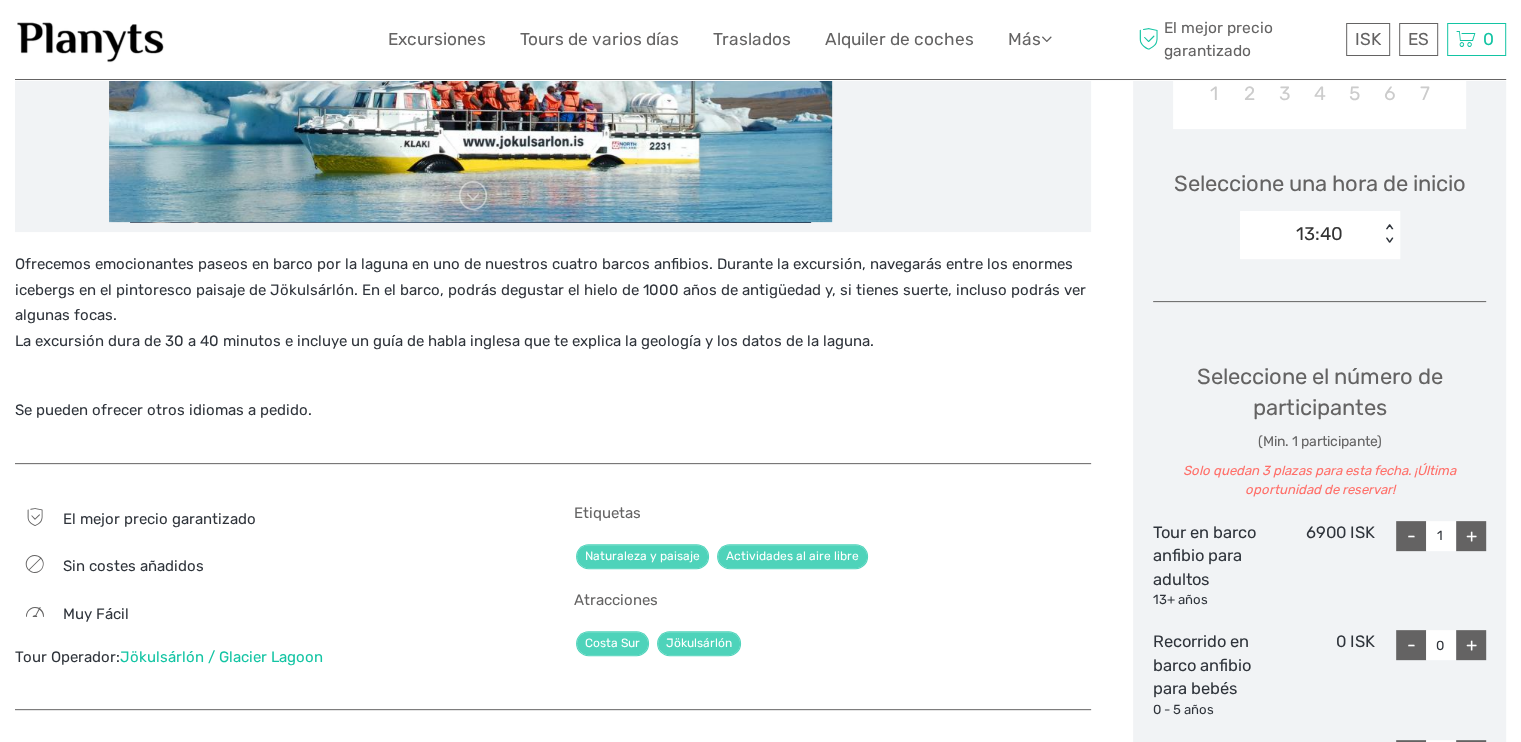 scroll, scrollTop: 500, scrollLeft: 0, axis: vertical 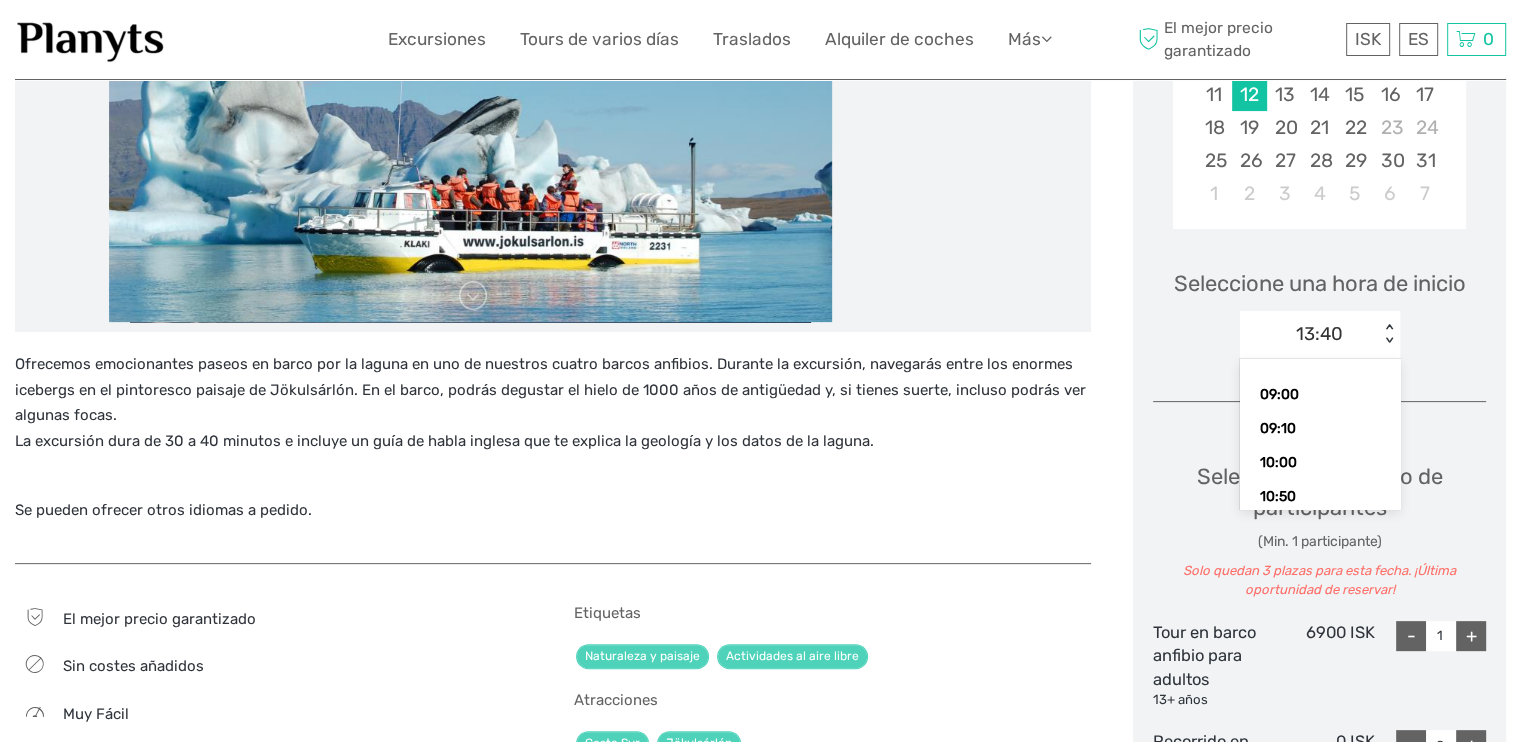 click on "< >" at bounding box center [1389, 334] 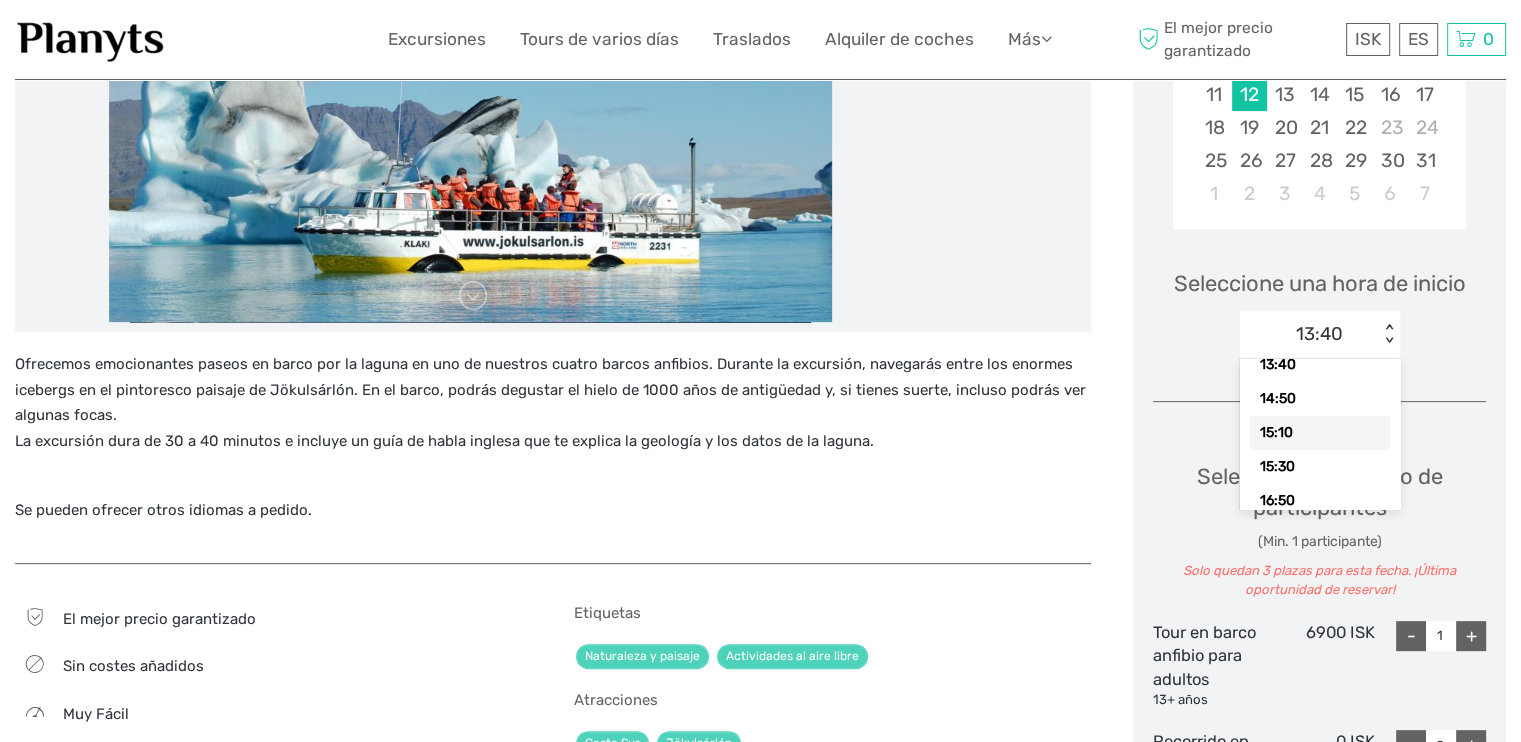 scroll, scrollTop: 276, scrollLeft: 0, axis: vertical 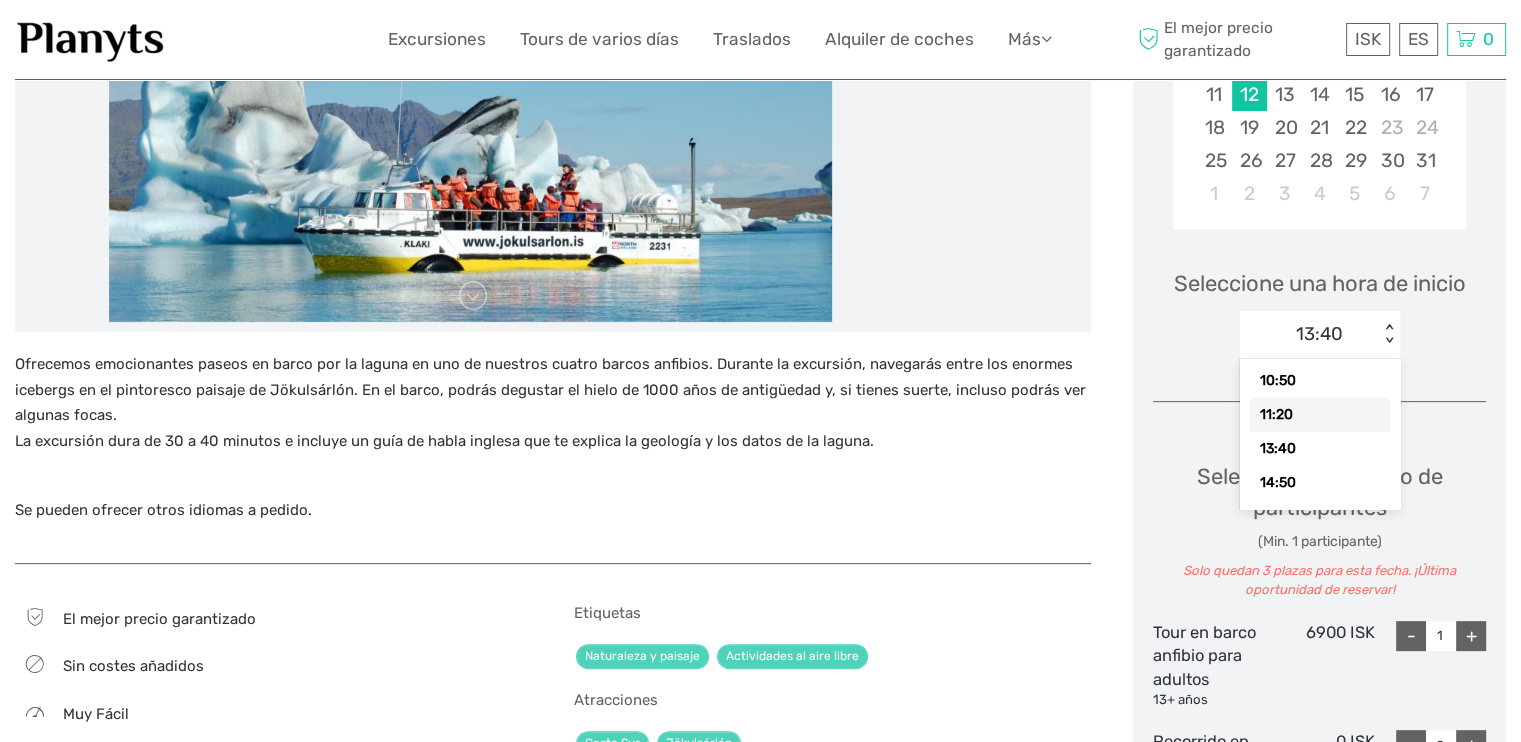 click on "11:20" at bounding box center (1320, 415) 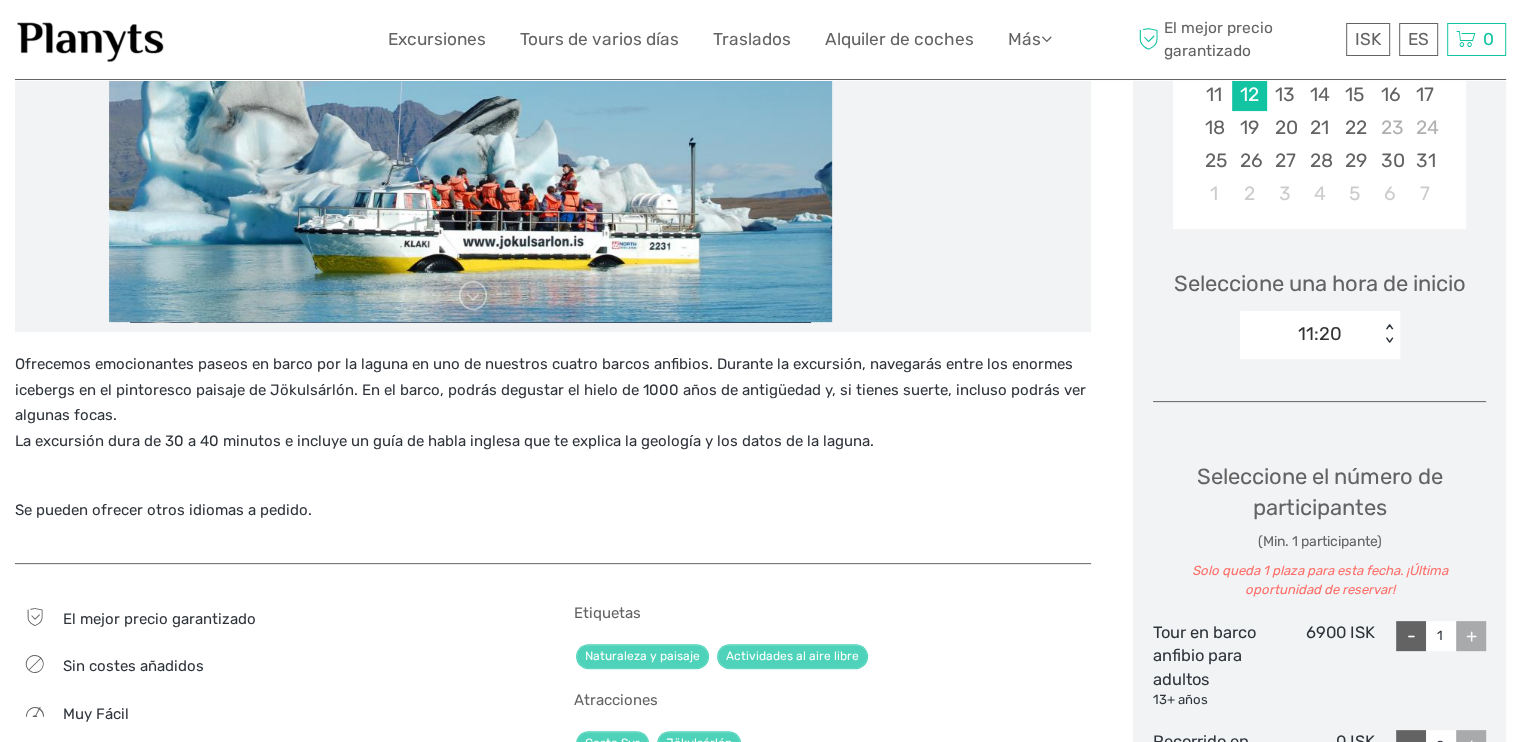 click on "< >" at bounding box center [1389, 334] 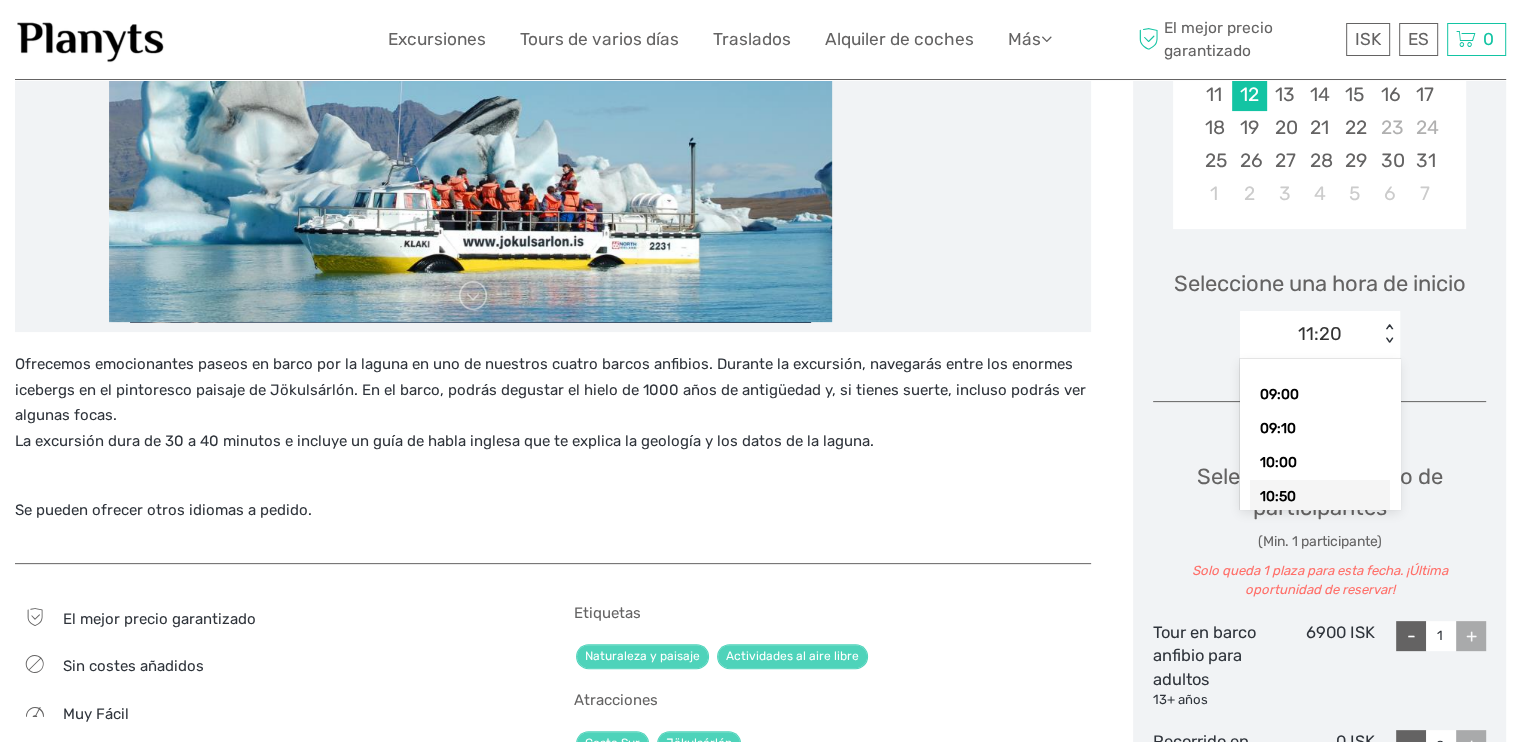 click on "10:50" at bounding box center [1320, 497] 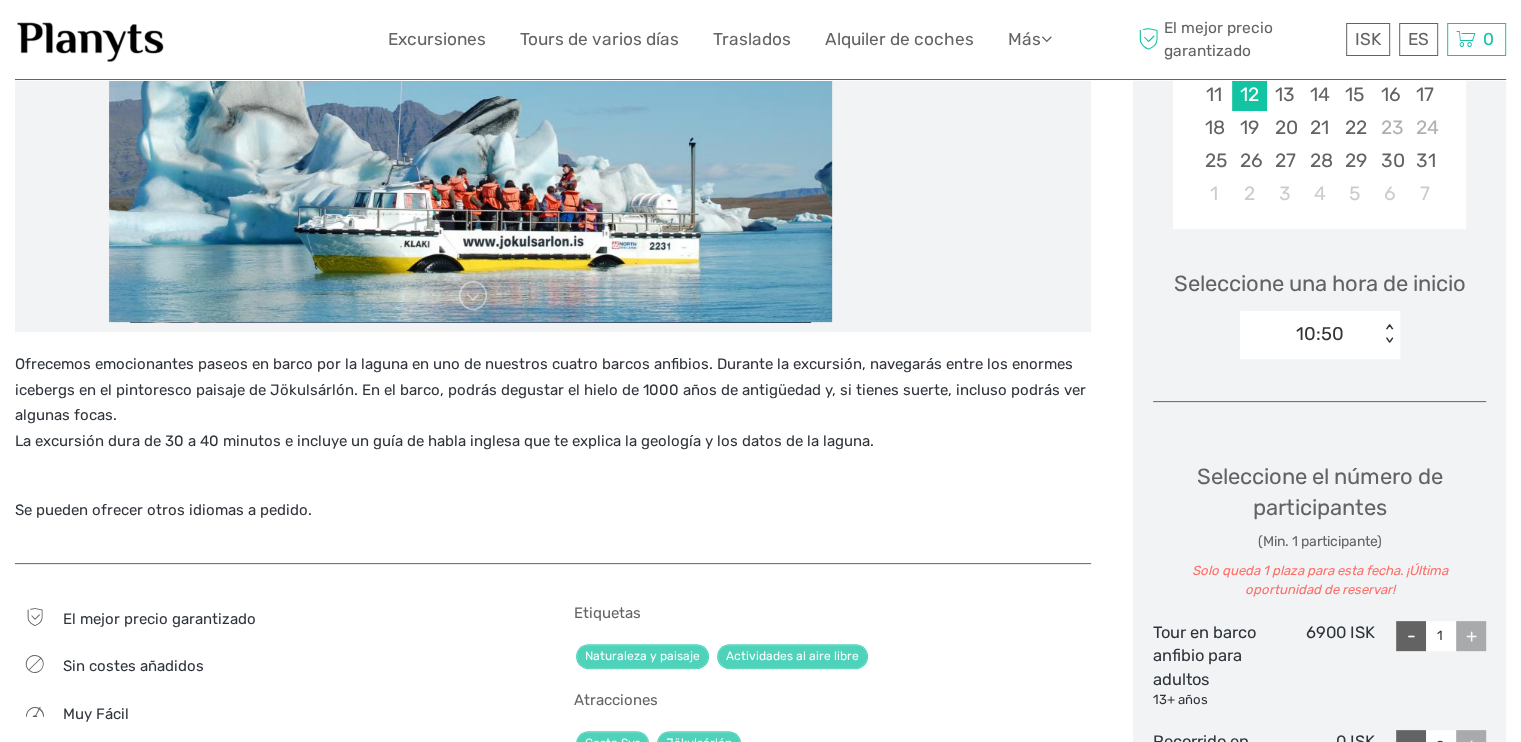 click on "< >" at bounding box center [1389, 334] 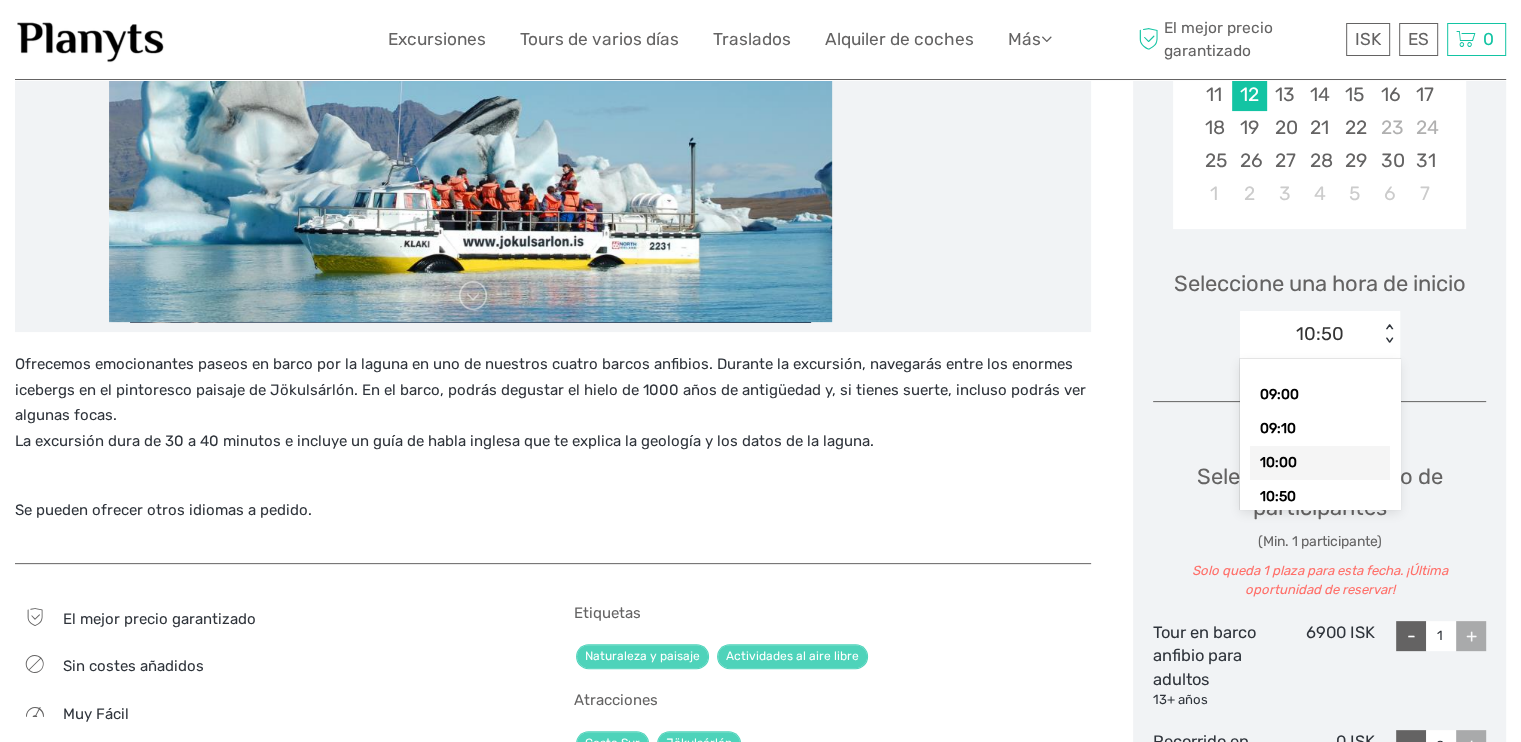 click on "10:00" at bounding box center (1320, 463) 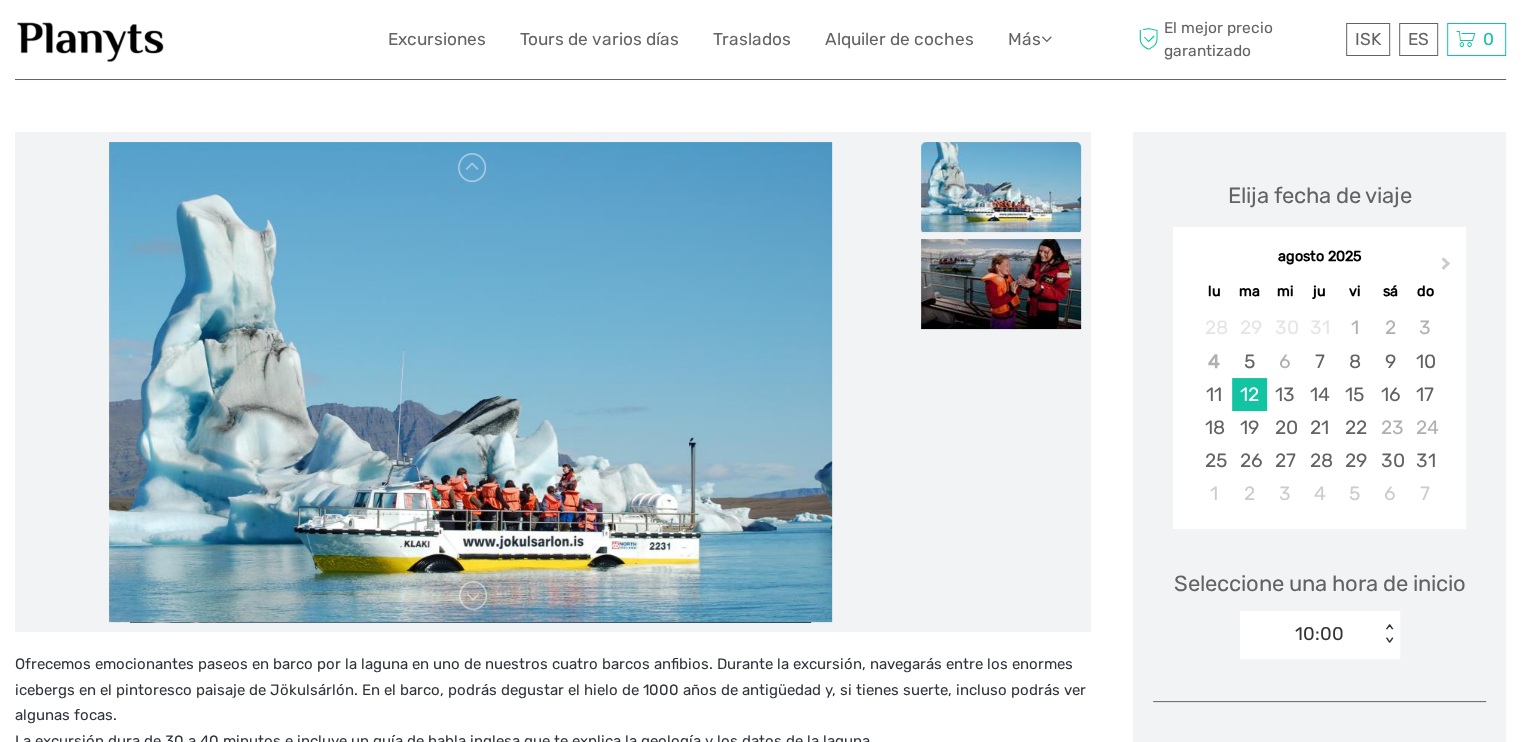 scroll, scrollTop: 100, scrollLeft: 0, axis: vertical 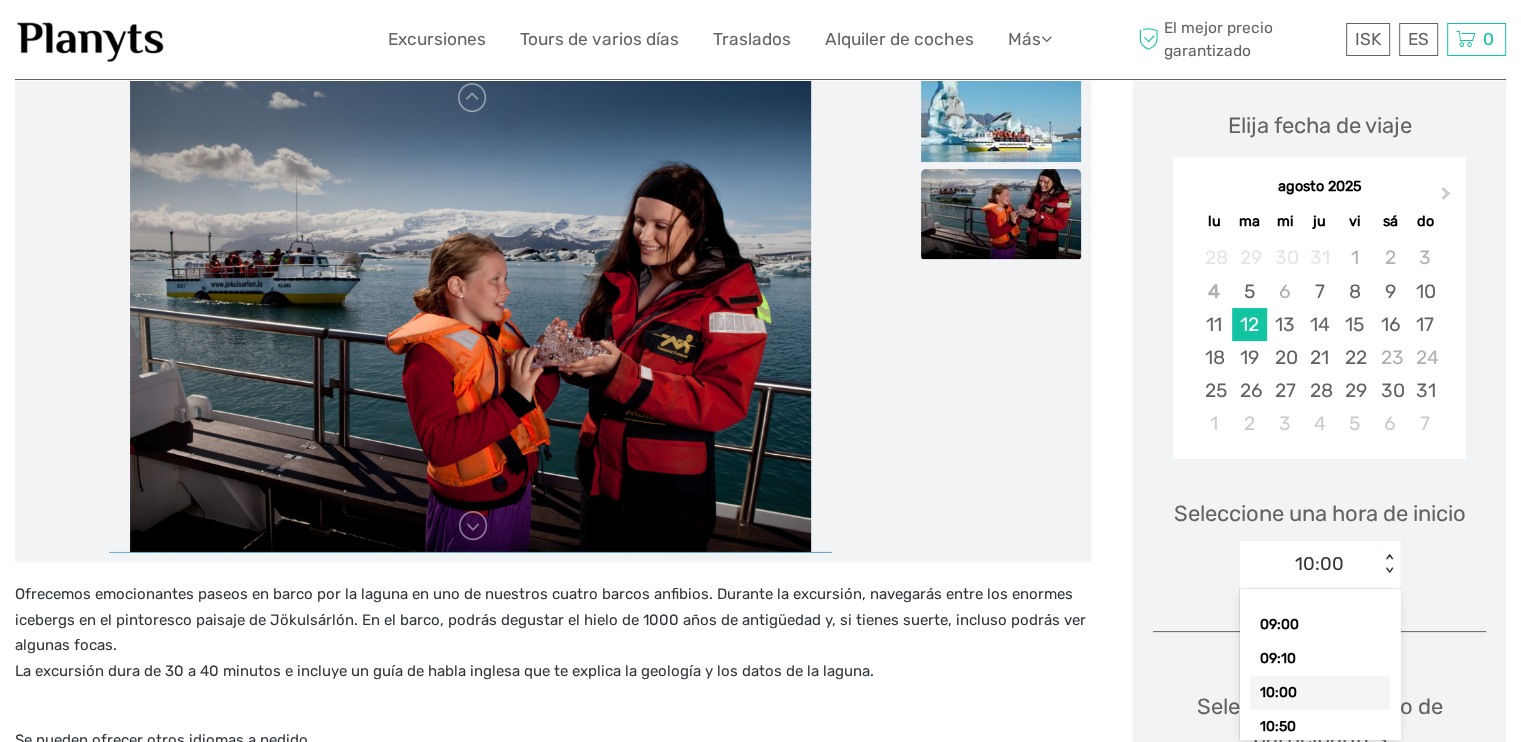 click on "option 10:00 selected, 3 of 12. 12 results available. Use Up and Down to choose options, press Enter to select the currently focused option, press Escape to exit the menu, press Tab to select the option and exit the menu. 10:00 < > 09:00 09:10 10:00 10:50 11:20 13:40 14:50 15:10 15:30 16:50 18:10 18:30" at bounding box center [1320, 565] 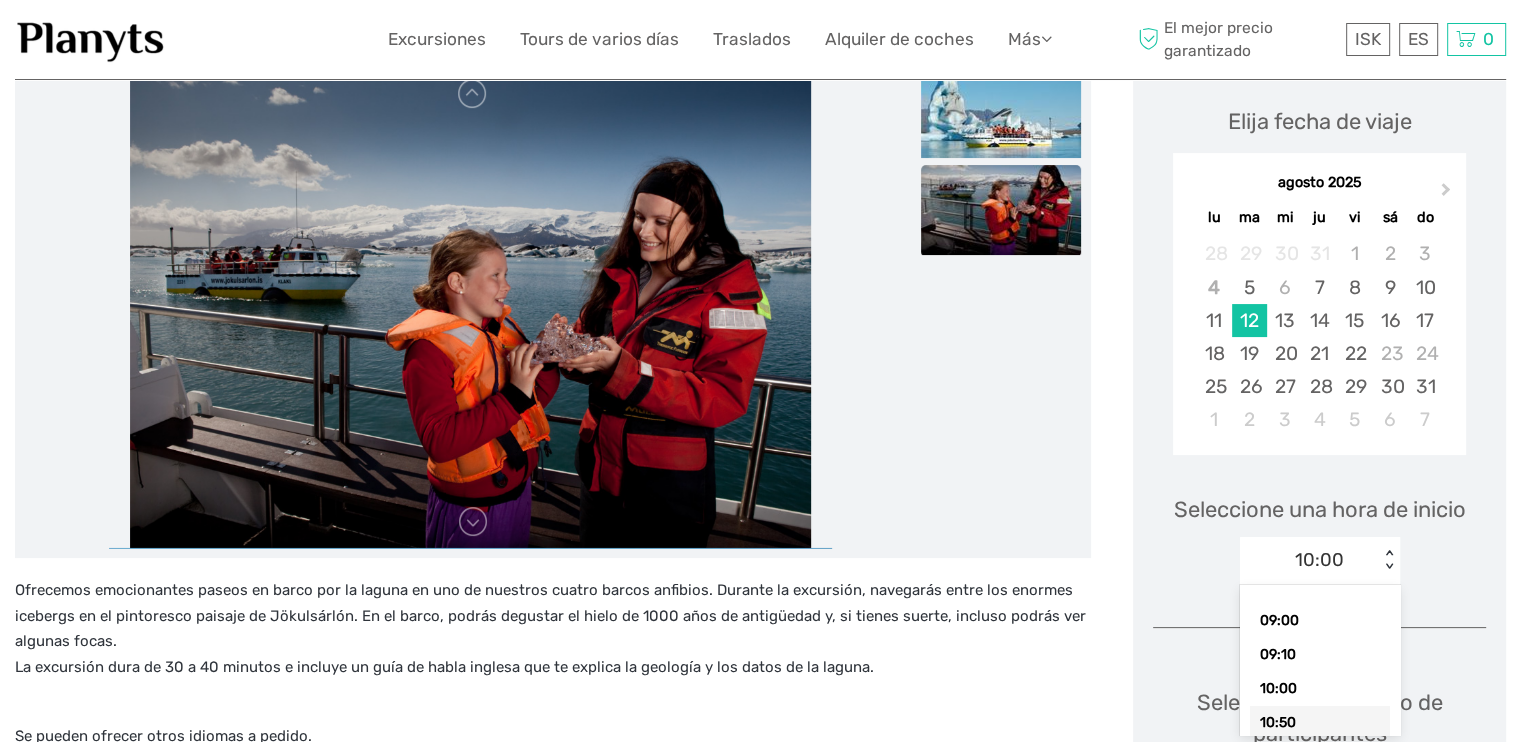 click on "10:50" at bounding box center [1320, 723] 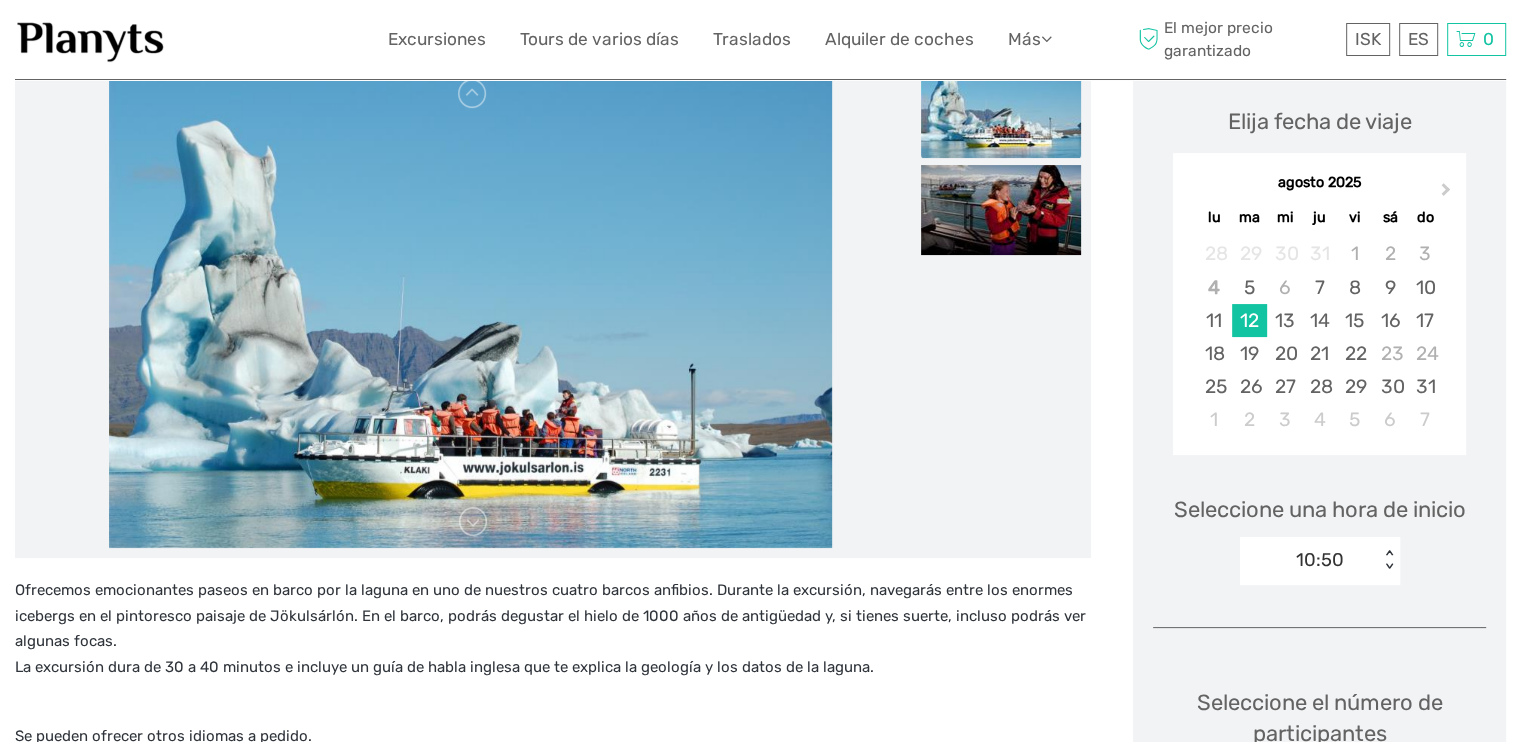 scroll, scrollTop: 474, scrollLeft: 0, axis: vertical 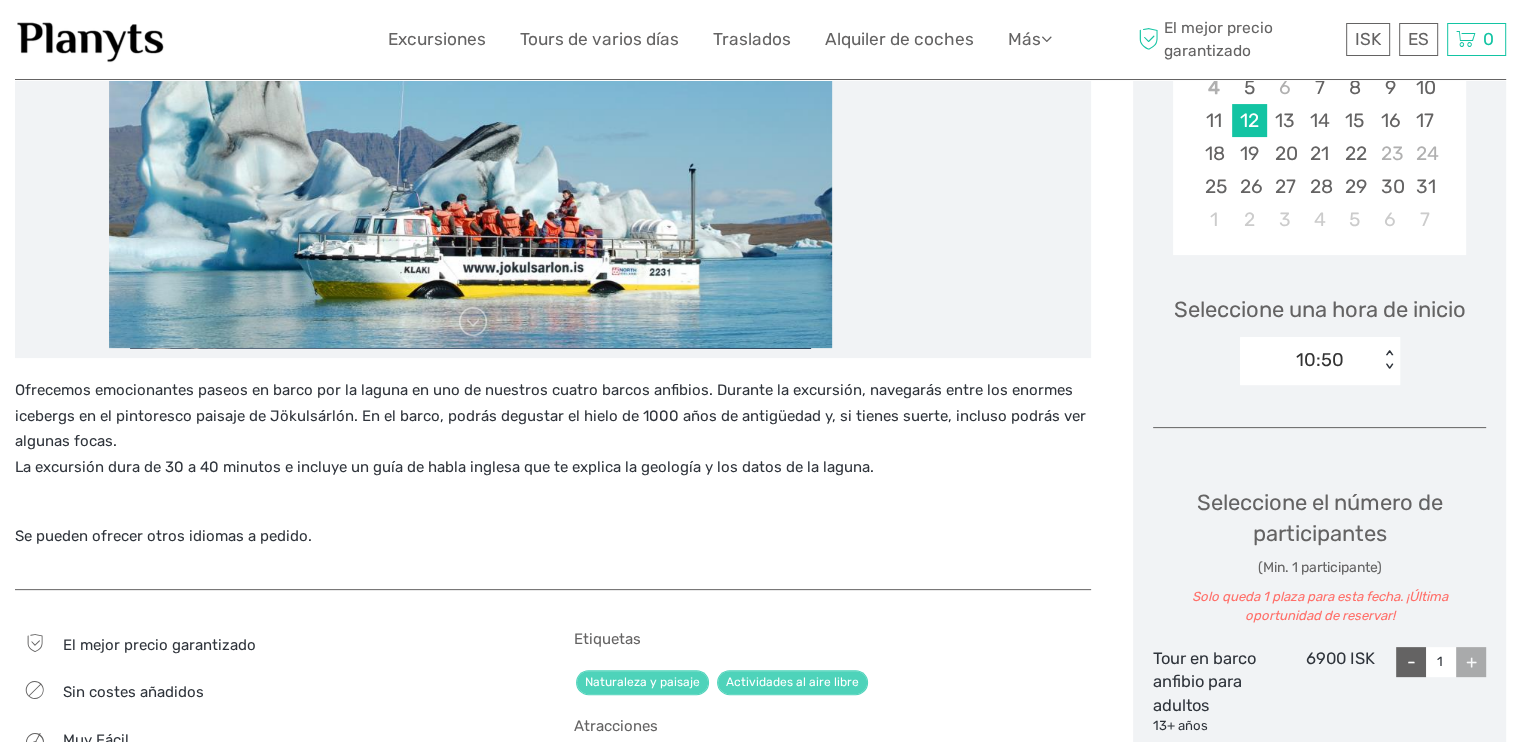 click on "10:50 < >" at bounding box center [1320, 361] 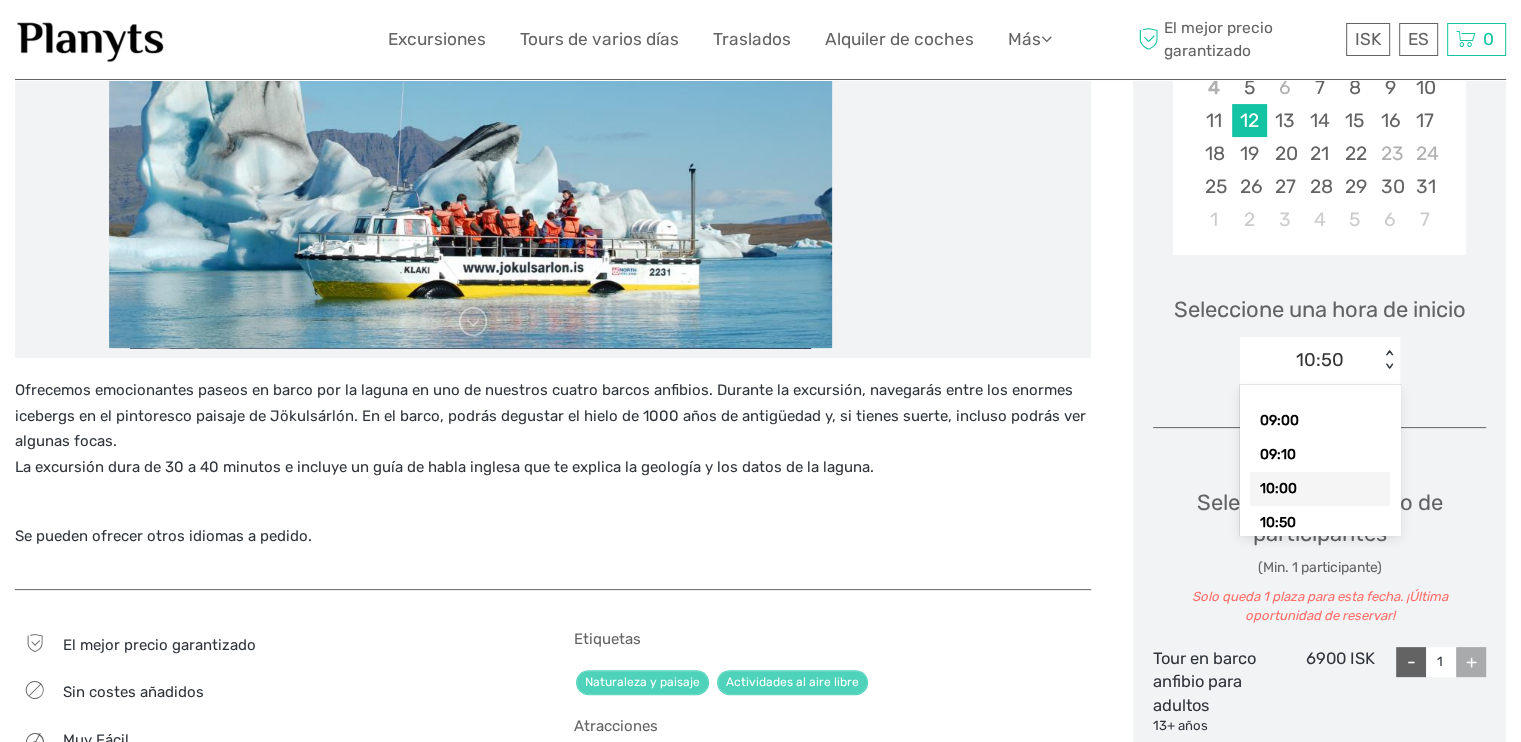 scroll, scrollTop: 100, scrollLeft: 0, axis: vertical 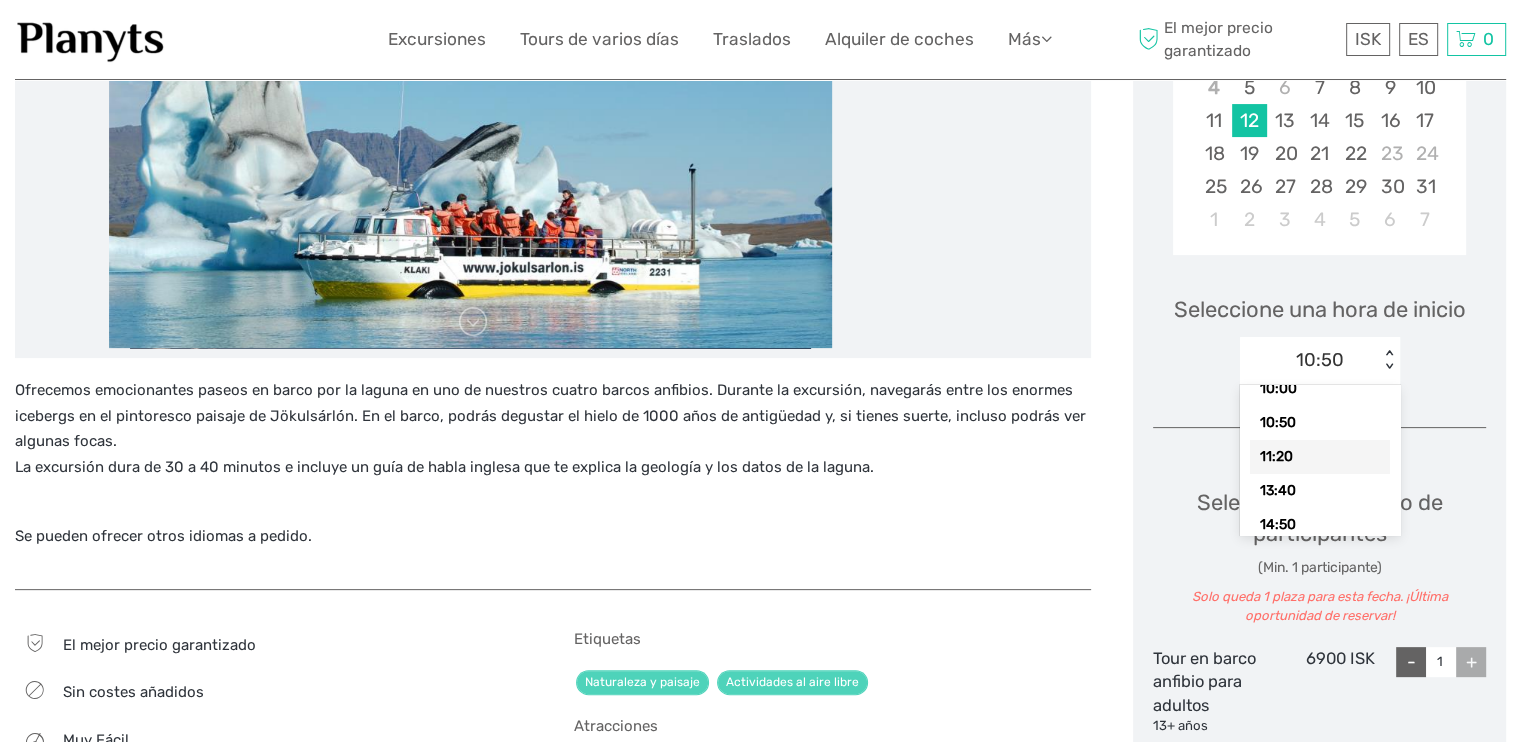 click on "11:20" at bounding box center [1320, 457] 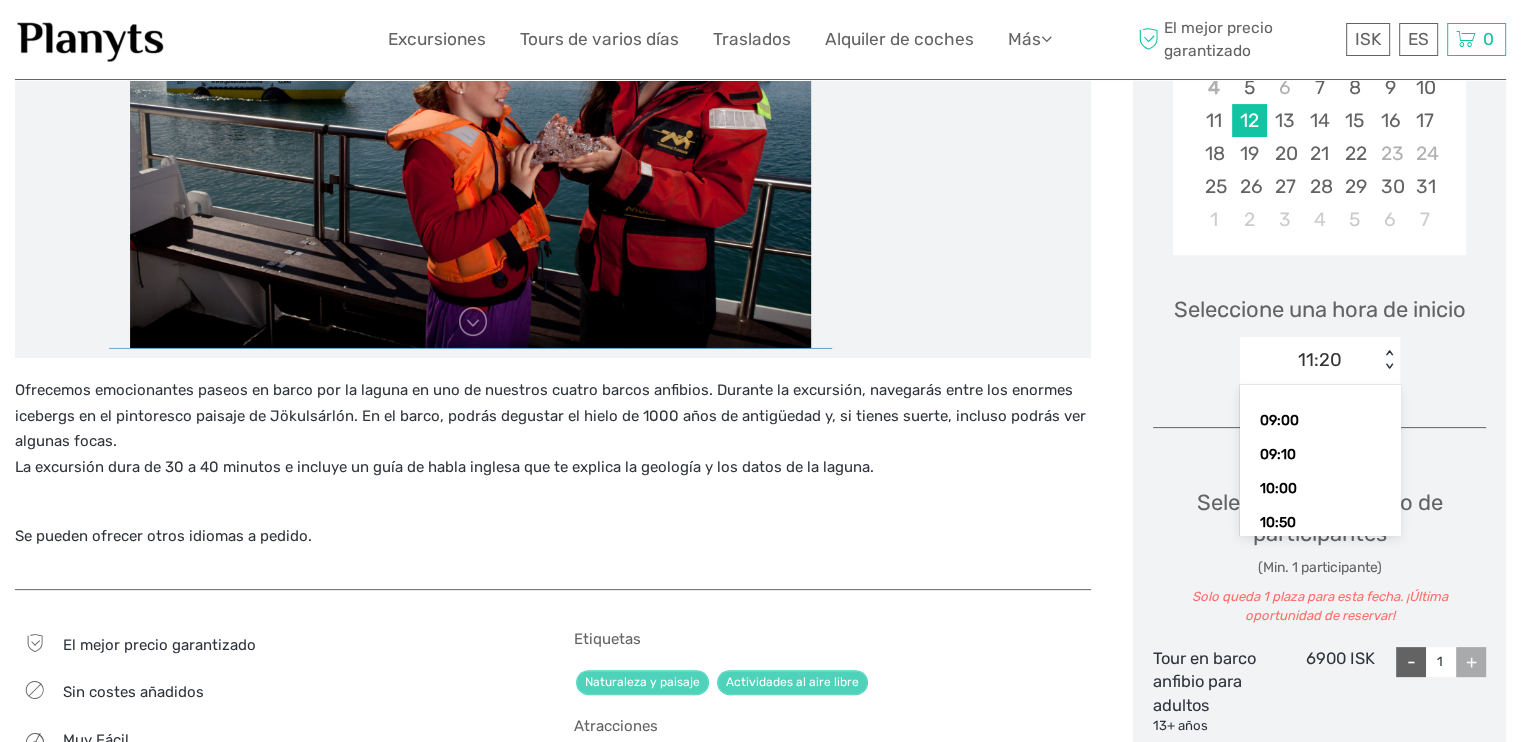 click on "< >" at bounding box center (1389, 360) 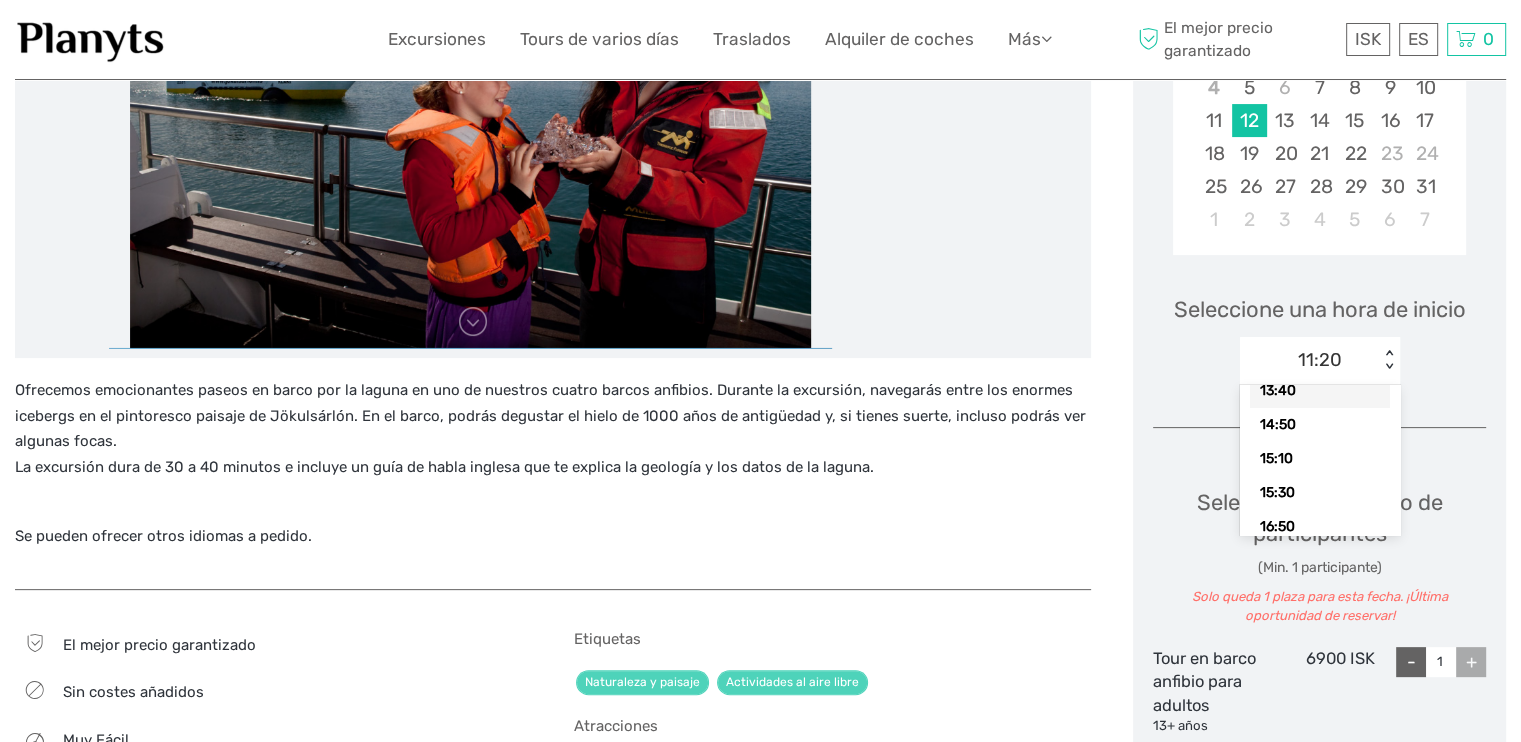 click on "13:40" at bounding box center (1320, 391) 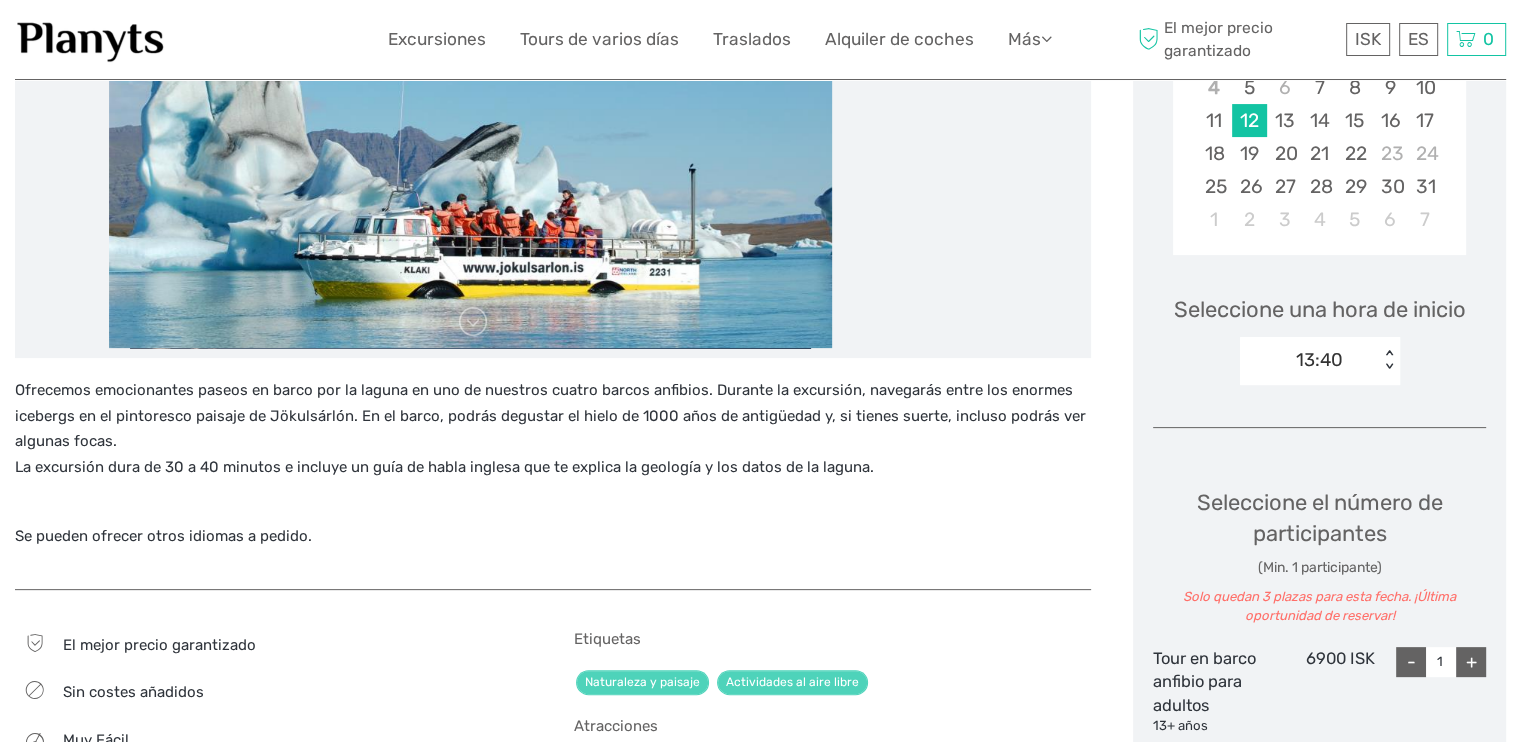 scroll, scrollTop: 0, scrollLeft: 0, axis: both 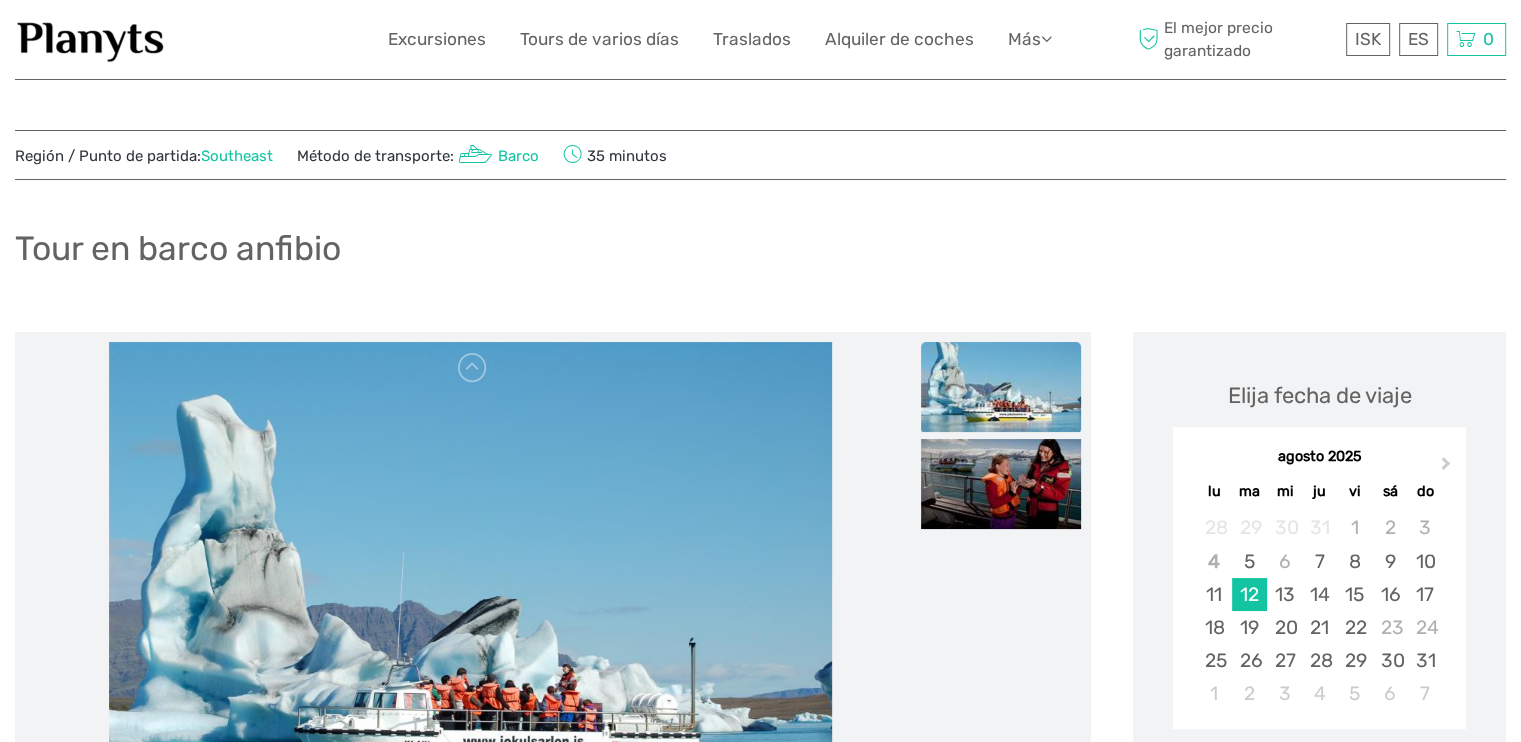 drag, startPoint x: 593, startPoint y: 159, endPoint x: 712, endPoint y: 157, distance: 119.01681 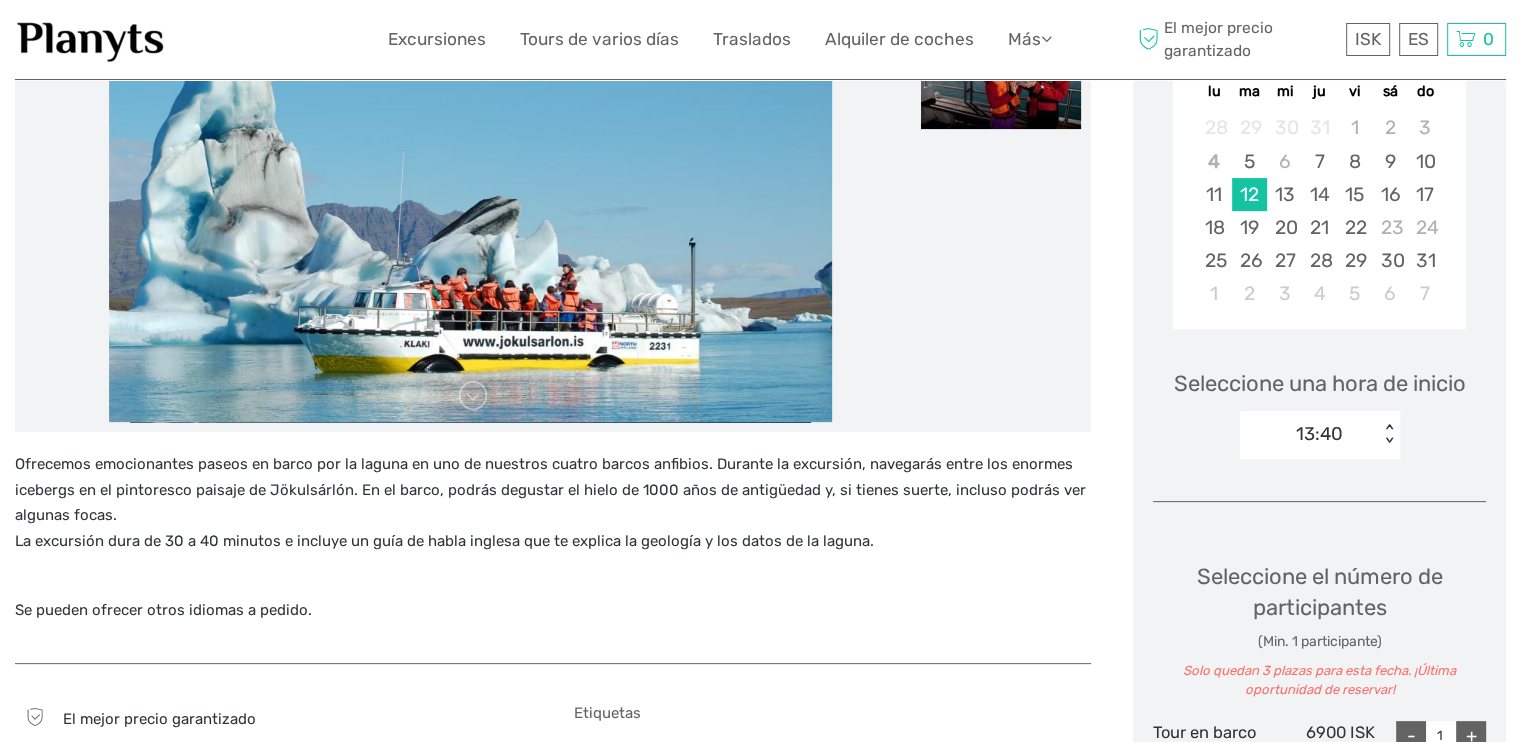 scroll, scrollTop: 500, scrollLeft: 0, axis: vertical 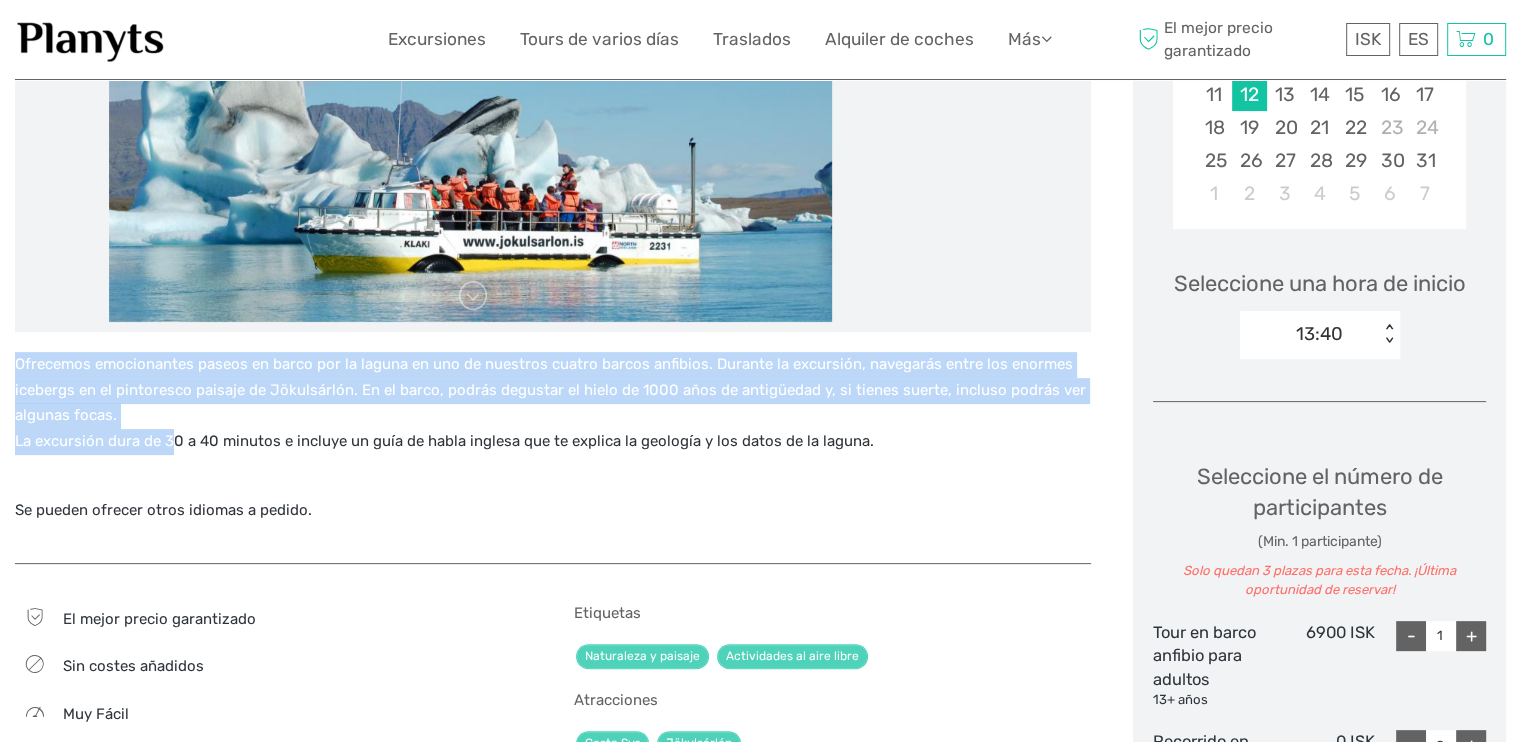 drag, startPoint x: 174, startPoint y: 443, endPoint x: 696, endPoint y: 479, distance: 523.2399 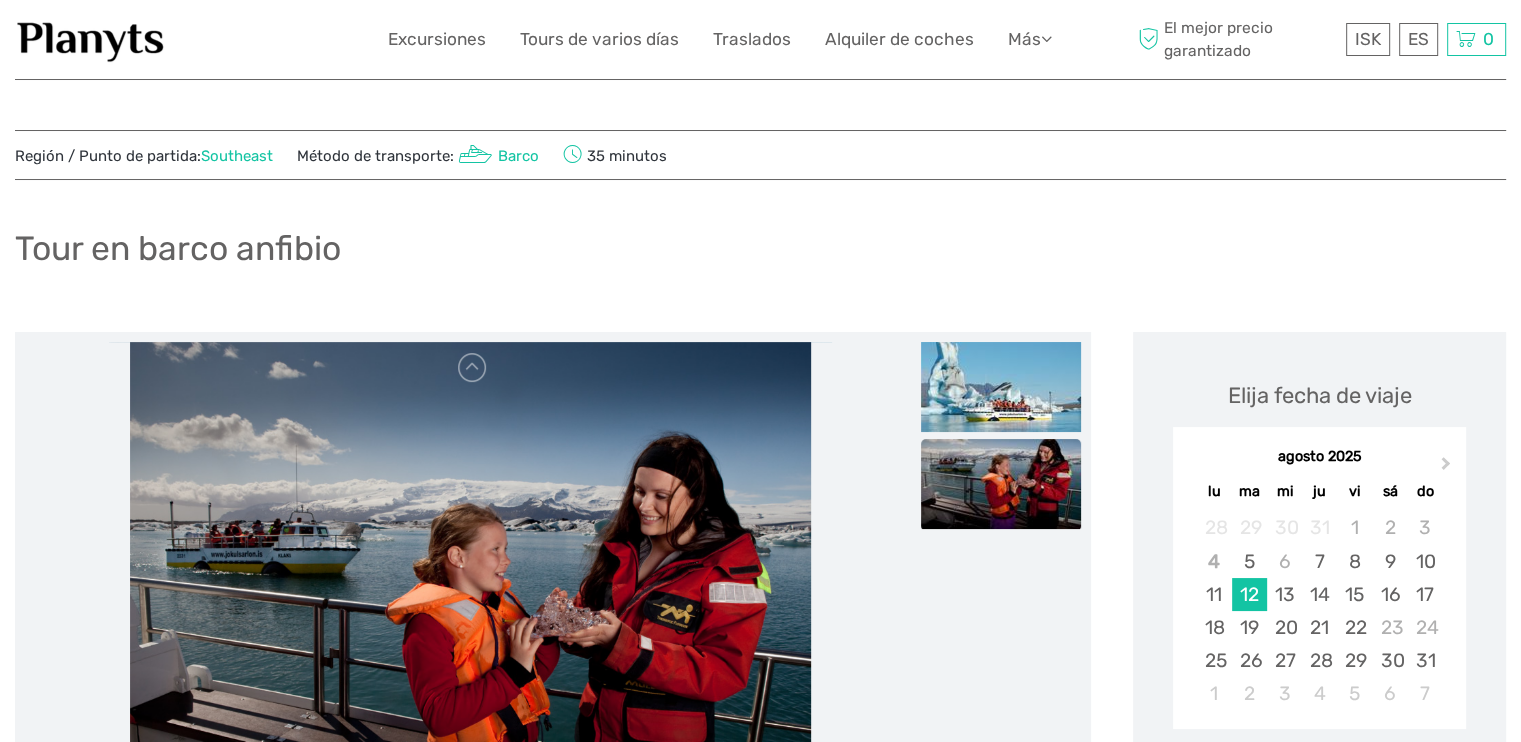scroll, scrollTop: 200, scrollLeft: 0, axis: vertical 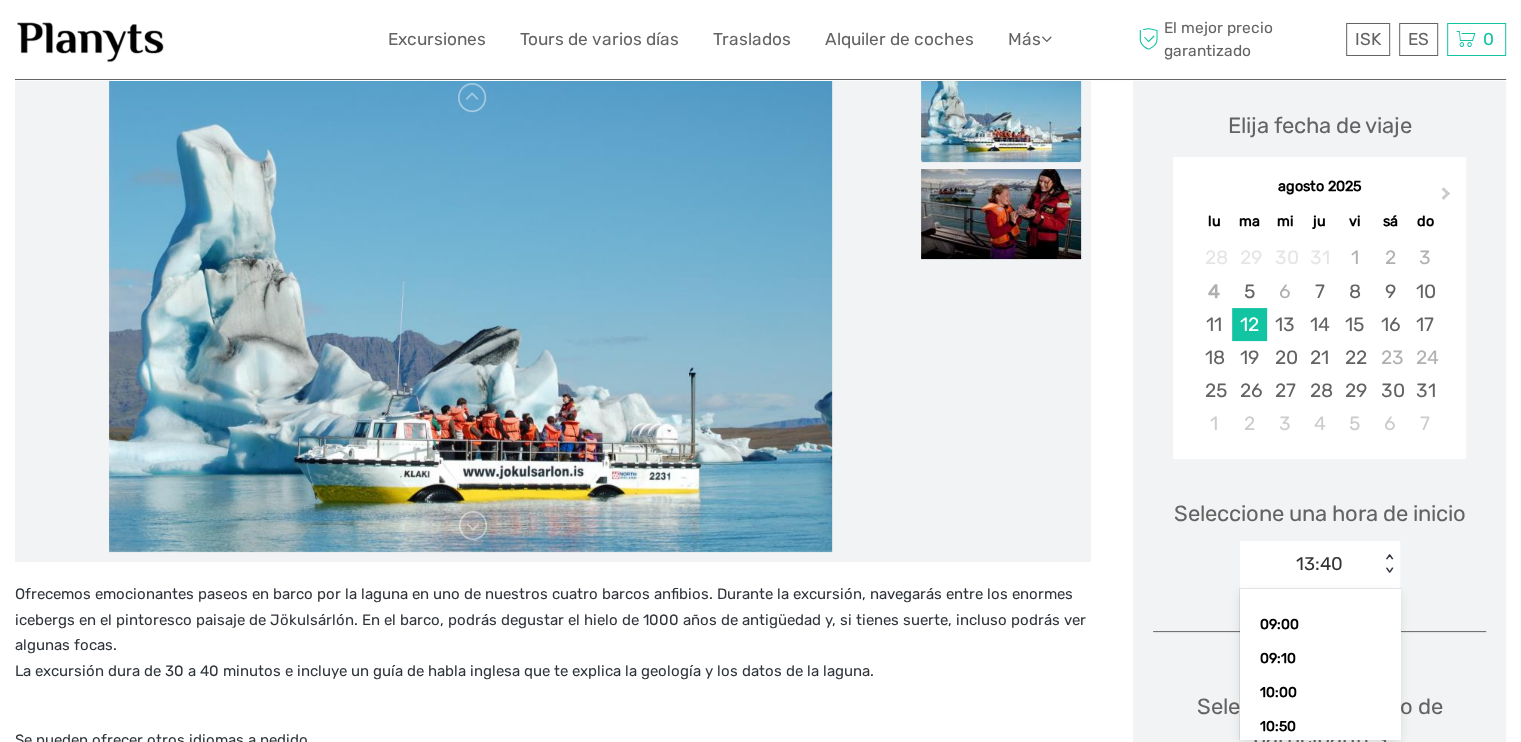 click on "option 13:40 selected, 6 of 12. 12 results available. Use Up and Down to choose options, press Enter to select the currently focused option, press Escape to exit the menu, press Tab to select the option and exit the menu. 13:40 < > 09:00 09:10 10:00 10:50 11:20 13:40 14:50 15:10 15:30 16:50 18:10 18:30" at bounding box center [1320, 565] 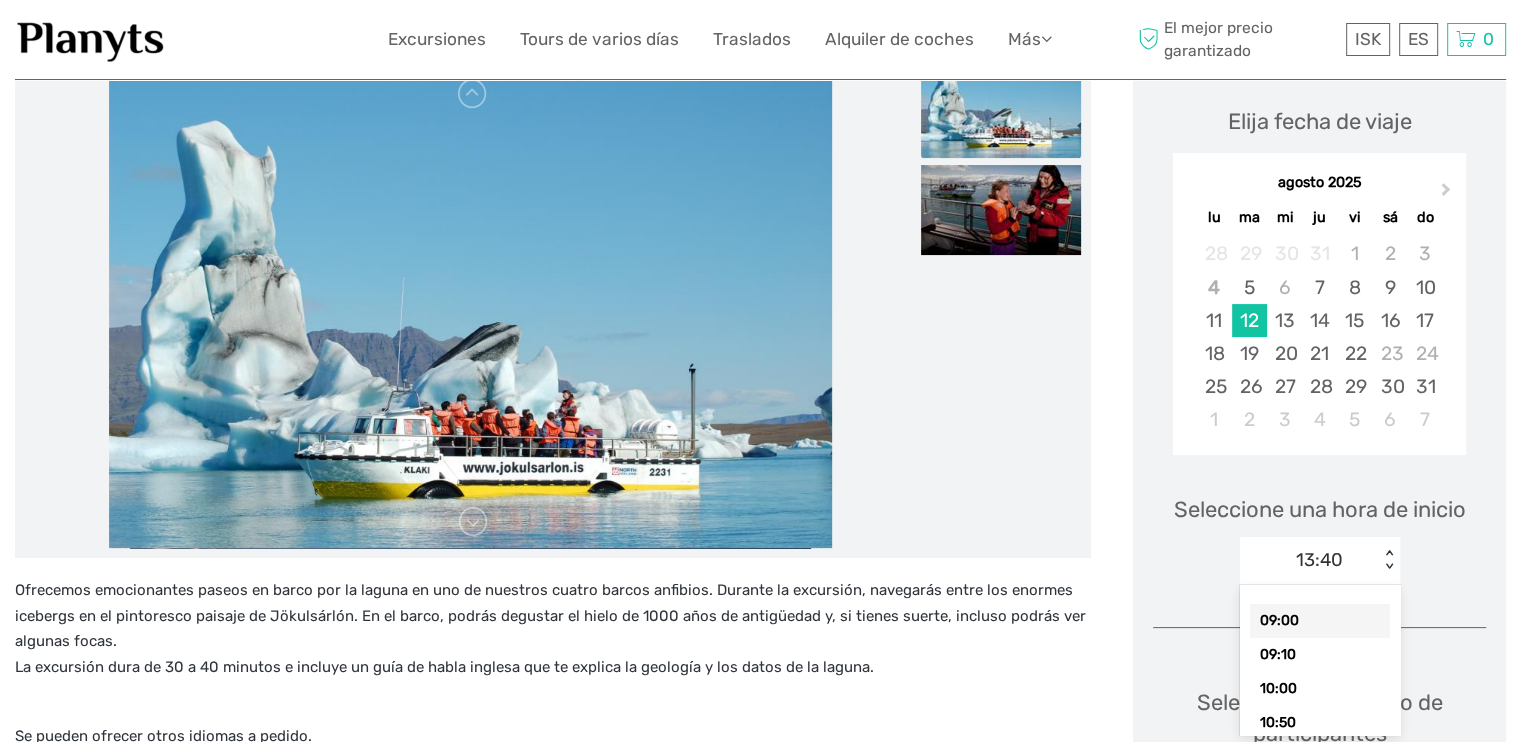 scroll, scrollTop: 200, scrollLeft: 0, axis: vertical 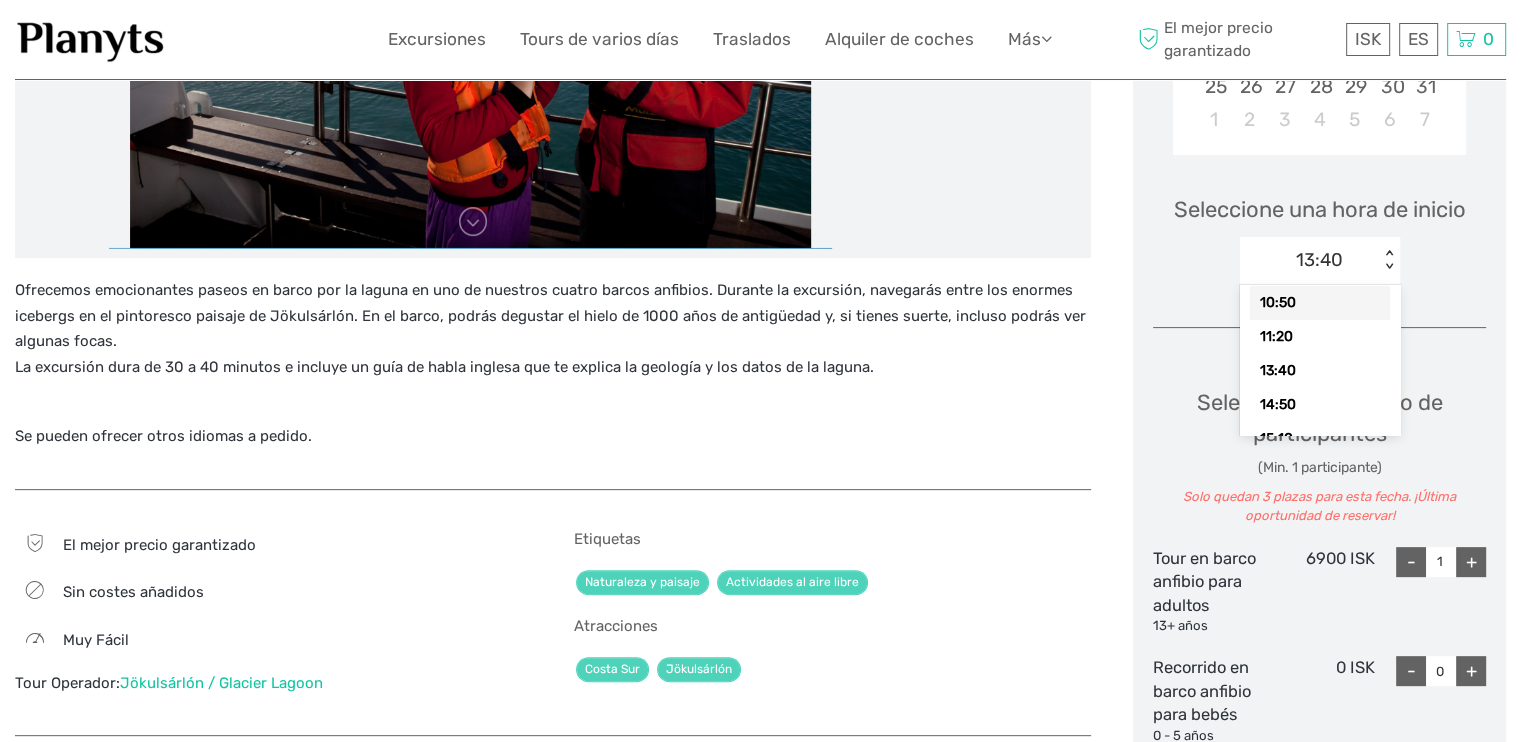 click on "10:50" at bounding box center [1320, 303] 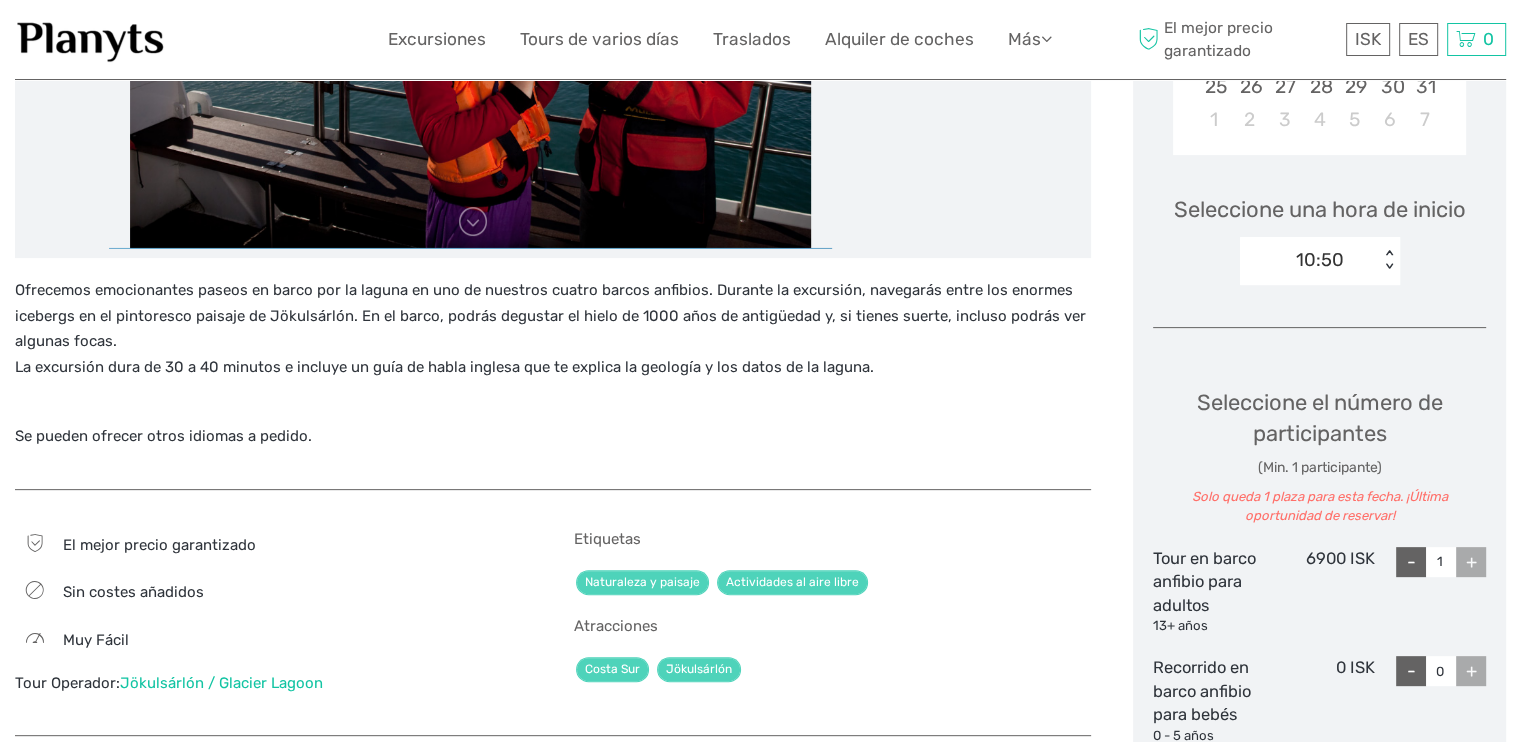 click on "< >" at bounding box center (1389, 260) 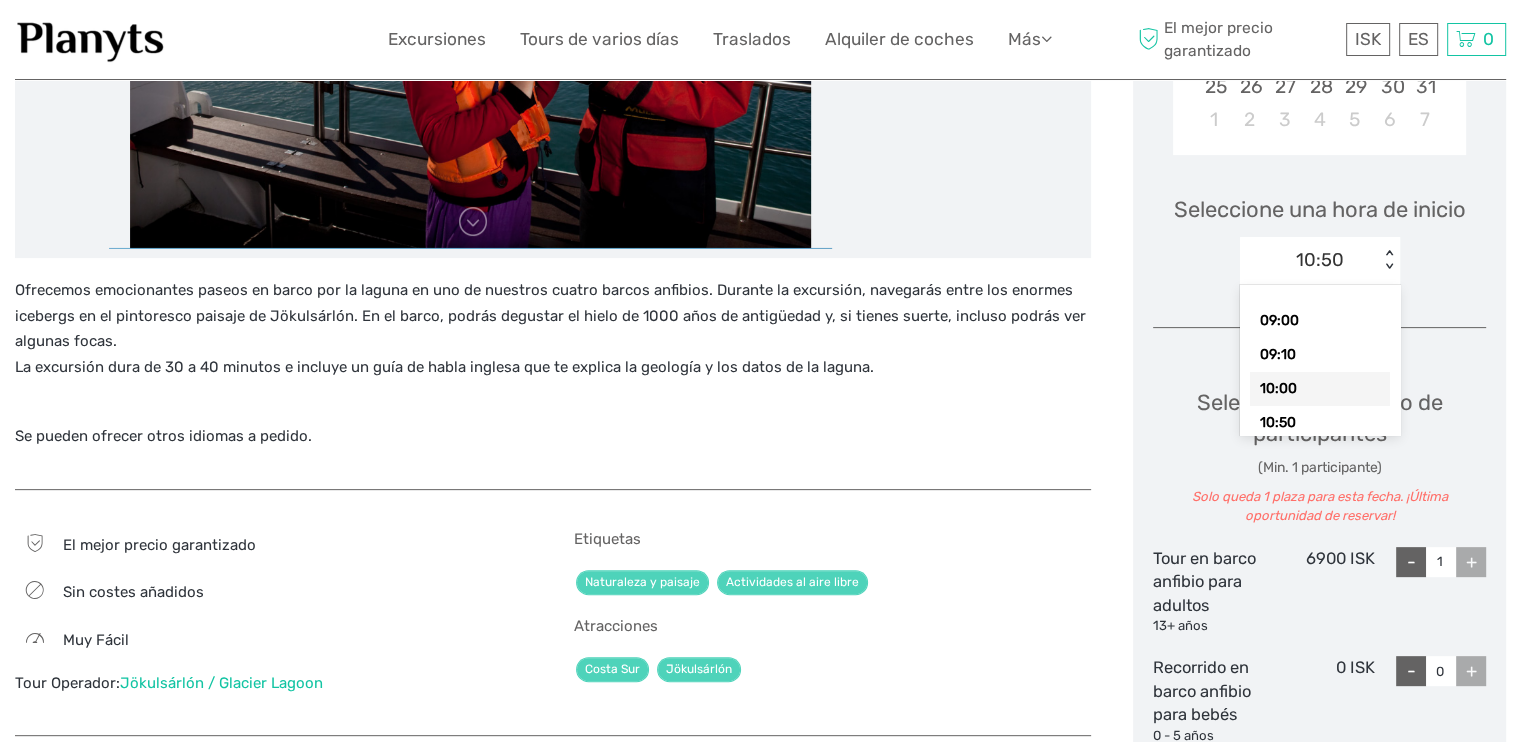 click on "10:00" at bounding box center [1320, 389] 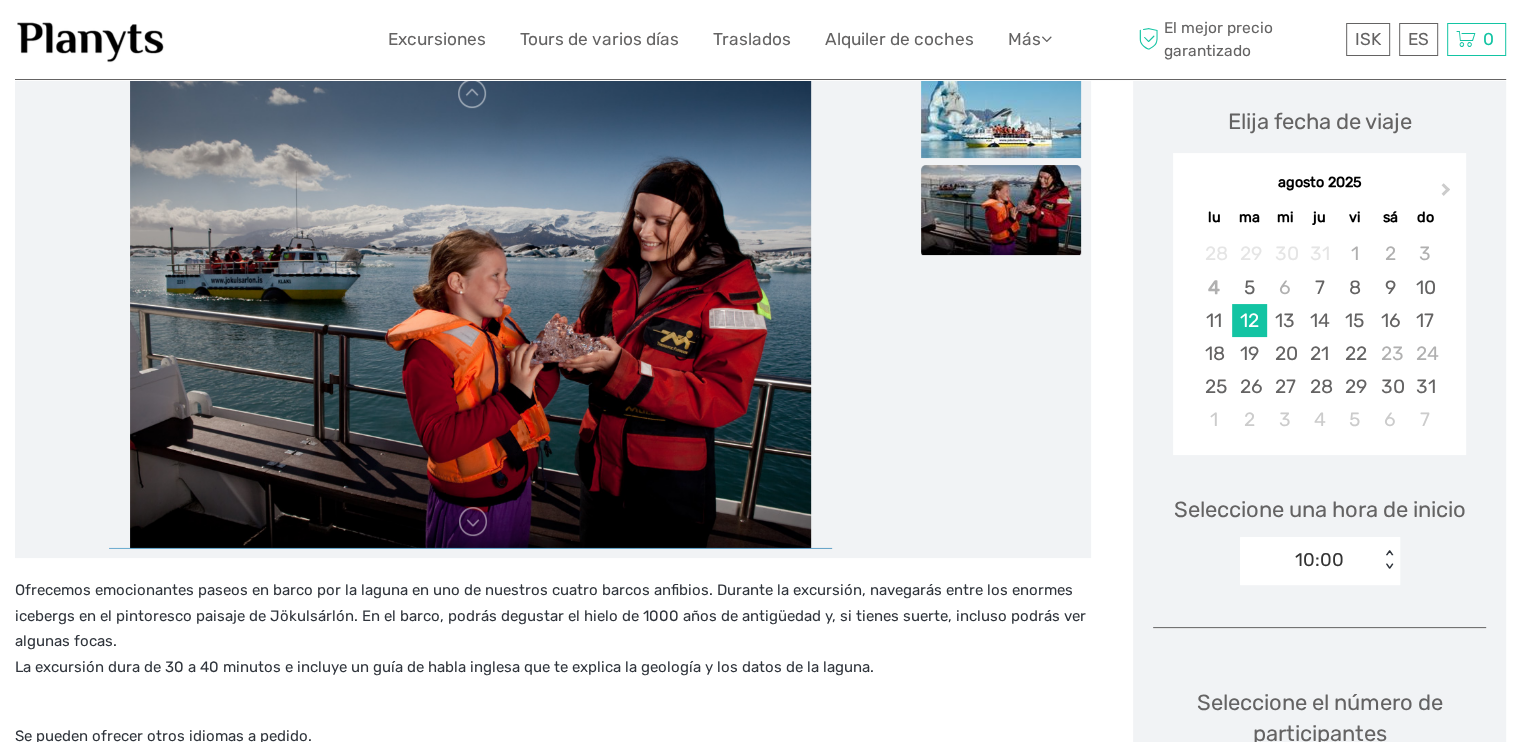 scroll, scrollTop: 74, scrollLeft: 0, axis: vertical 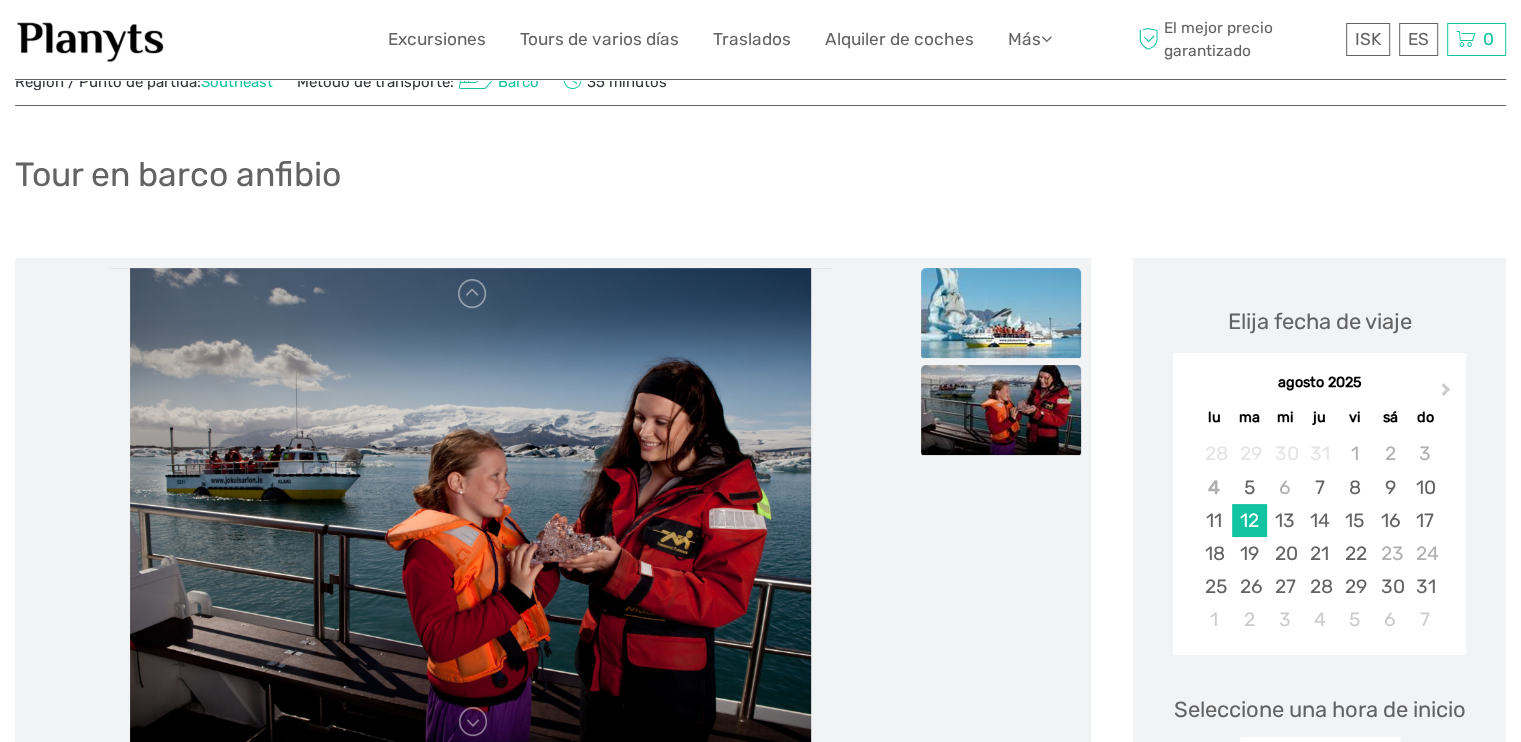 click at bounding box center (1001, 313) 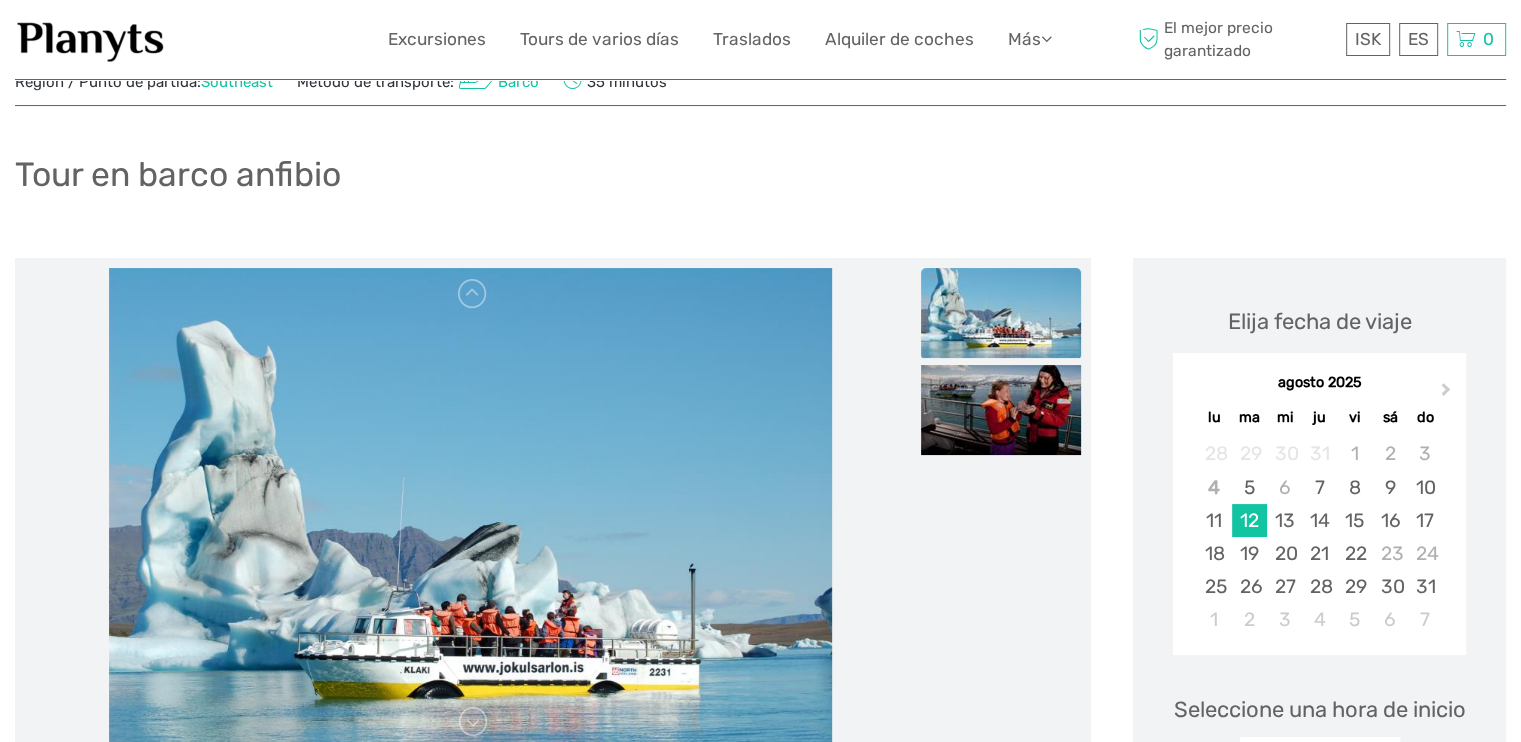 scroll, scrollTop: 174, scrollLeft: 0, axis: vertical 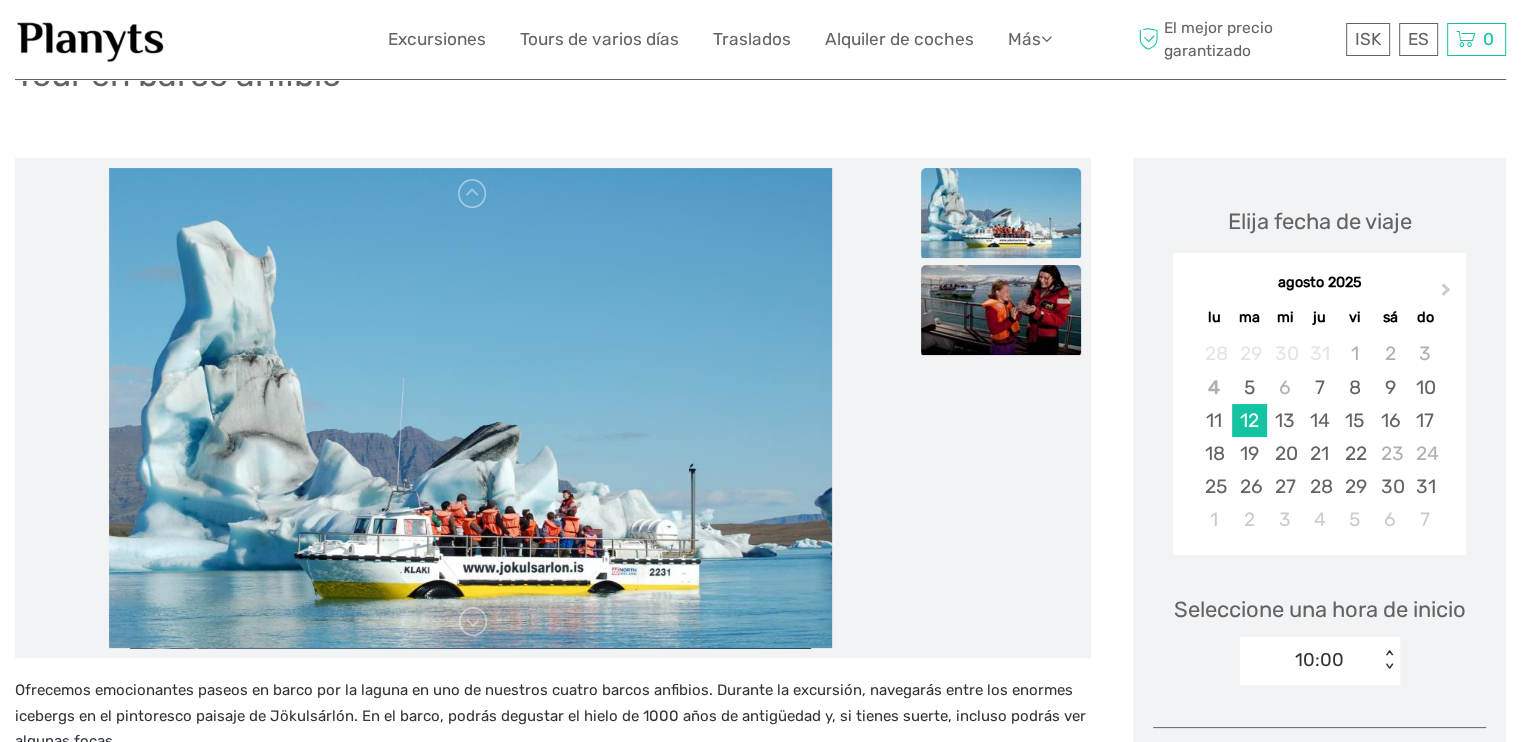 click at bounding box center (1001, 310) 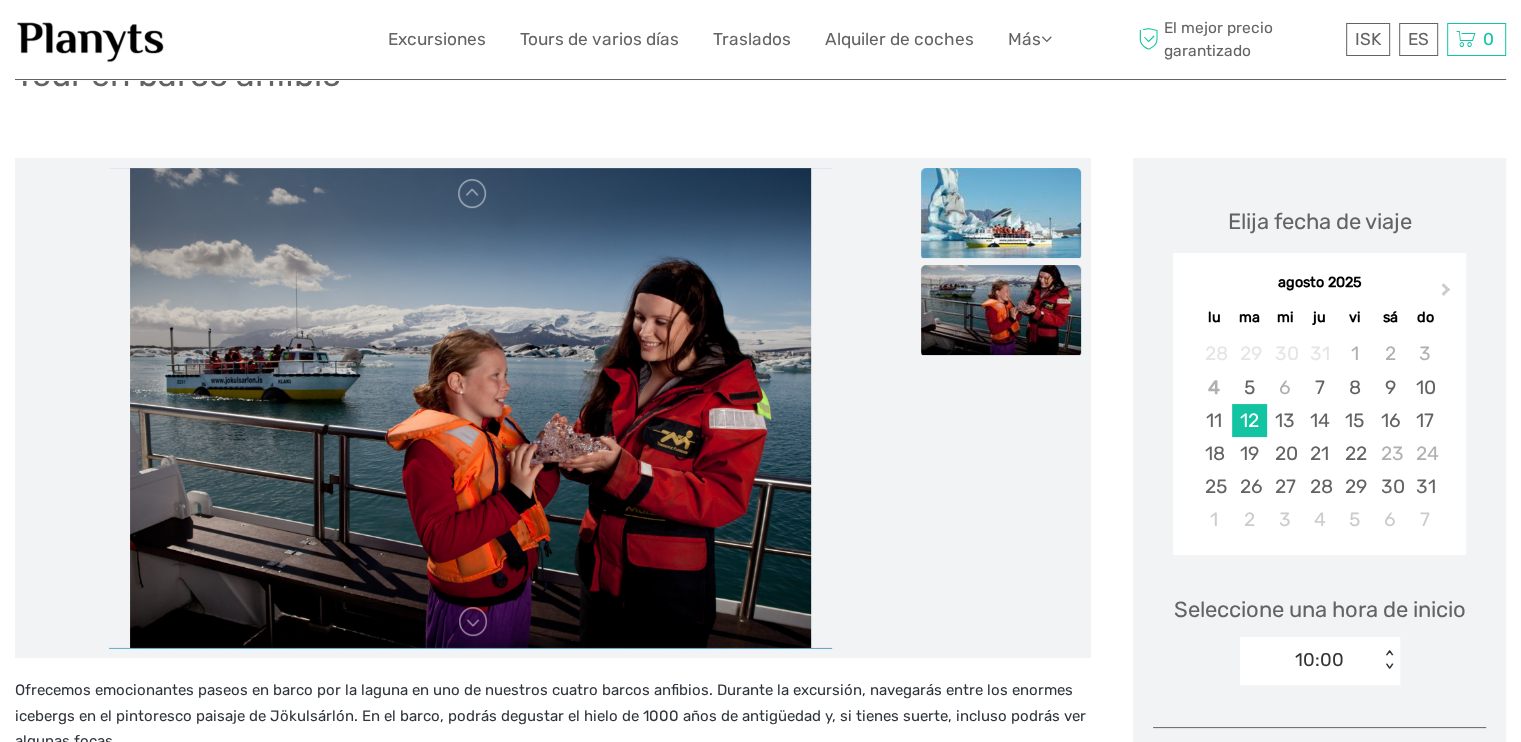 click at bounding box center (1001, 213) 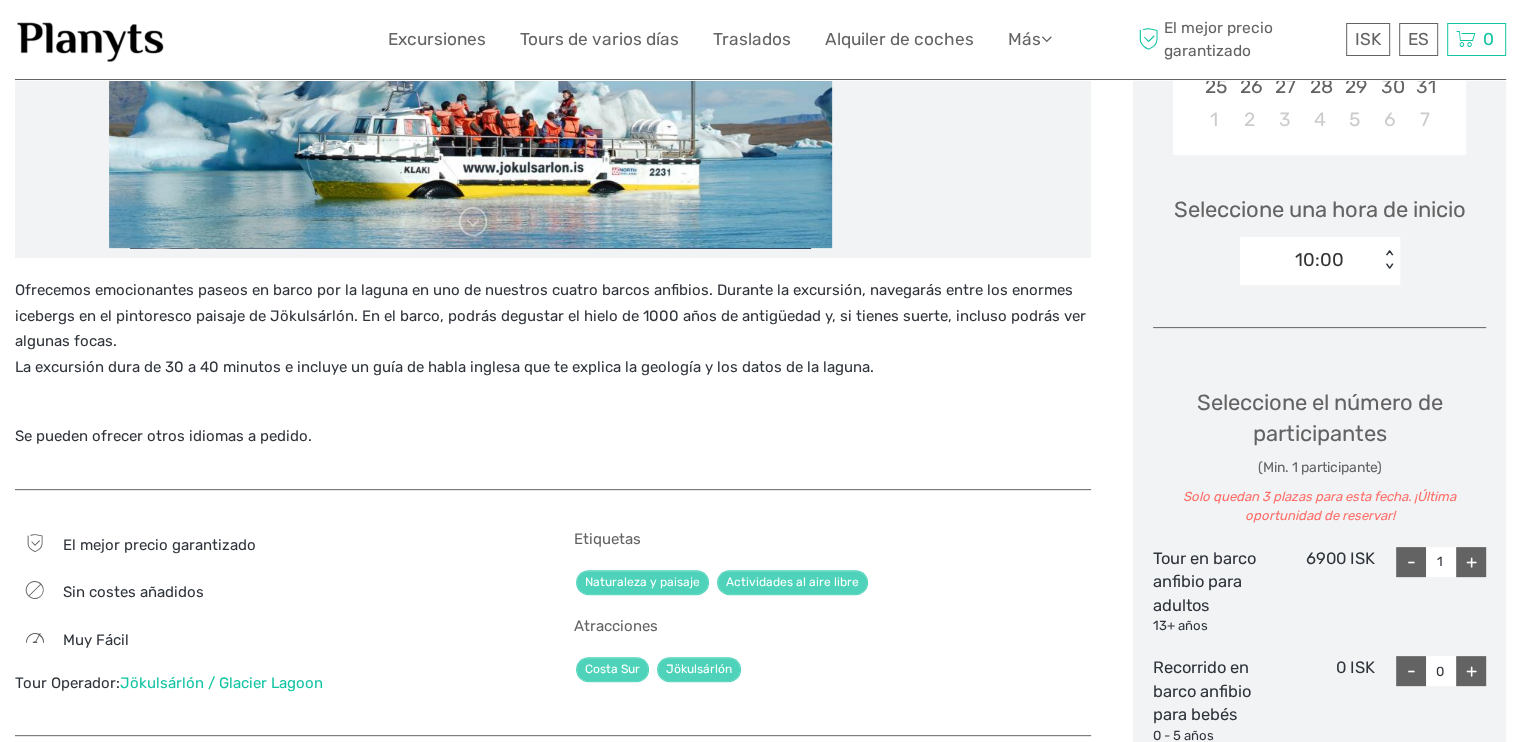 scroll, scrollTop: 374, scrollLeft: 0, axis: vertical 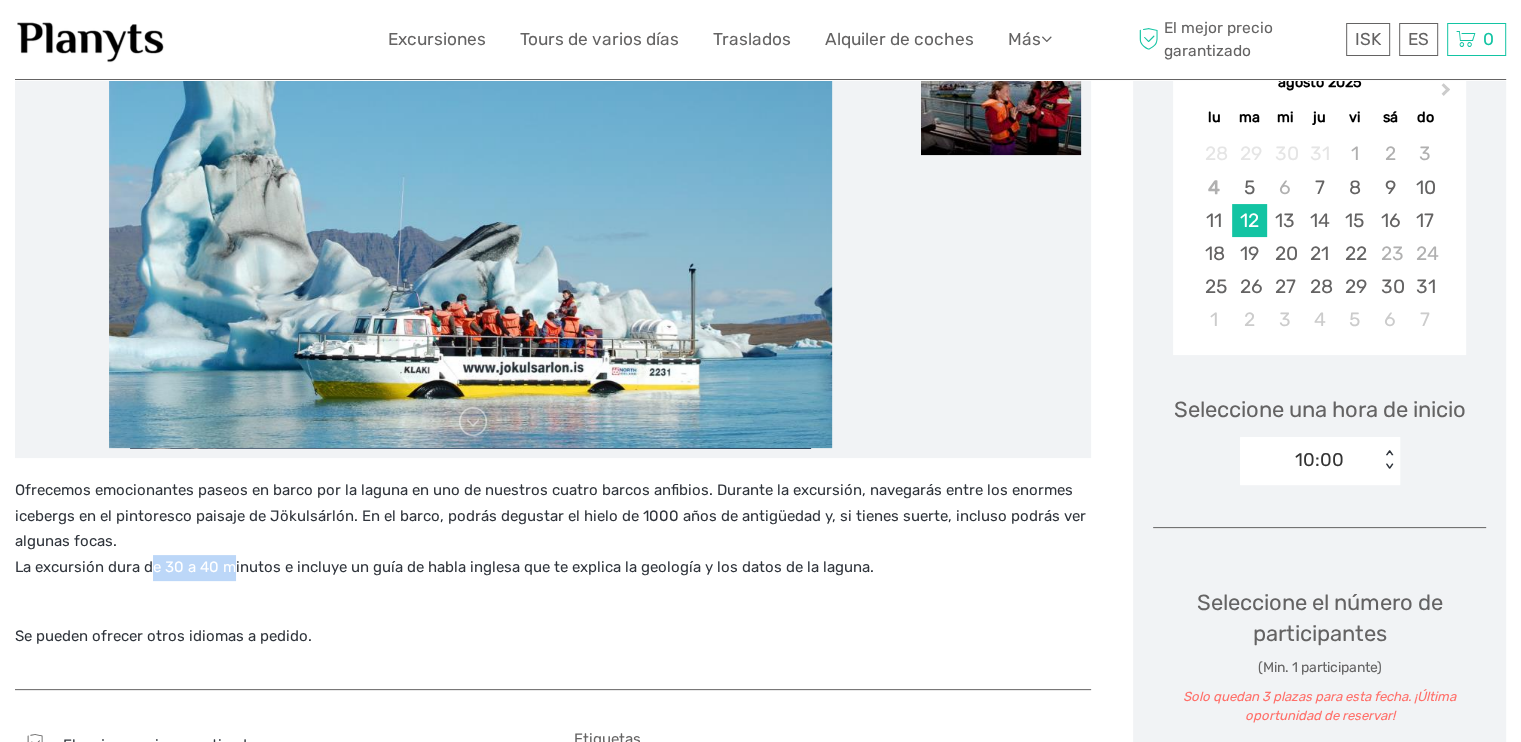 drag, startPoint x: 183, startPoint y: 562, endPoint x: 240, endPoint y: 563, distance: 57.00877 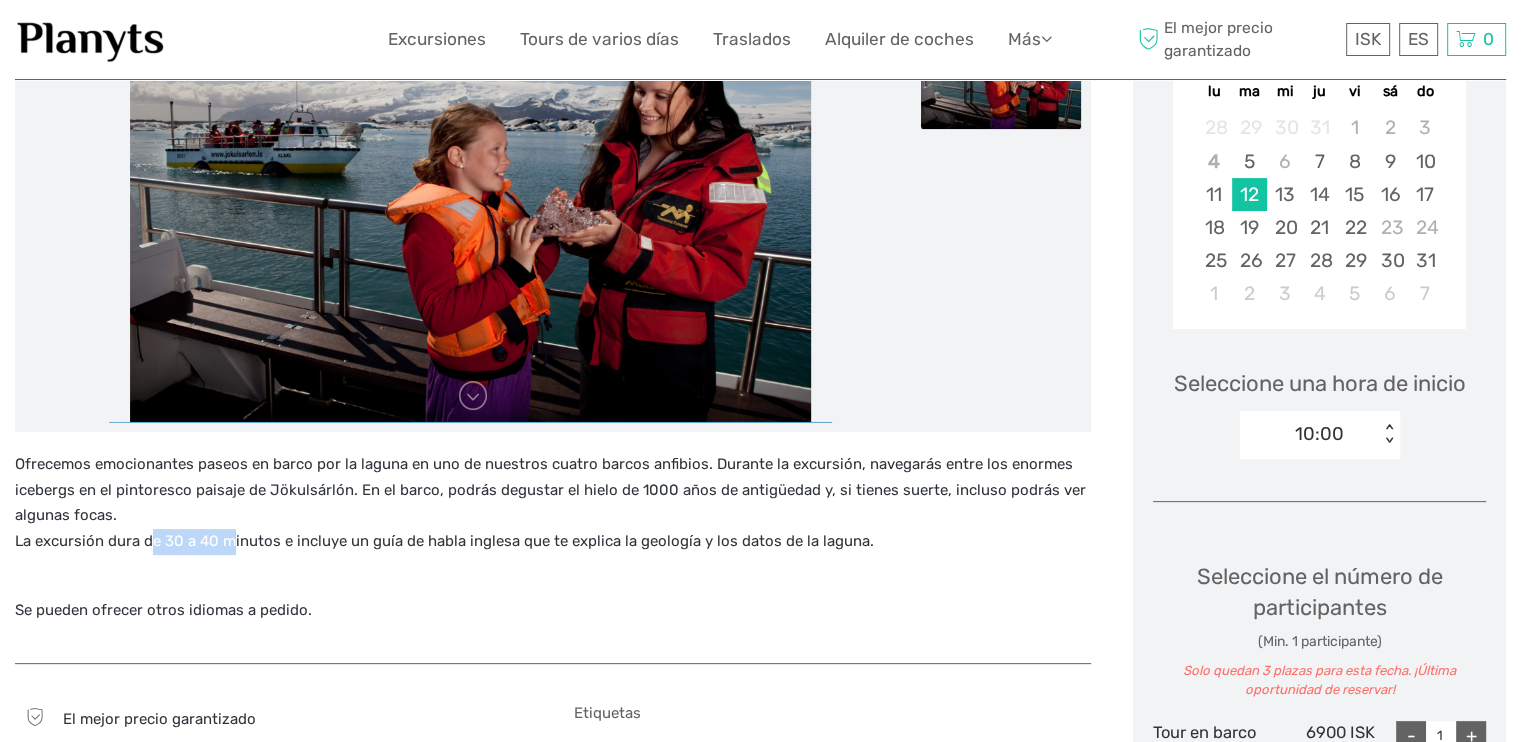 scroll, scrollTop: 500, scrollLeft: 0, axis: vertical 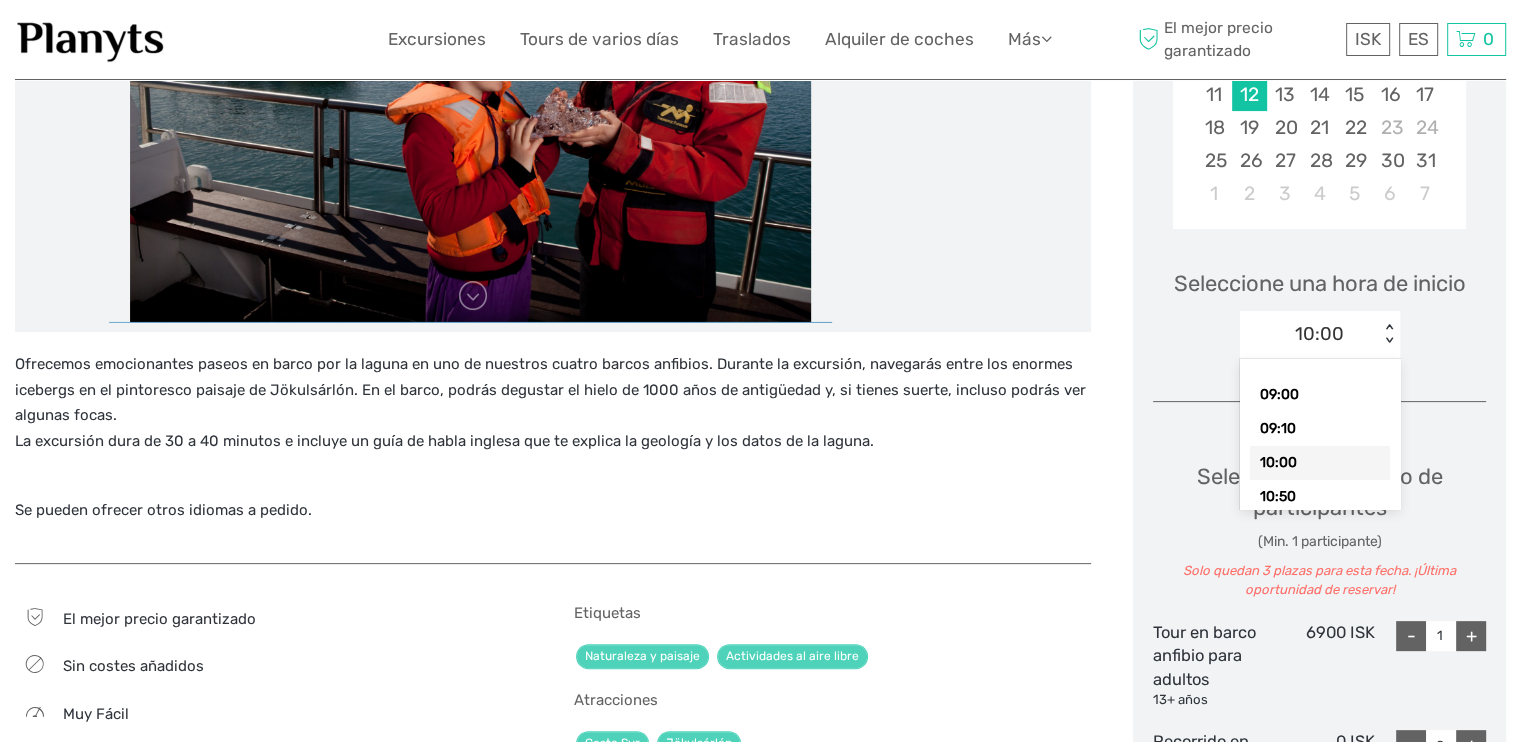 click on "< >" at bounding box center [1389, 334] 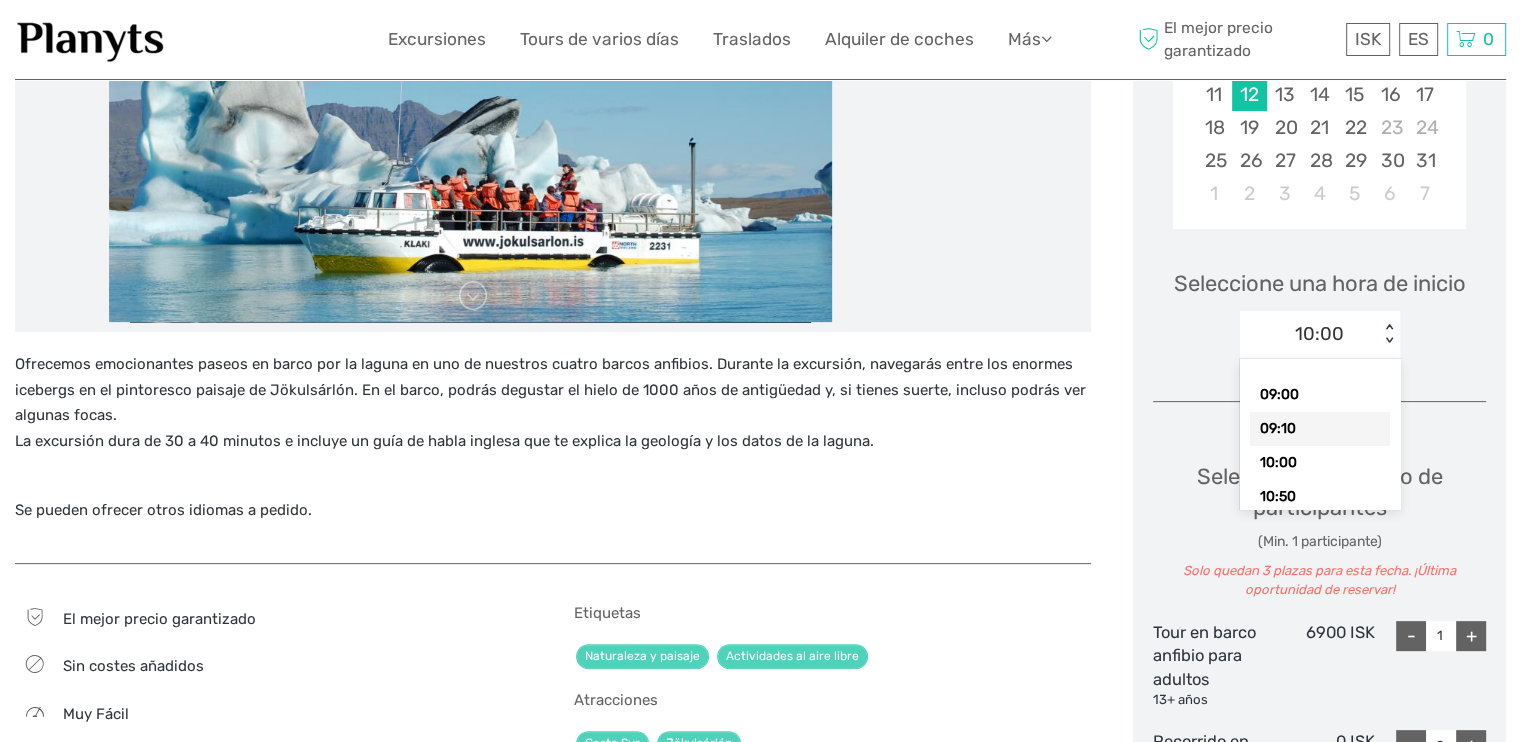 click on "09:10" at bounding box center (1320, 429) 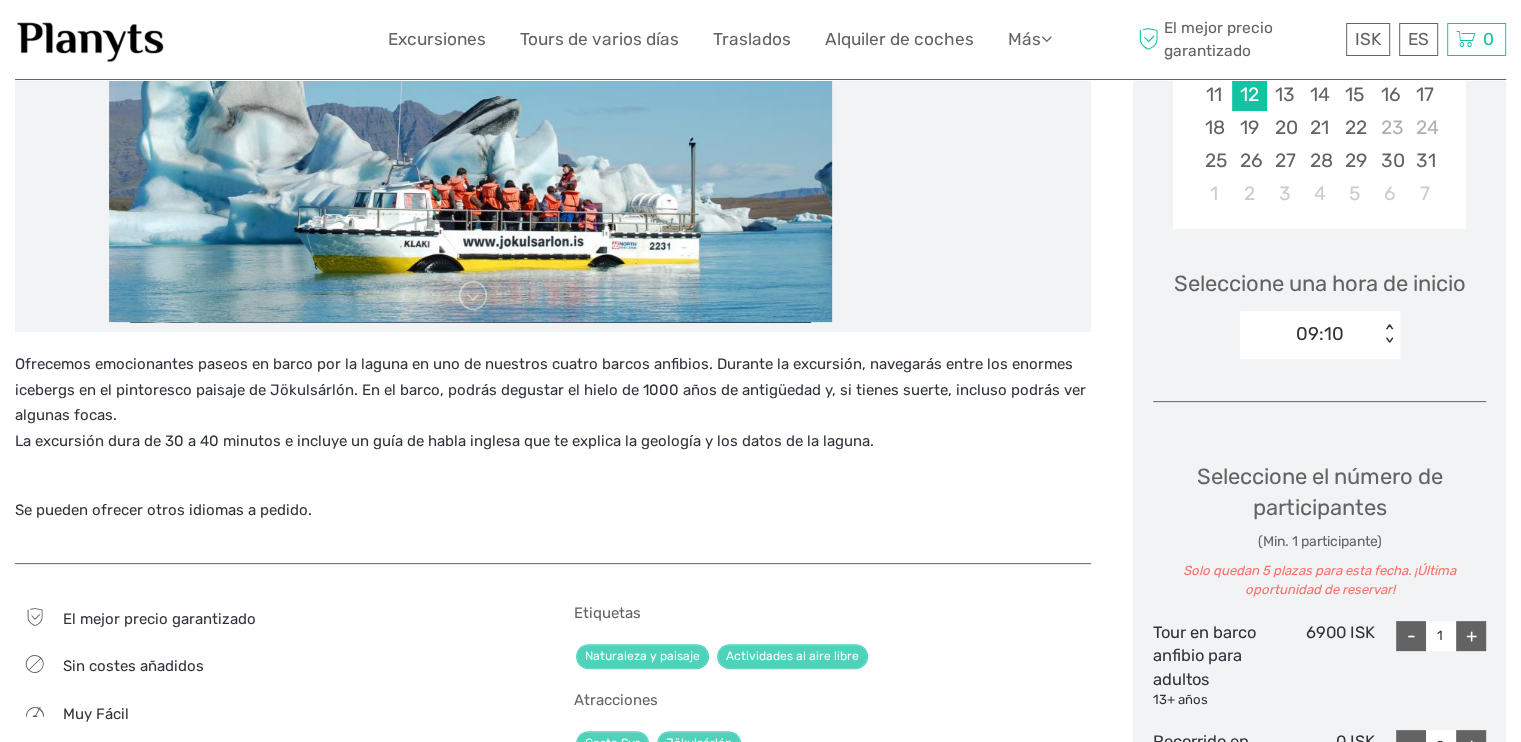 click on "< >" at bounding box center [1389, 334] 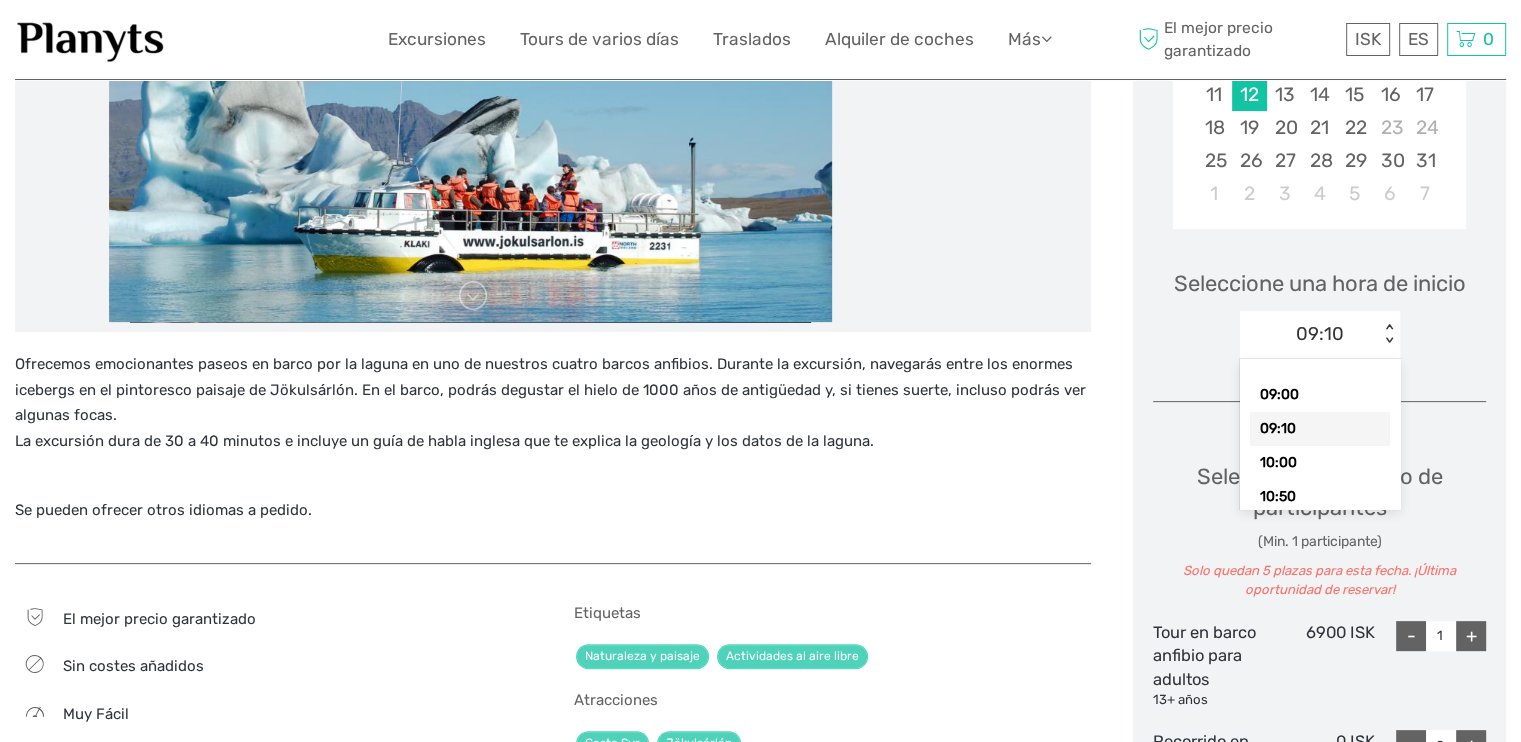 scroll, scrollTop: 40, scrollLeft: 0, axis: vertical 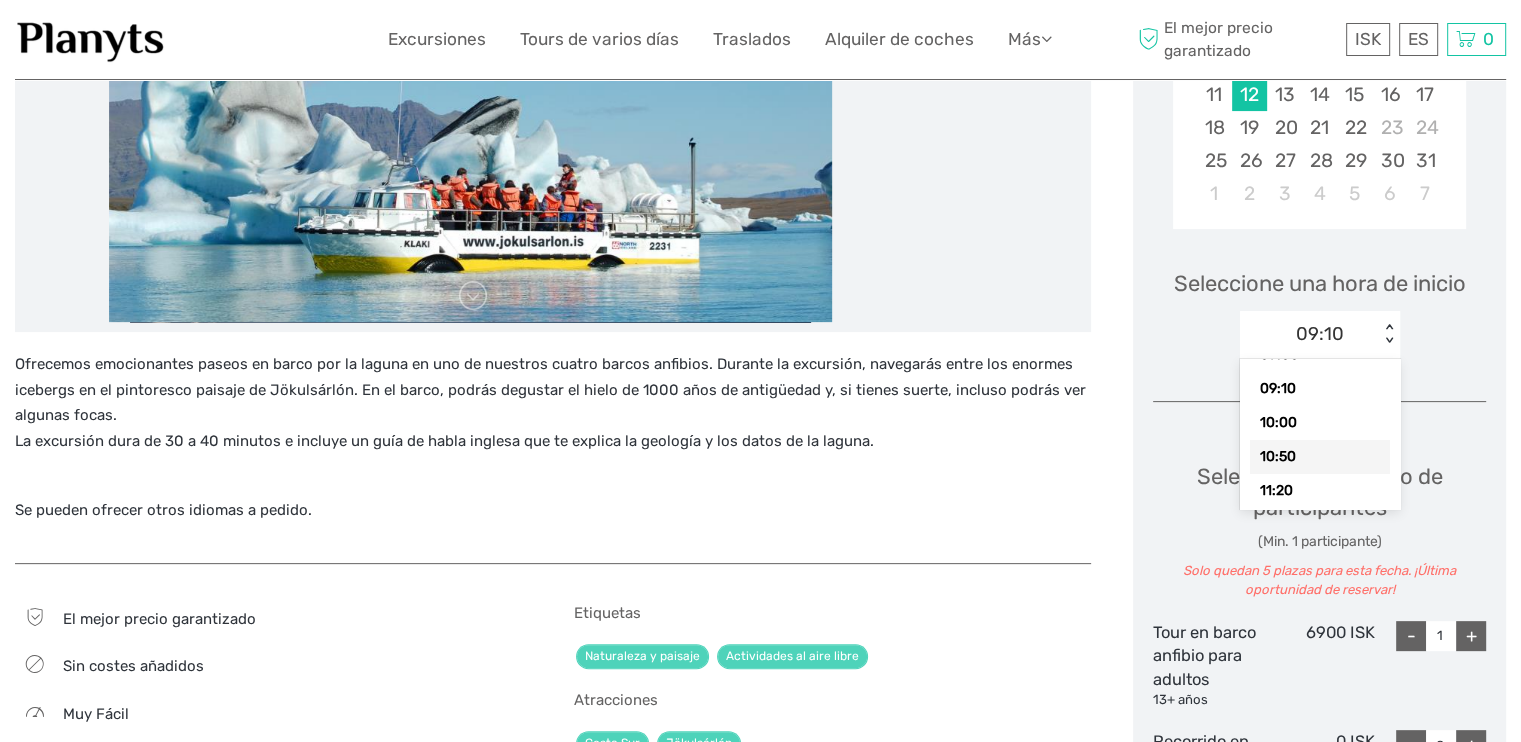 click on "10:50" at bounding box center [1320, 457] 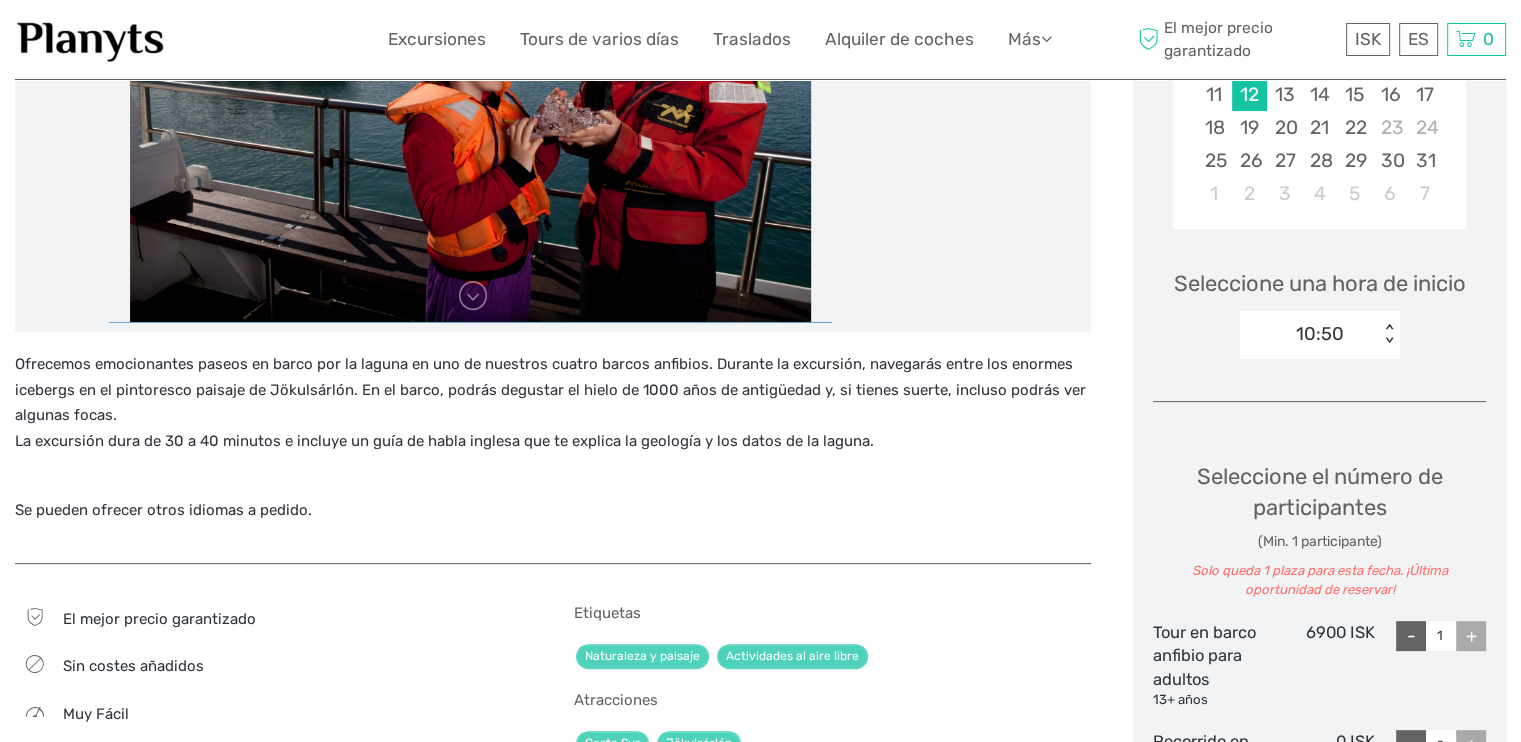 click on "< >" at bounding box center [1389, 334] 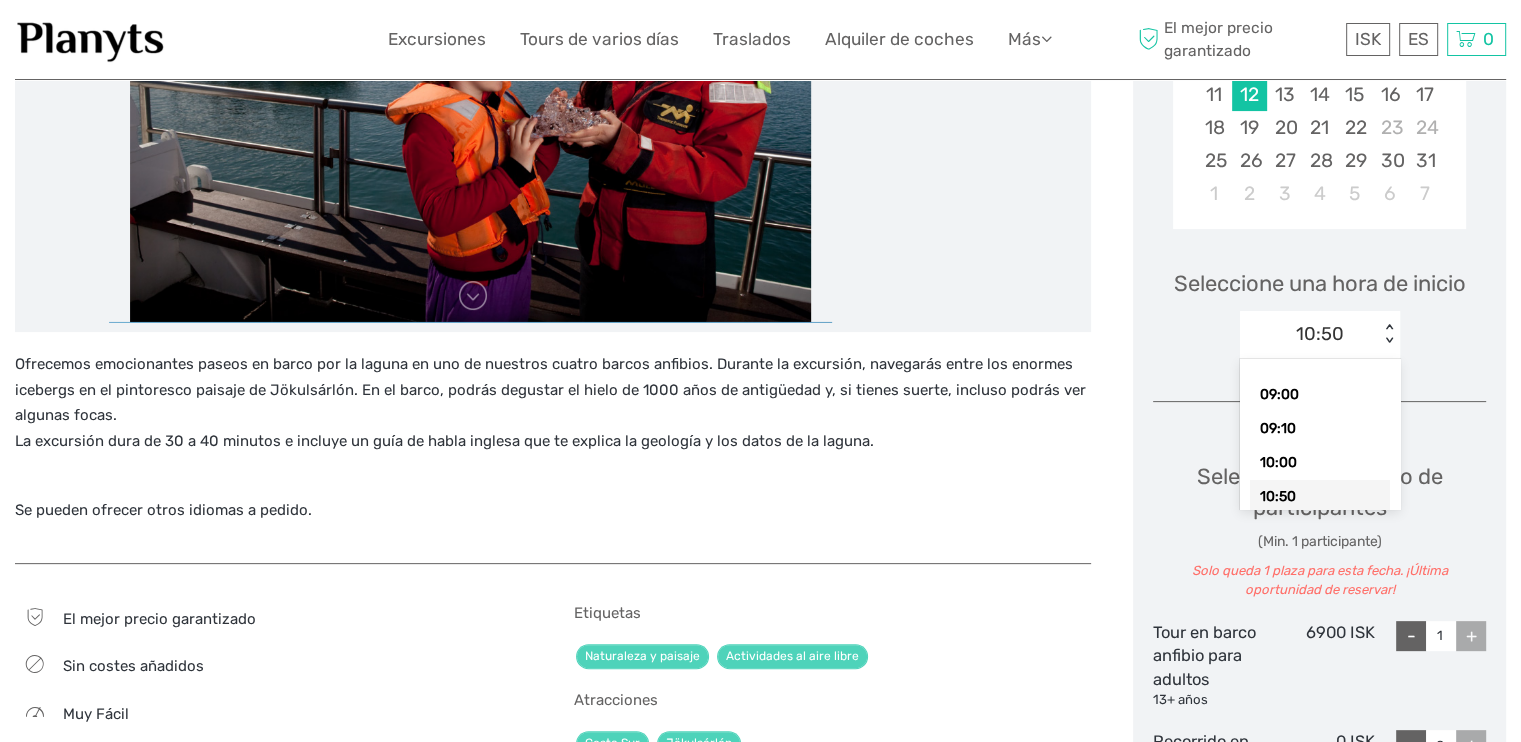 scroll, scrollTop: 40, scrollLeft: 0, axis: vertical 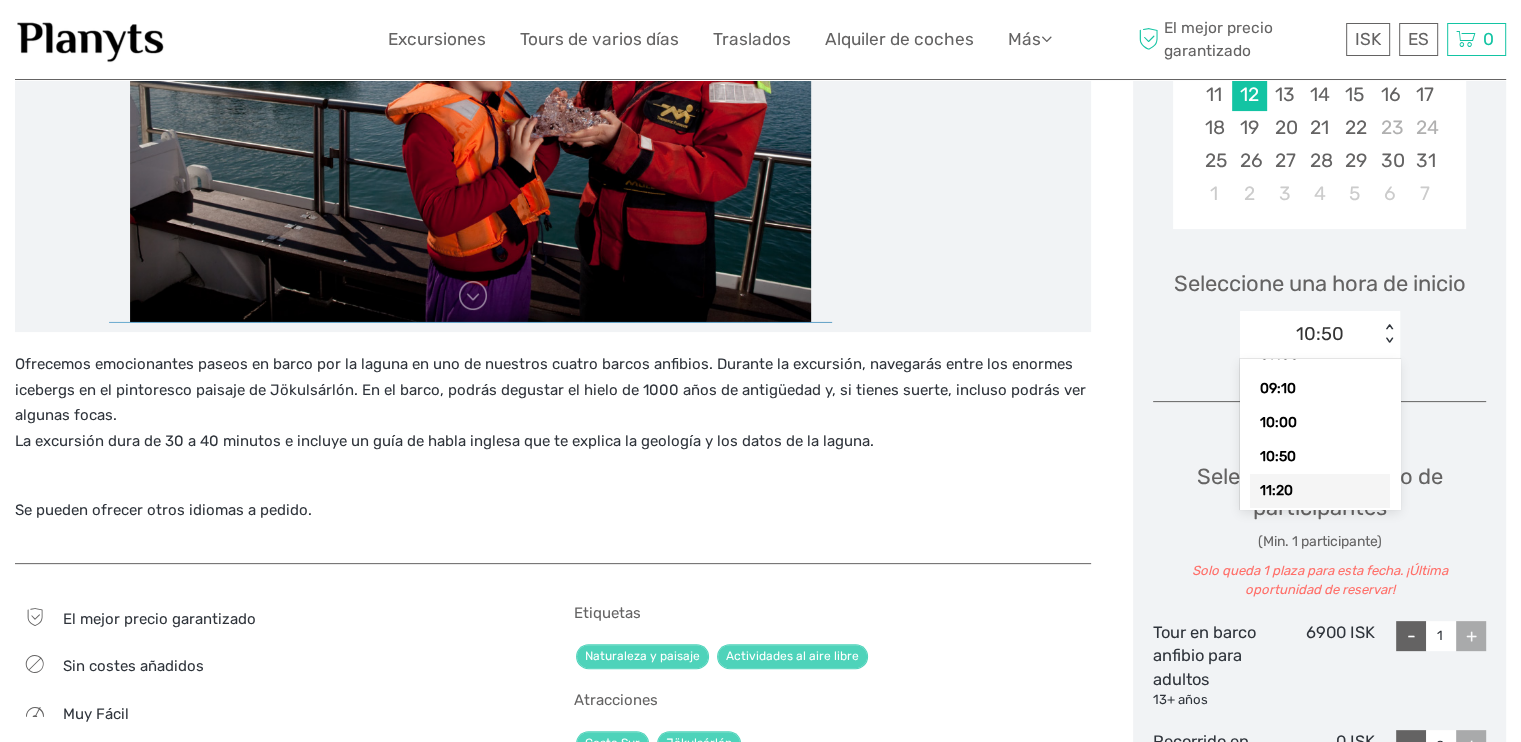 click on "11:20" at bounding box center [1320, 491] 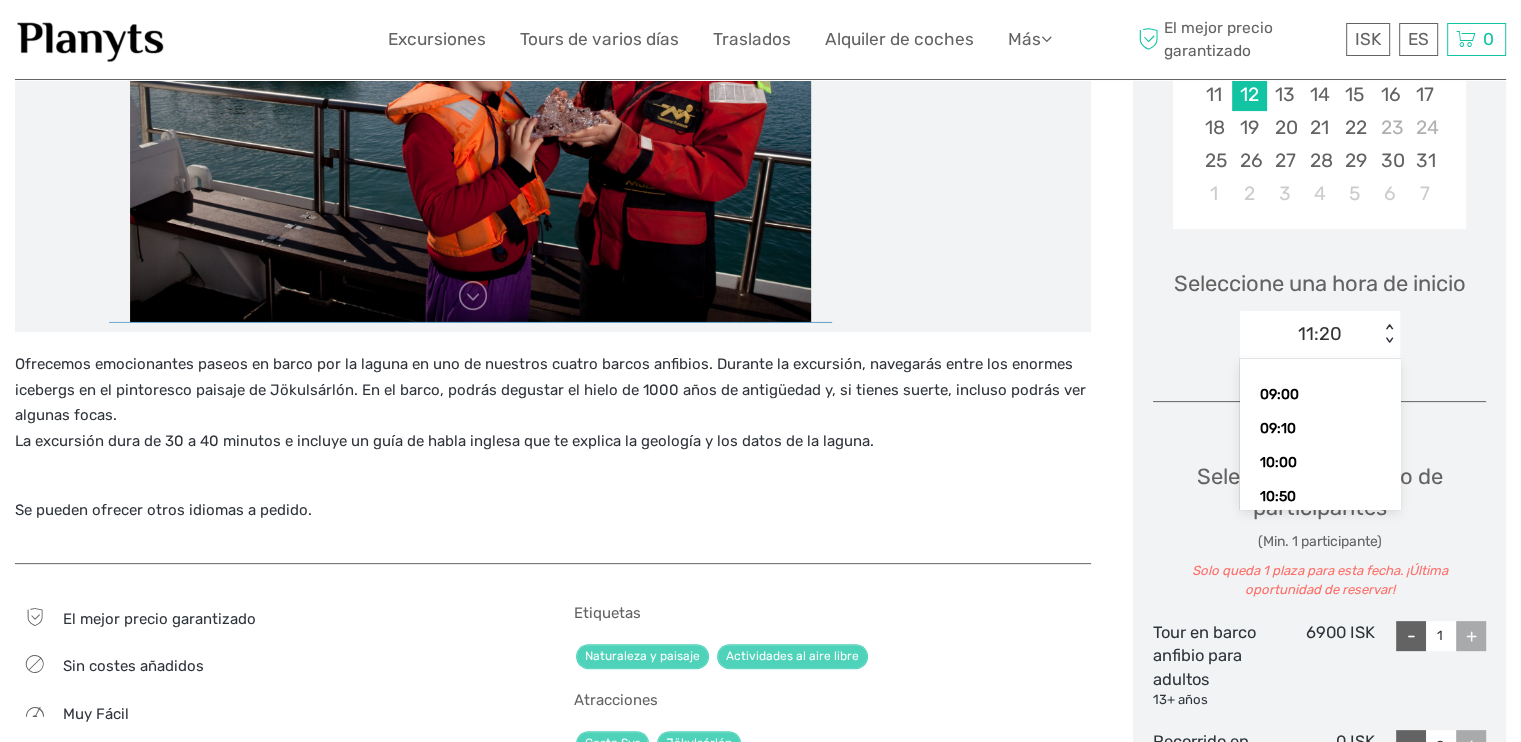 click on "< >" at bounding box center [1389, 334] 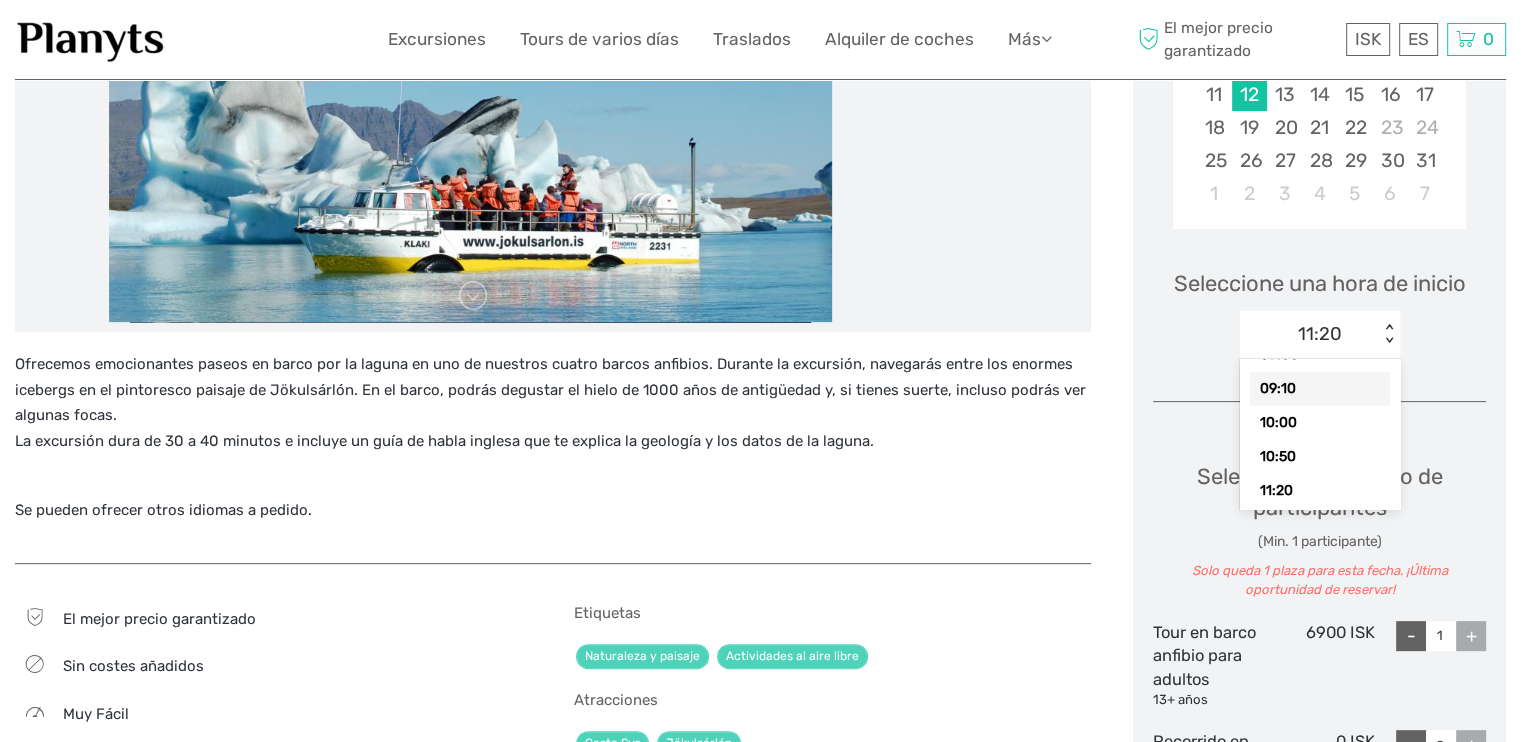 scroll, scrollTop: 80, scrollLeft: 0, axis: vertical 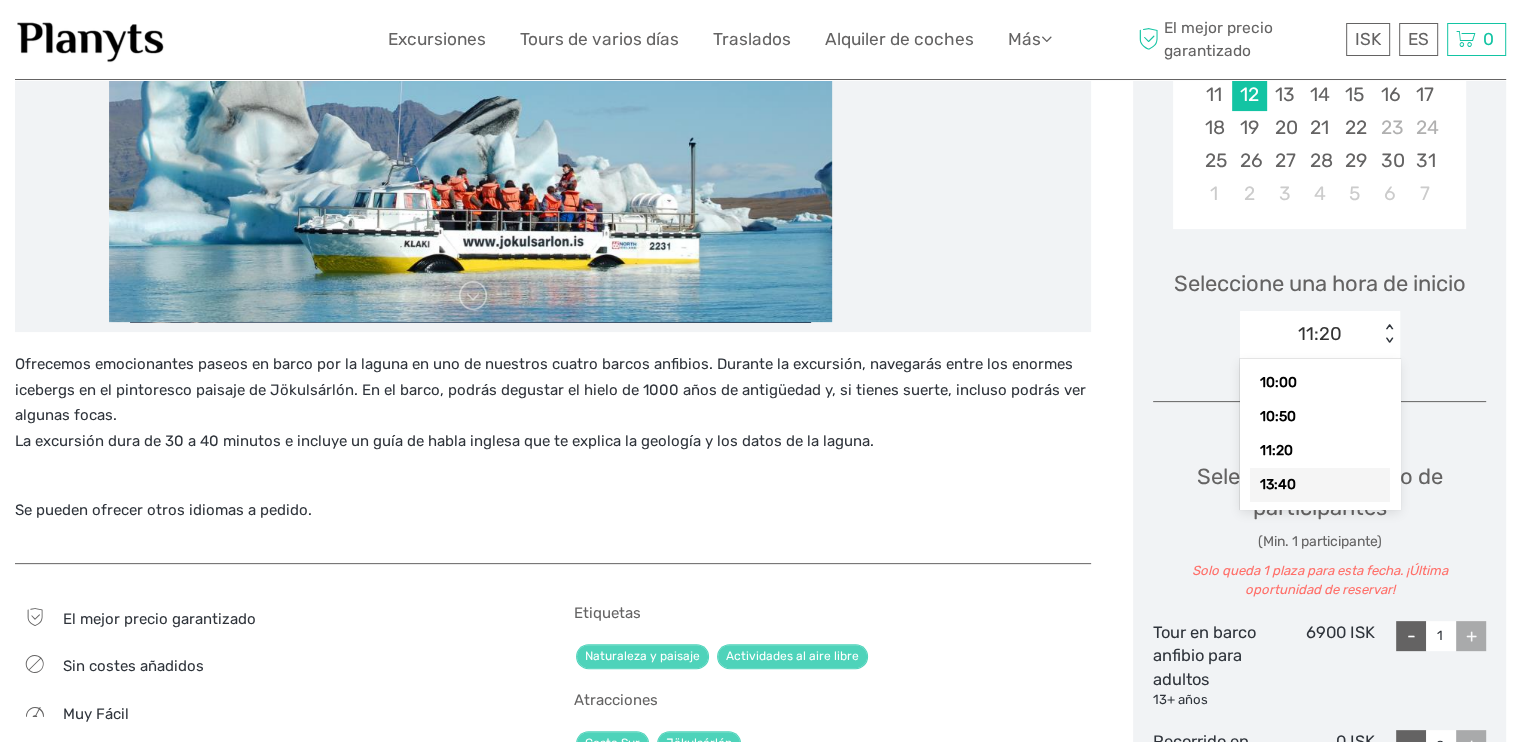 click on "13:40" at bounding box center (1320, 485) 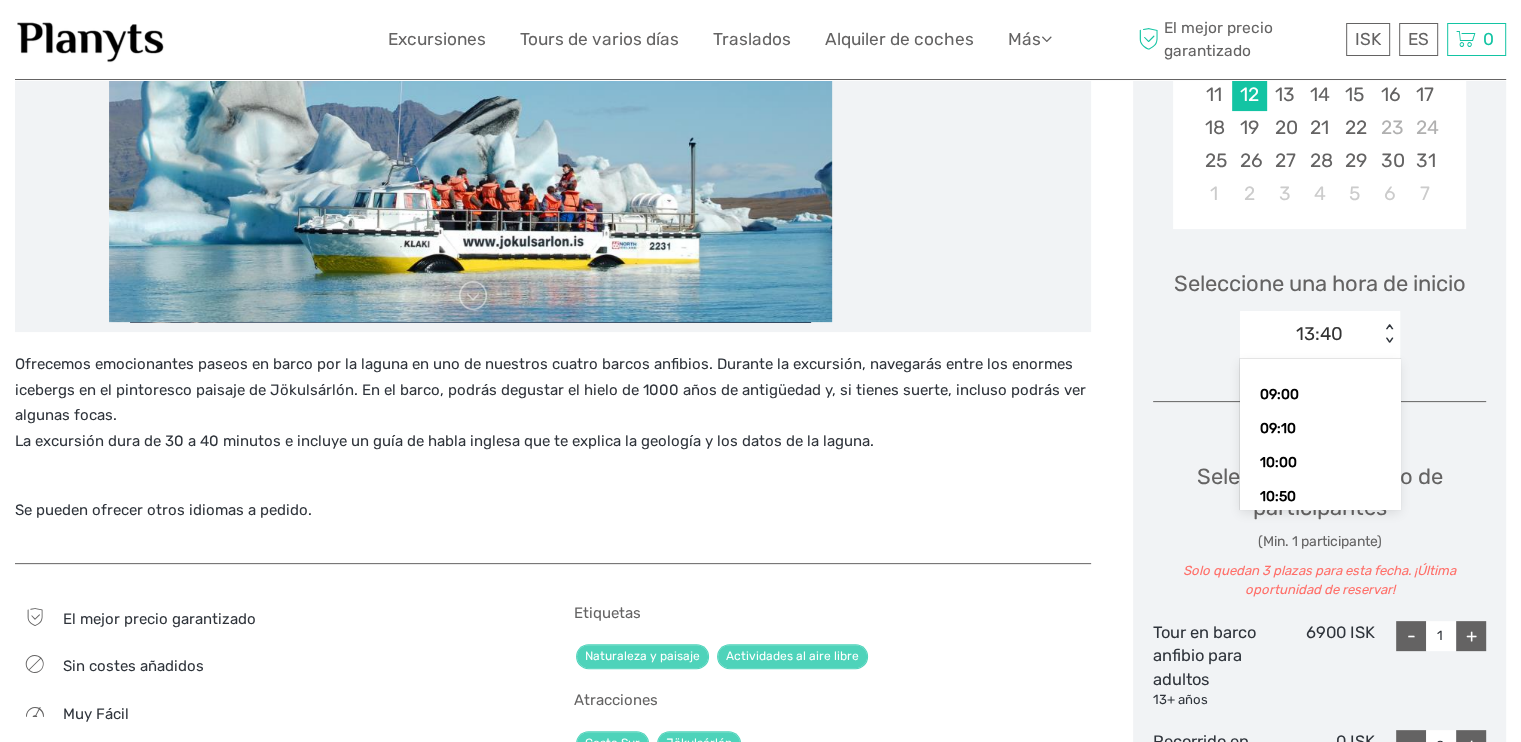 click on "13:40 < >" at bounding box center [1320, 335] 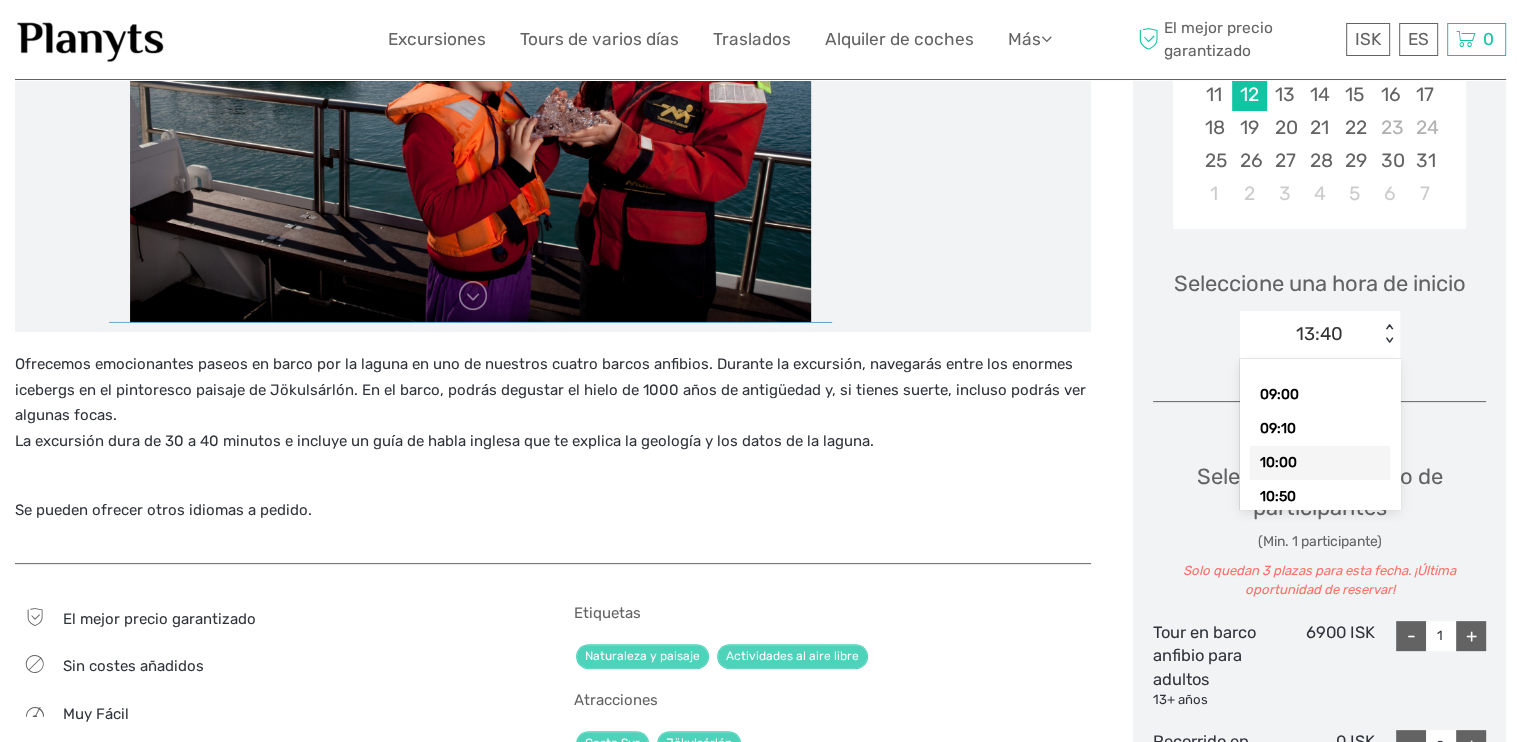 drag, startPoint x: 1291, startPoint y: 470, endPoint x: 1292, endPoint y: 460, distance: 10.049875 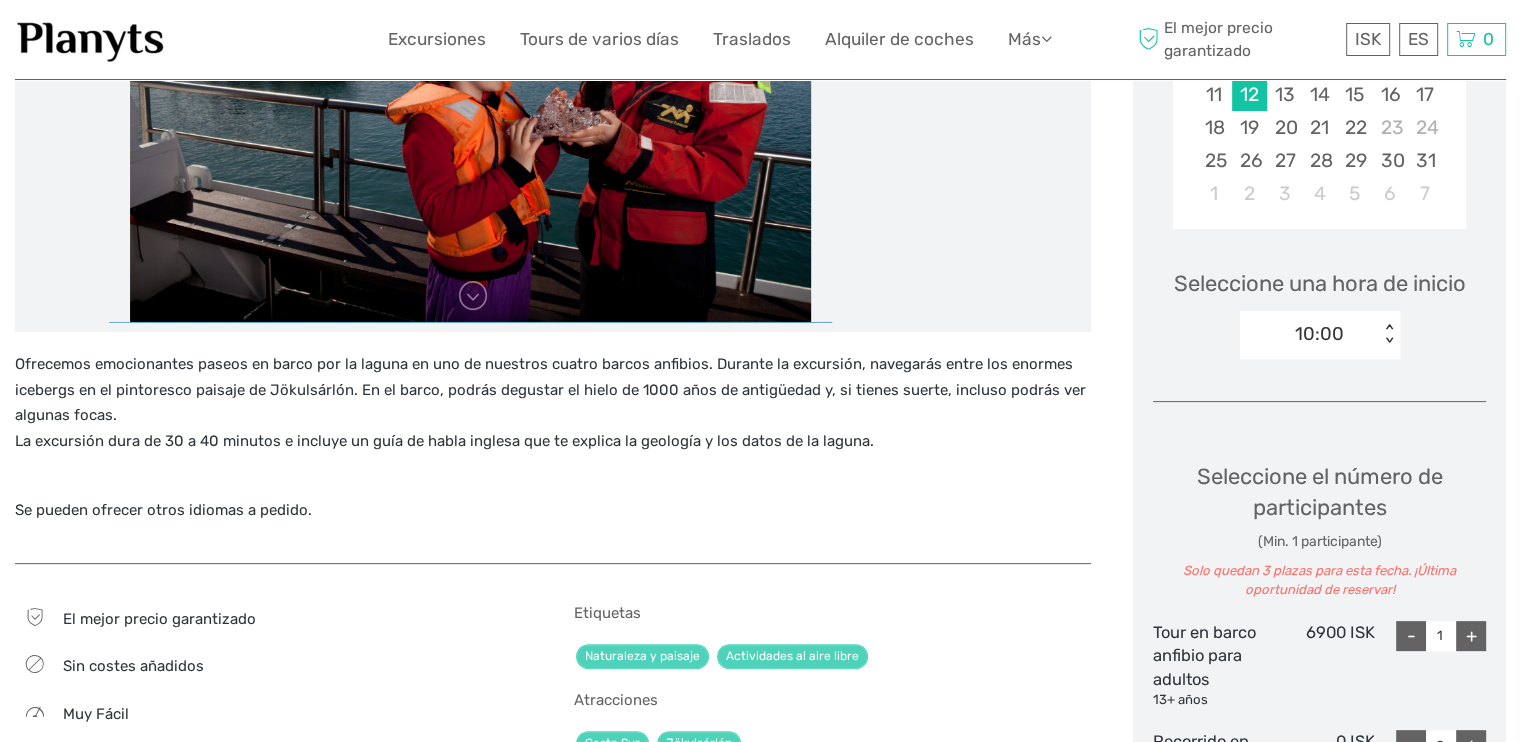 scroll, scrollTop: 600, scrollLeft: 0, axis: vertical 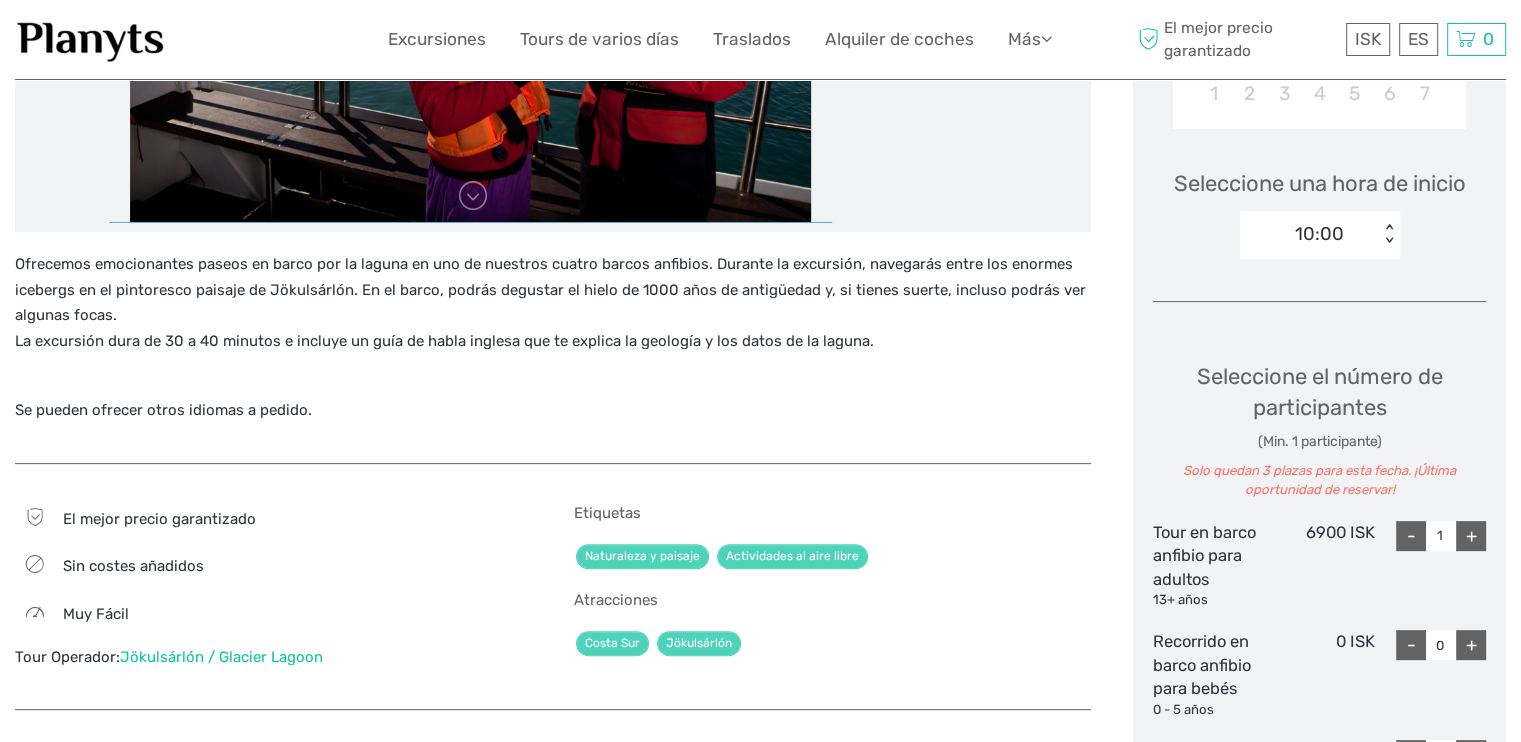 click on "+" at bounding box center (1471, 536) 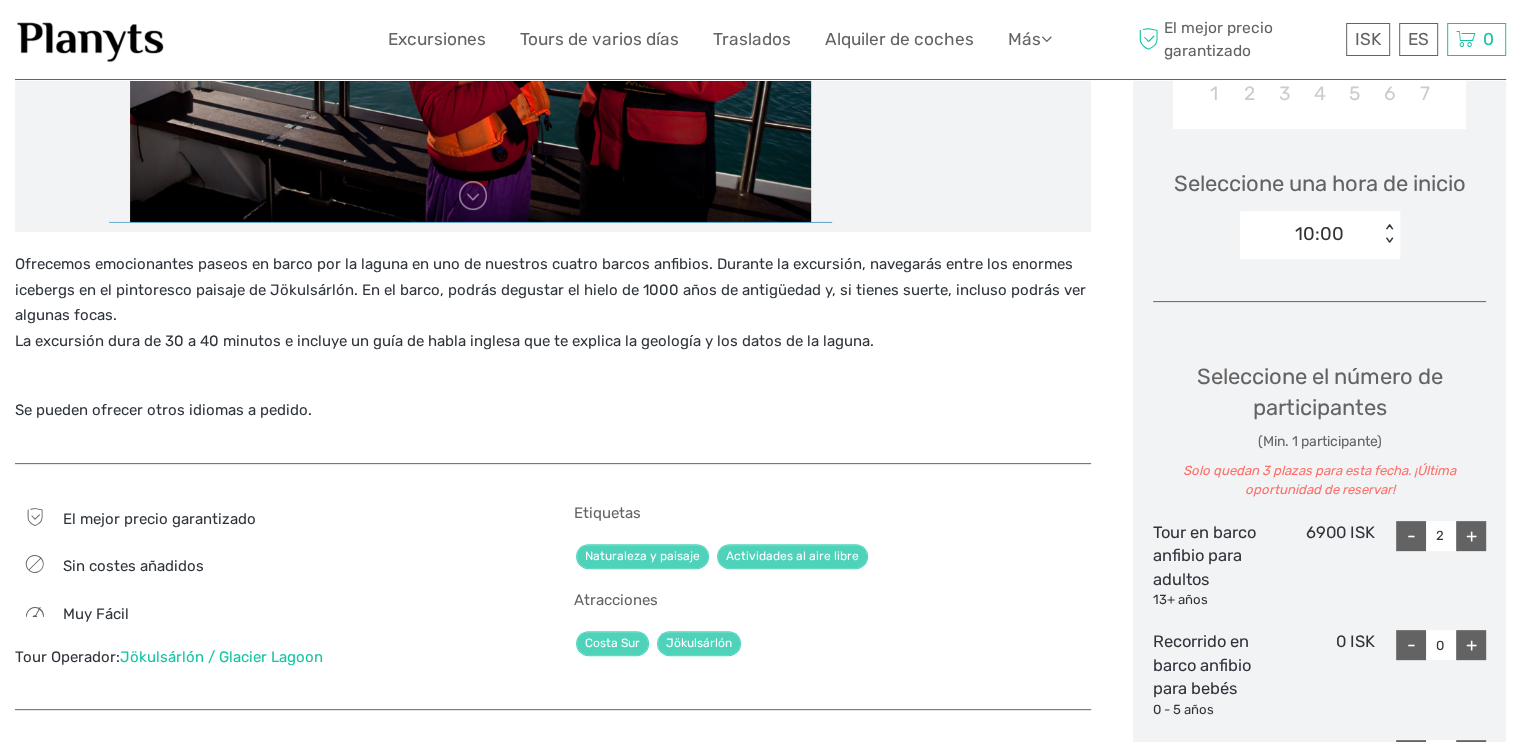click on "+" at bounding box center (1471, 536) 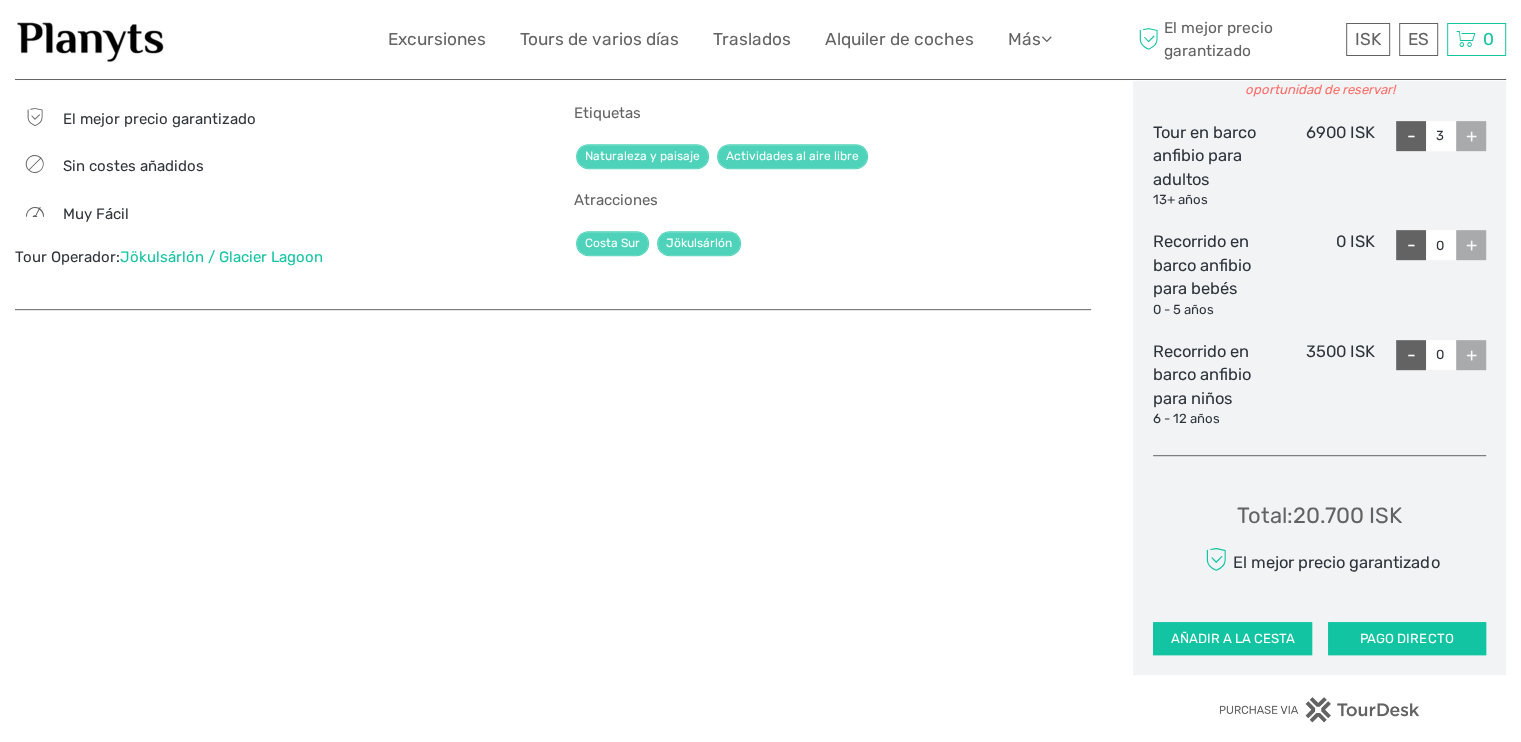 scroll, scrollTop: 1100, scrollLeft: 0, axis: vertical 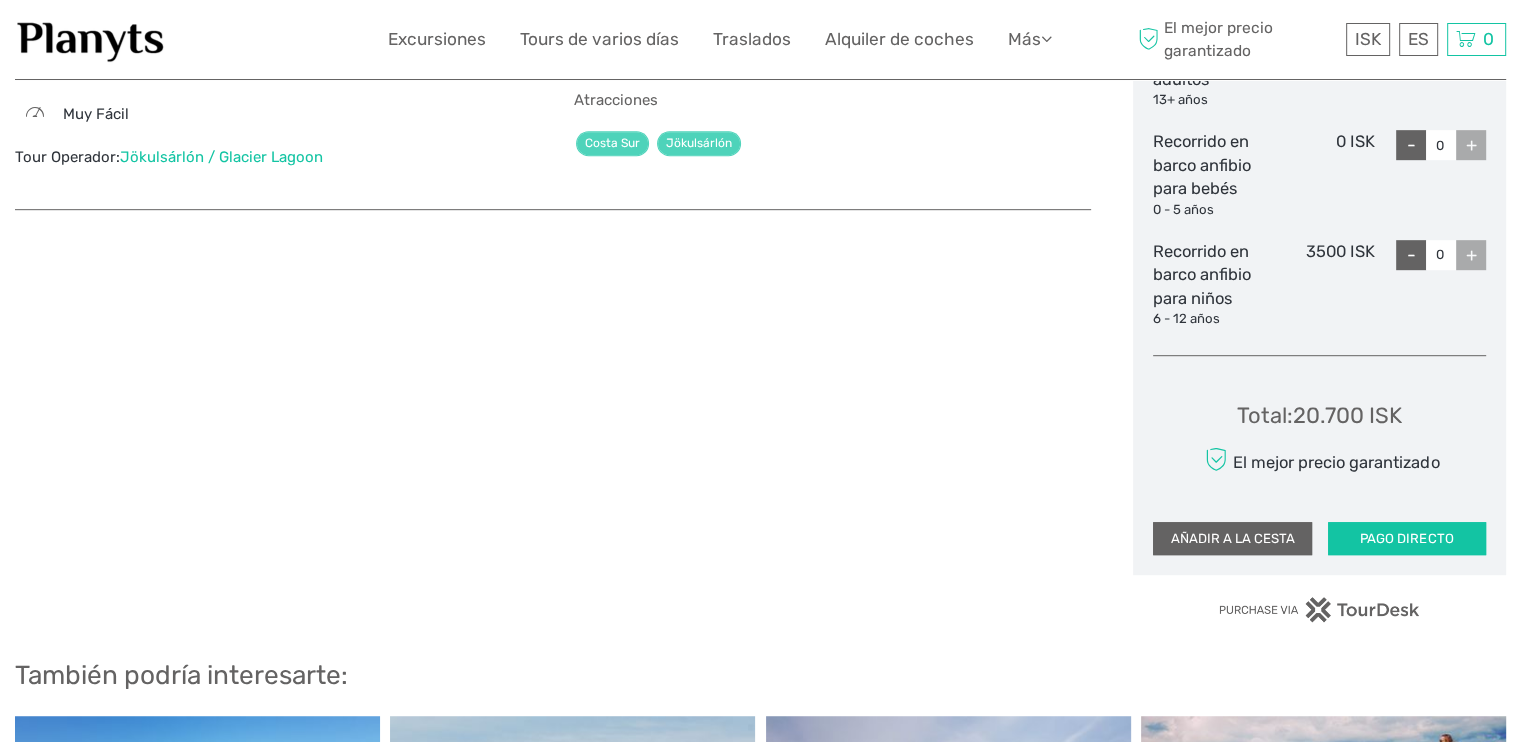 click on "AÑADIR A LA CESTA" at bounding box center (1232, 539) 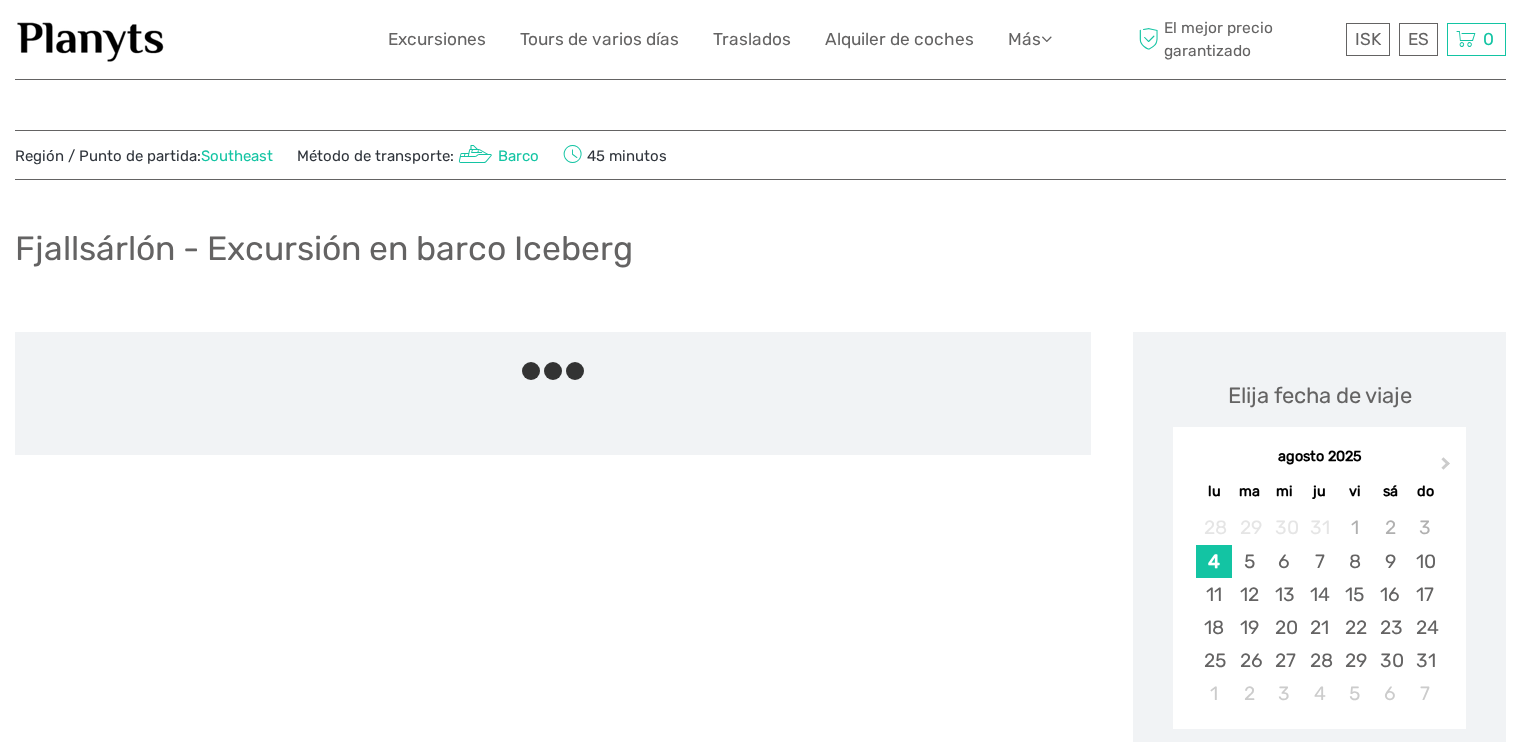 scroll, scrollTop: 0, scrollLeft: 0, axis: both 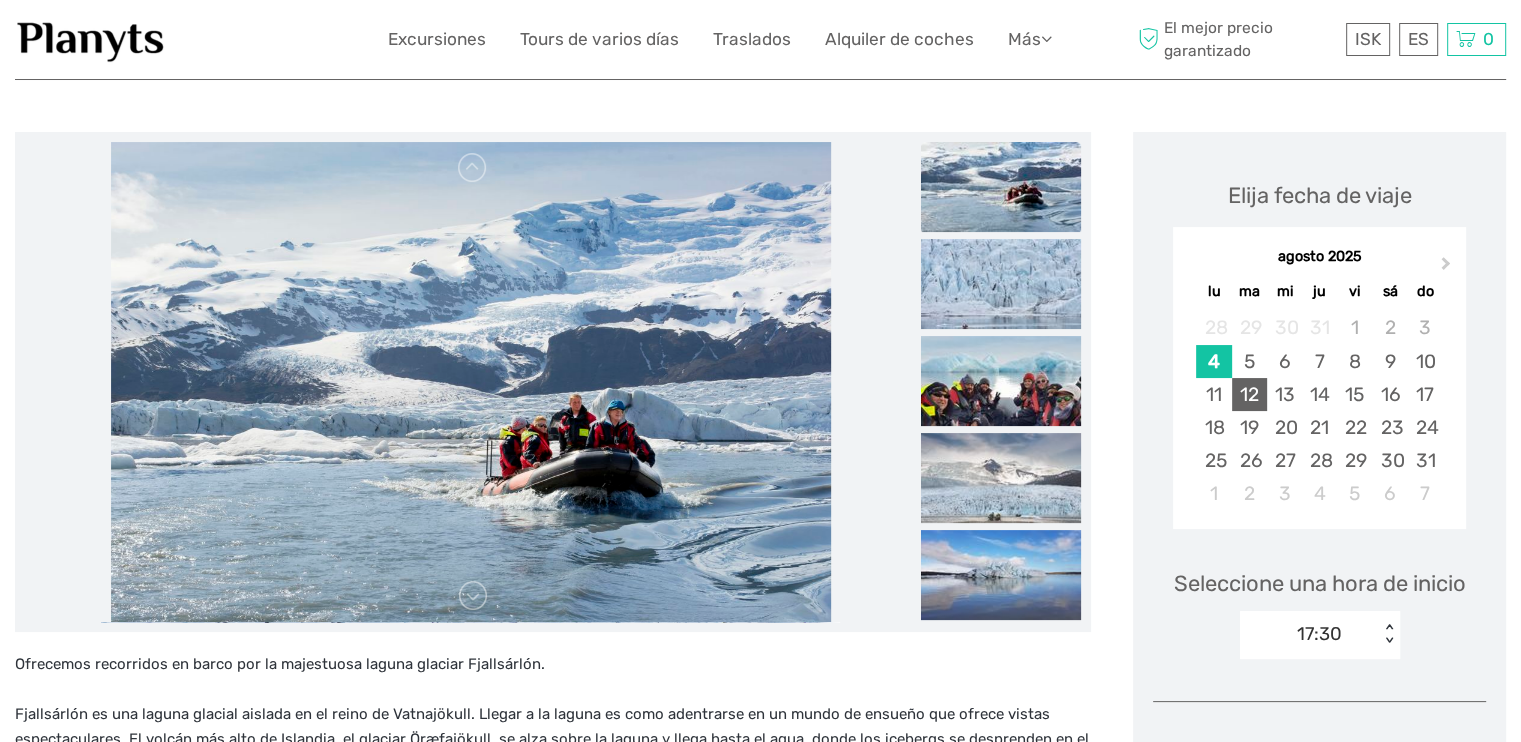 click on "12" at bounding box center (1249, 394) 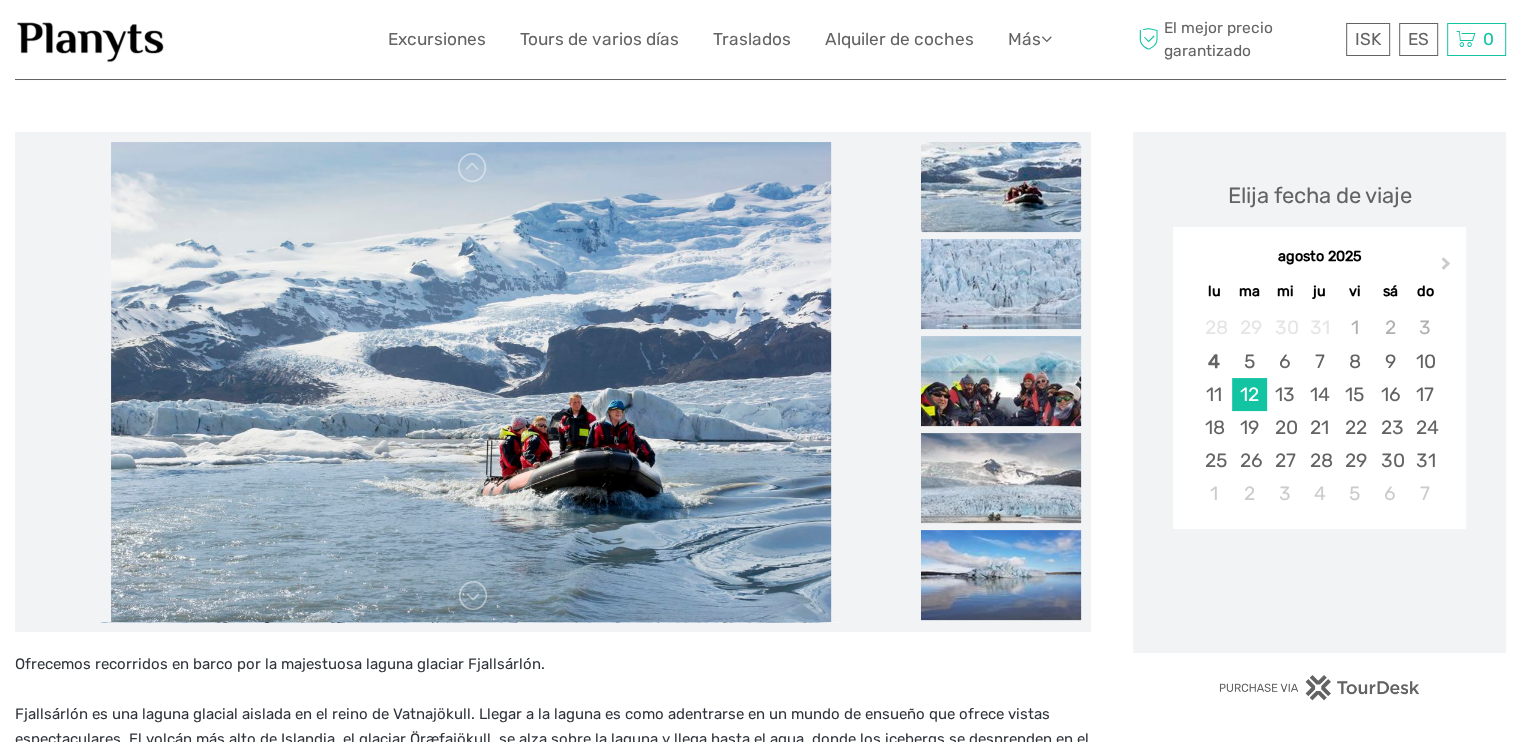 scroll, scrollTop: 300, scrollLeft: 0, axis: vertical 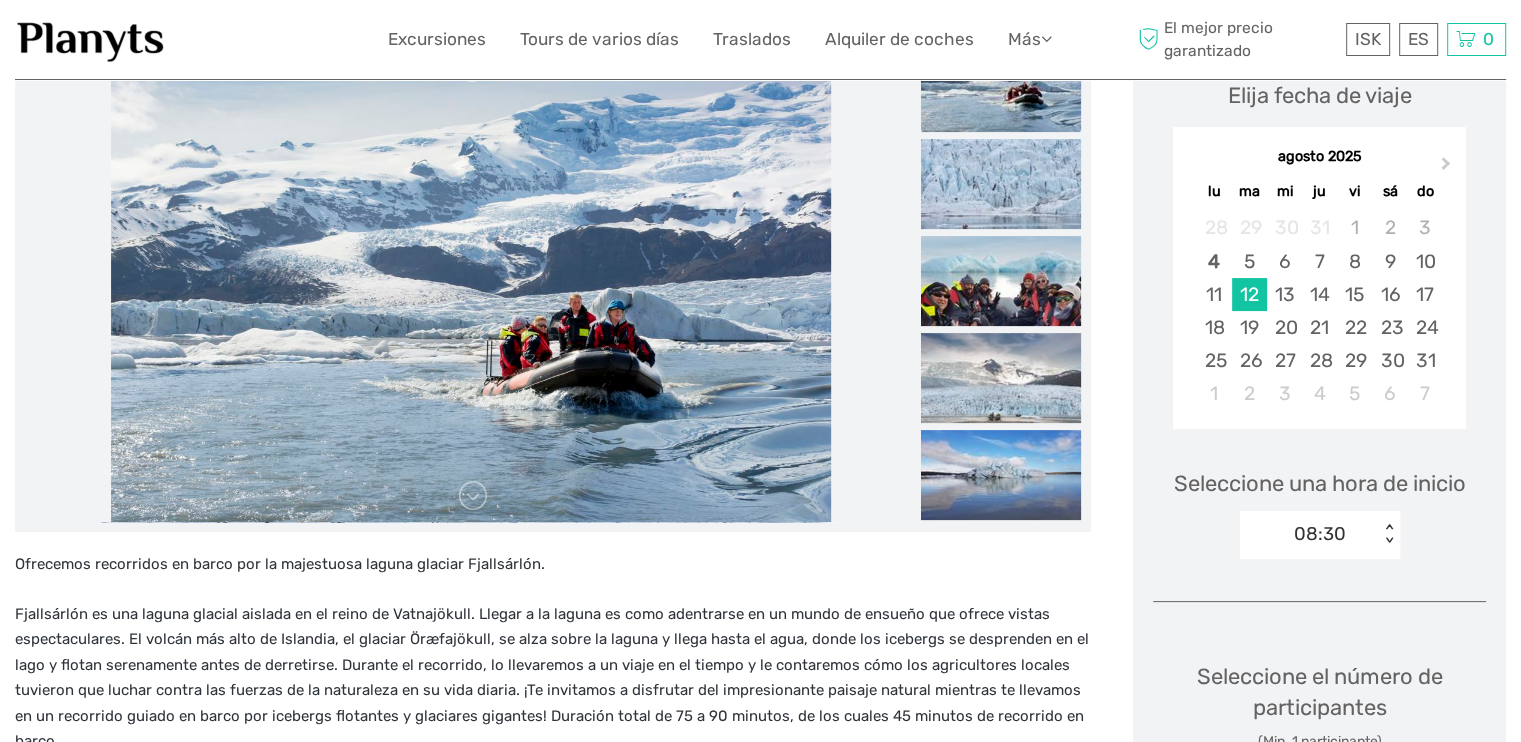 click on "08:30 < >" at bounding box center (1320, 535) 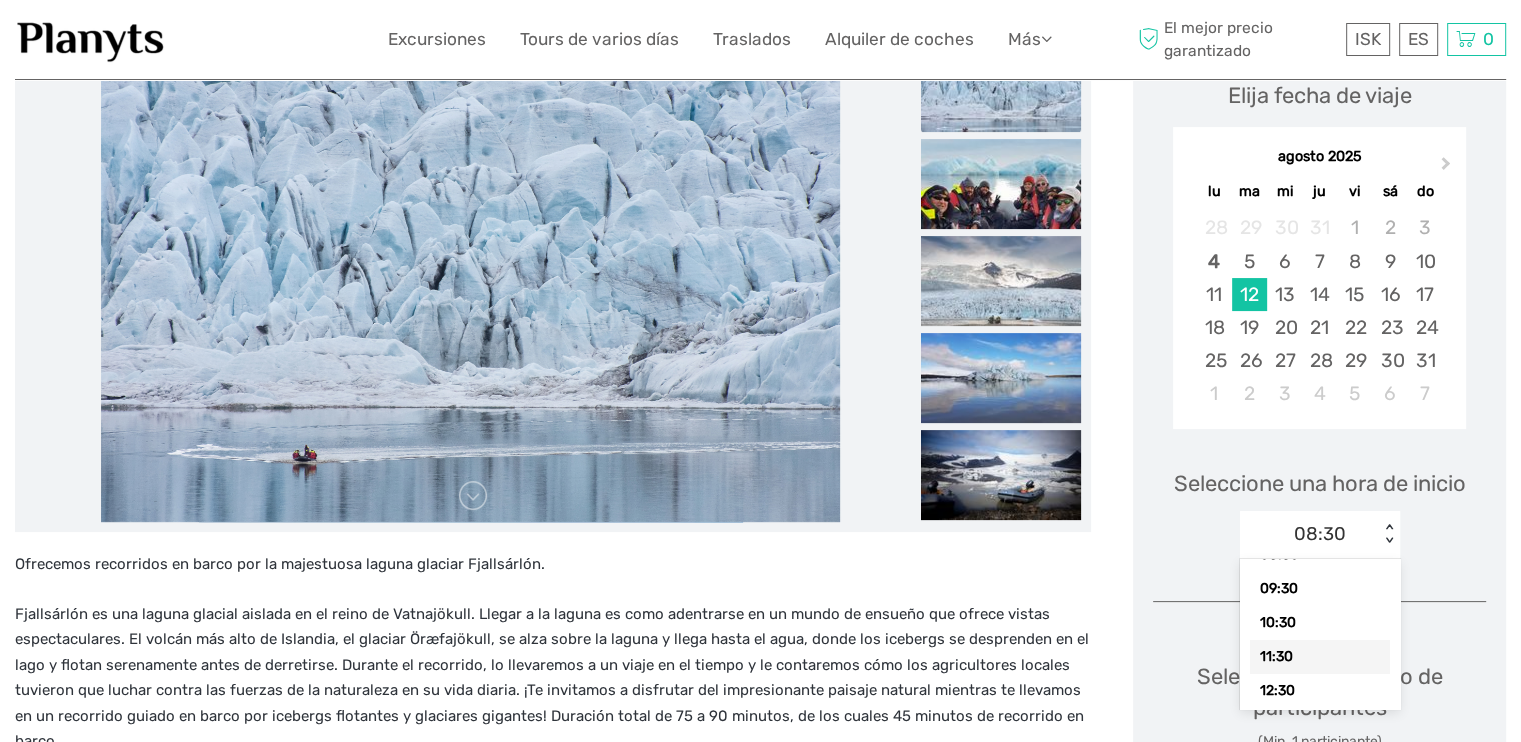 scroll, scrollTop: 80, scrollLeft: 0, axis: vertical 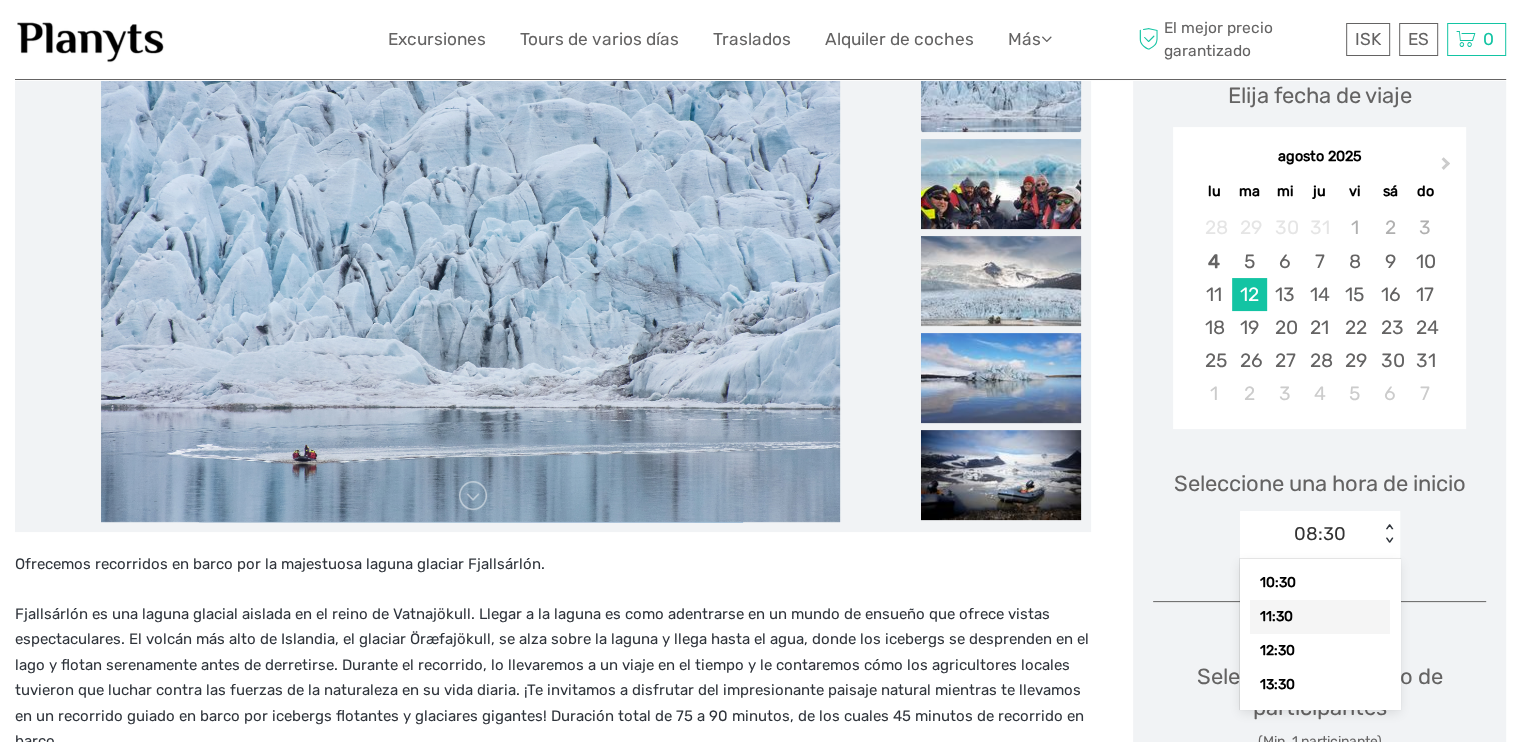 click on "11:30" at bounding box center (1320, 617) 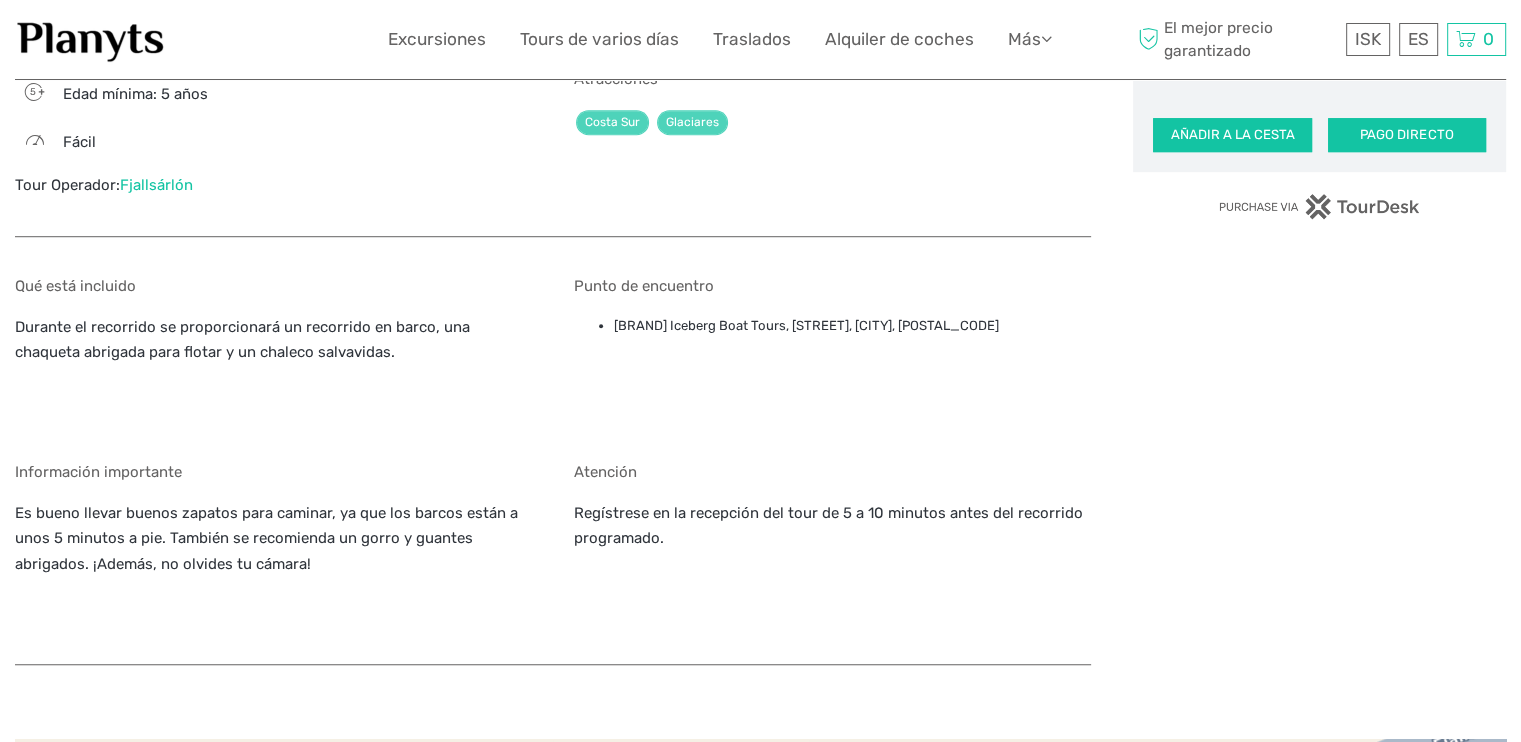 scroll, scrollTop: 1400, scrollLeft: 0, axis: vertical 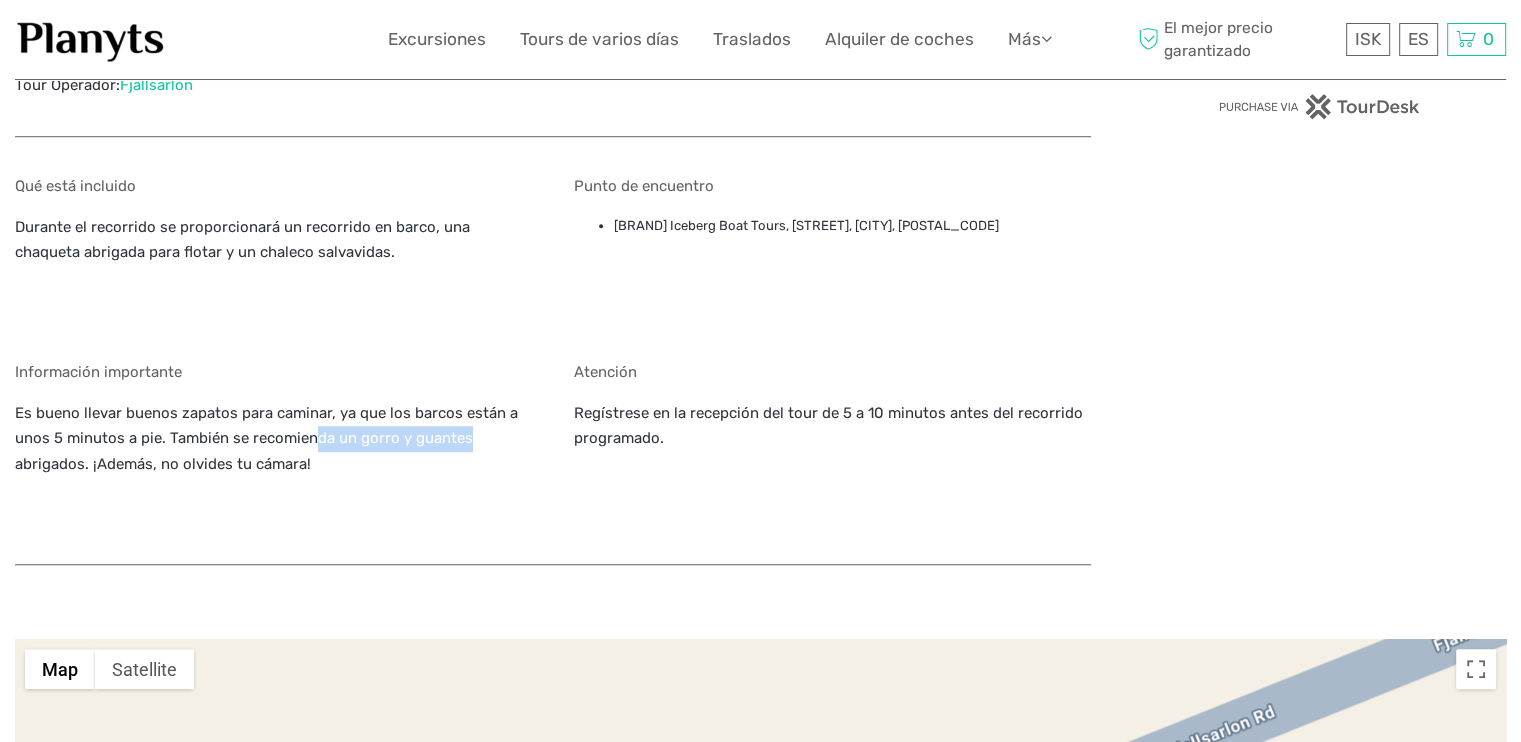 drag, startPoint x: 318, startPoint y: 447, endPoint x: 502, endPoint y: 436, distance: 184.3285 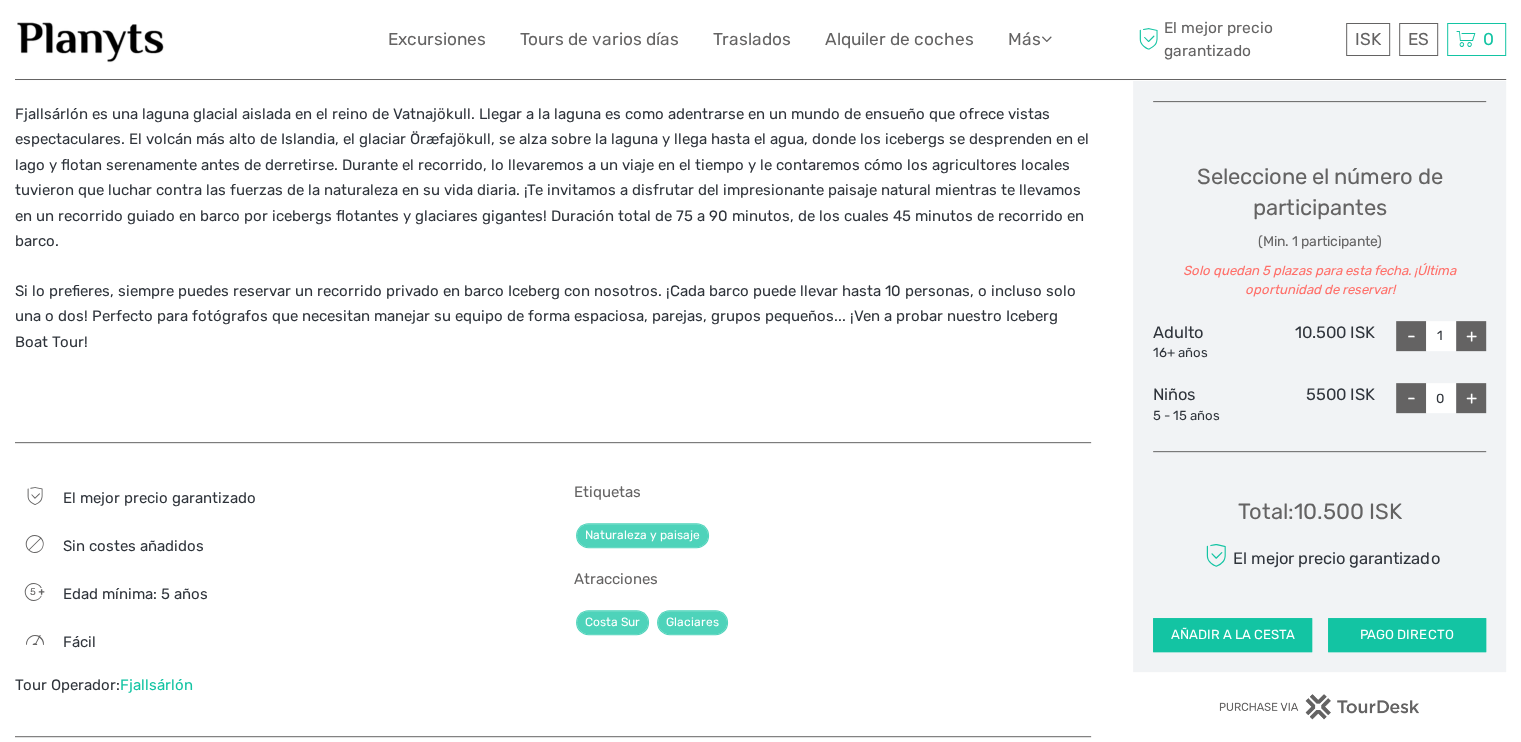scroll, scrollTop: 200, scrollLeft: 0, axis: vertical 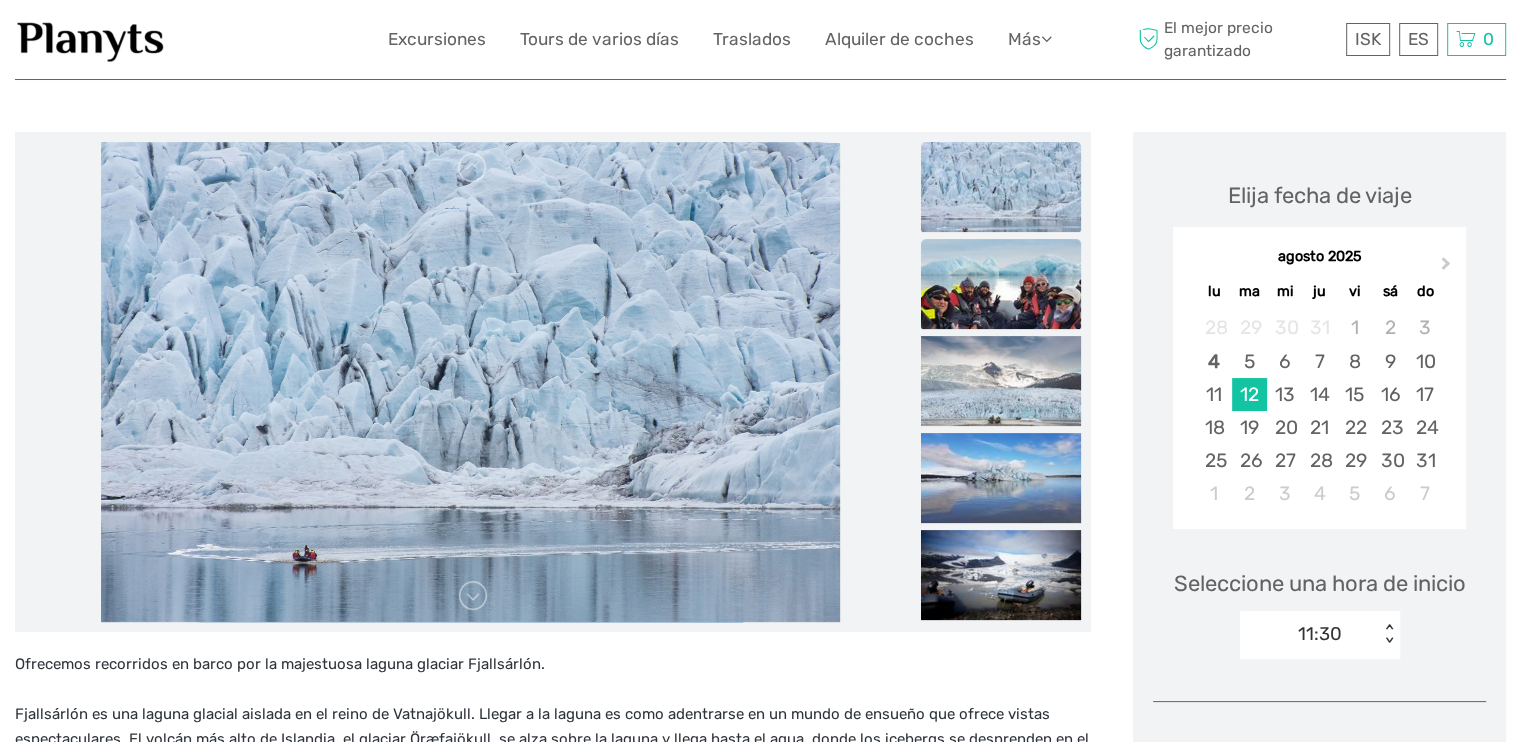 click at bounding box center [1001, 284] 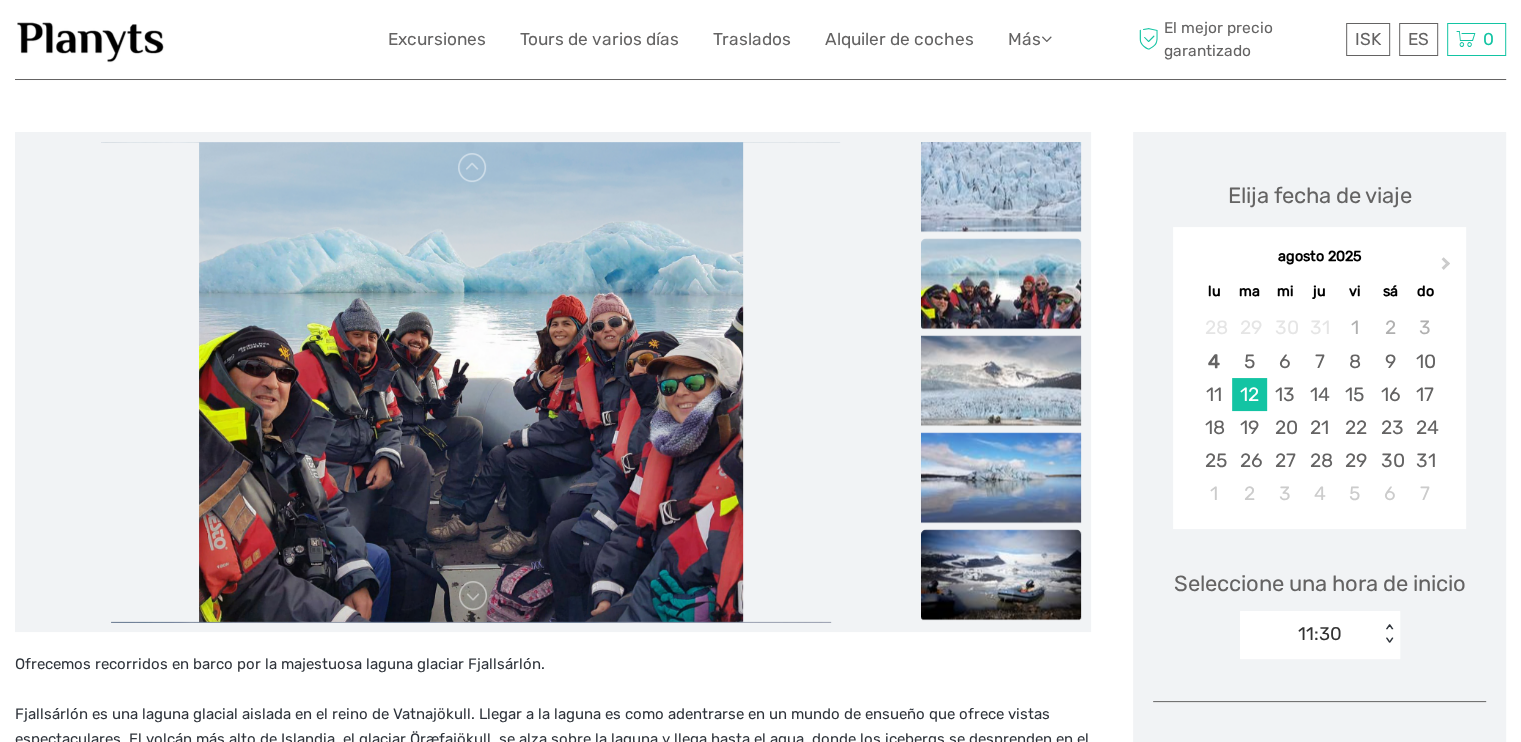 click at bounding box center (1001, 575) 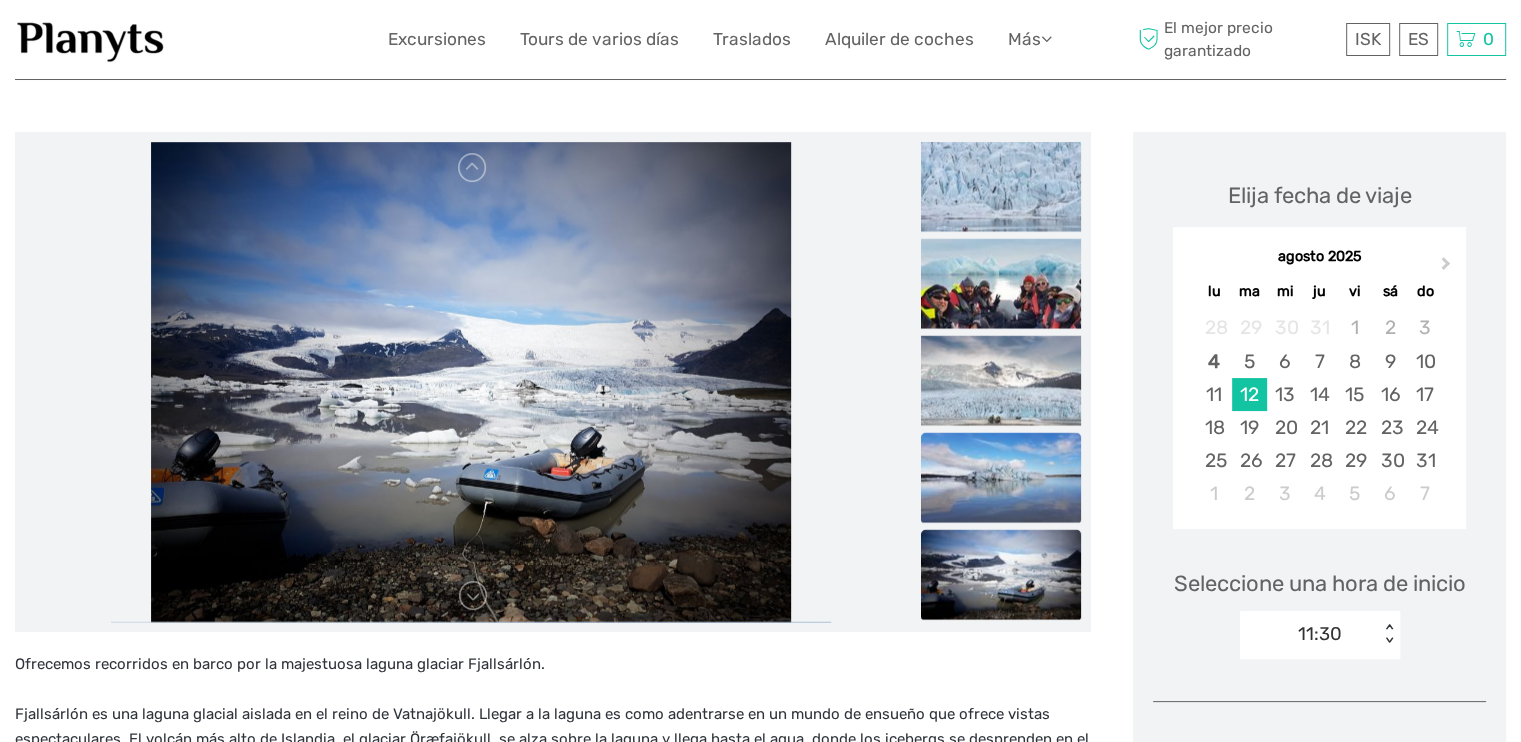 click at bounding box center [1001, 478] 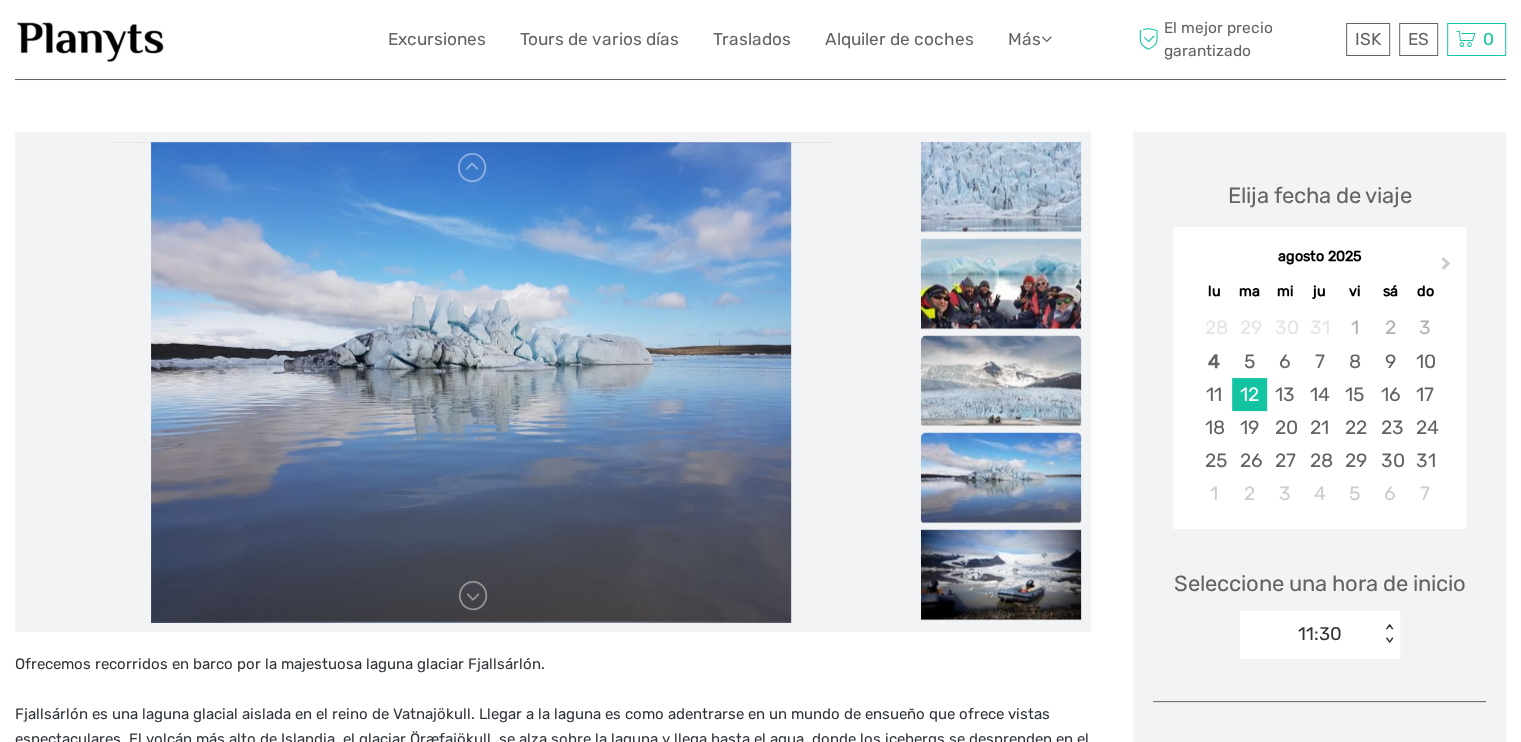click at bounding box center [1001, 381] 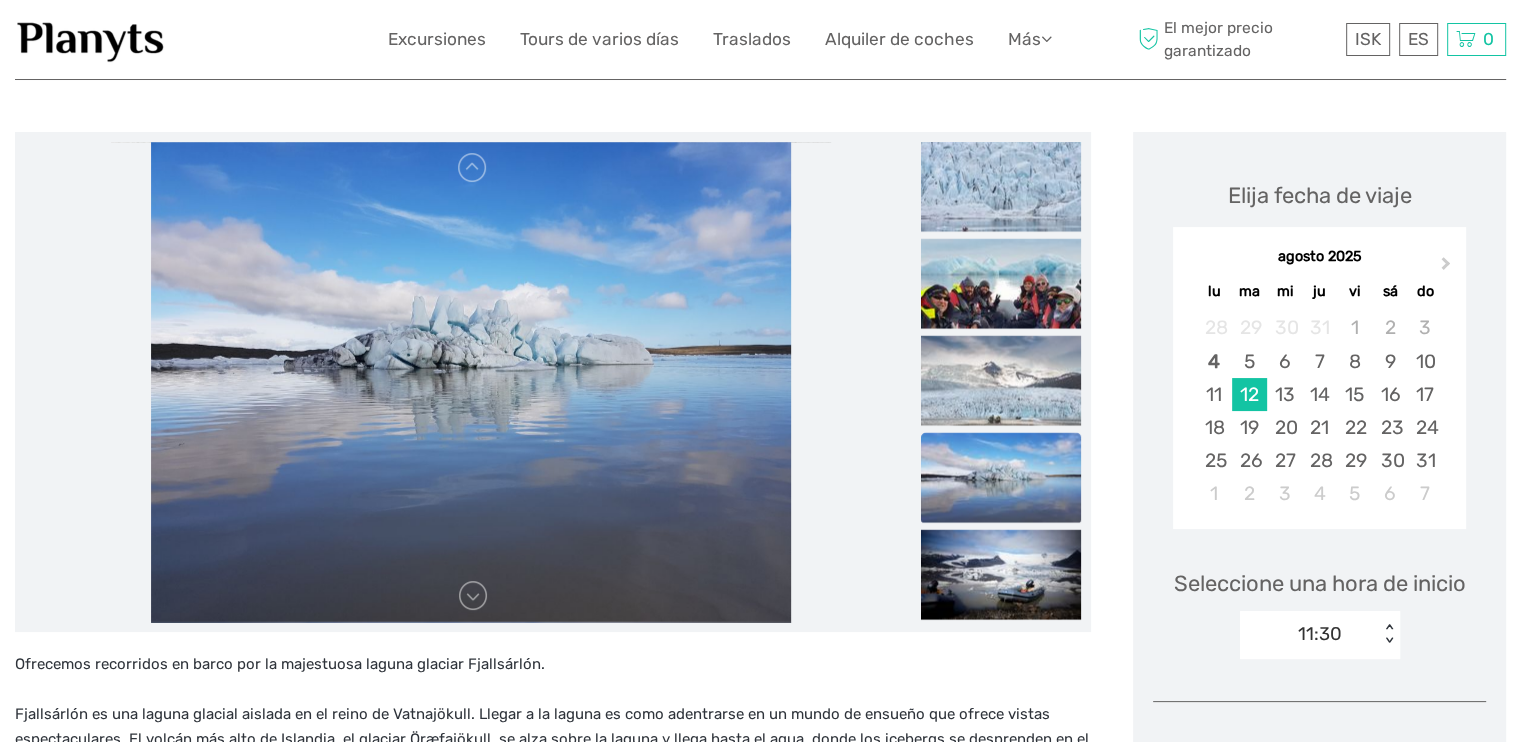 scroll, scrollTop: 0, scrollLeft: 0, axis: both 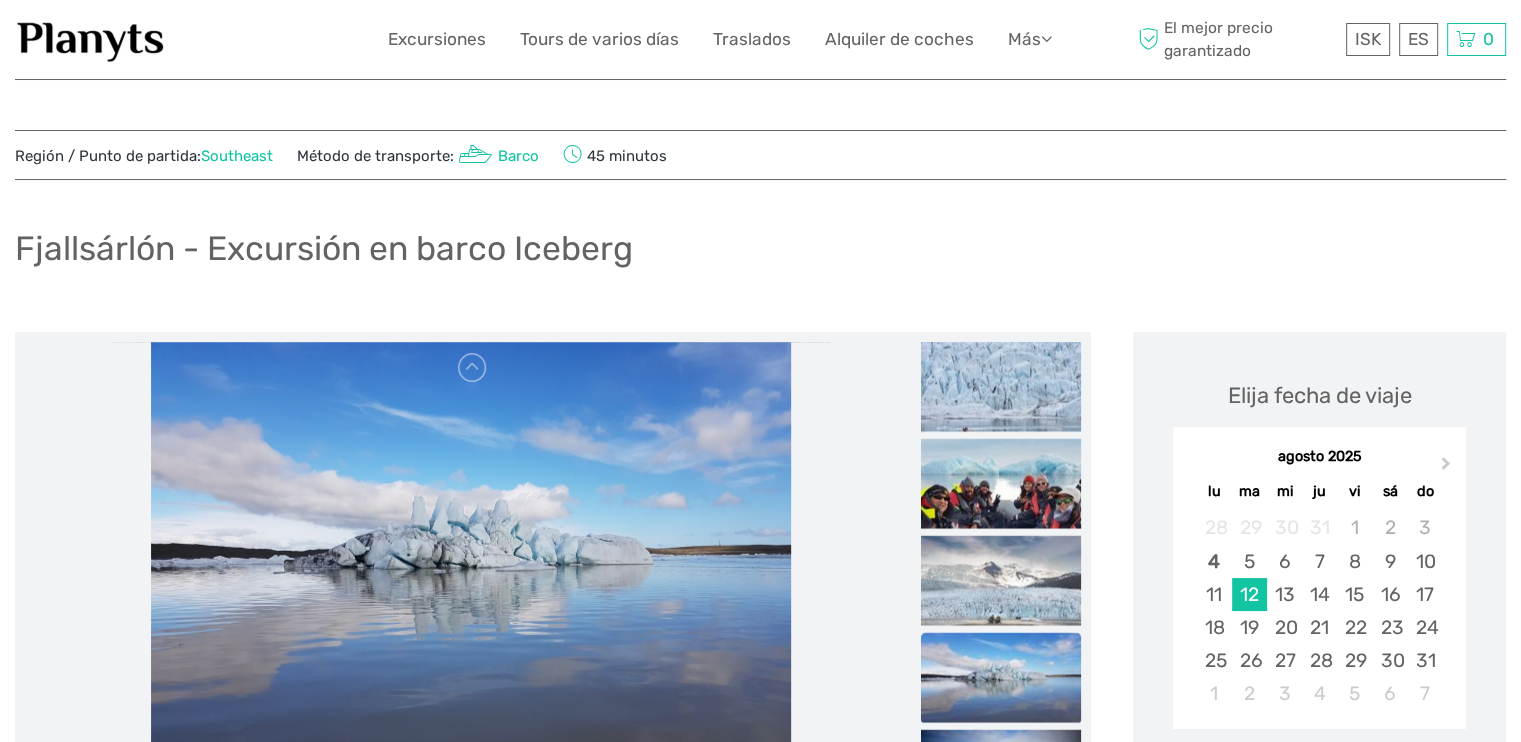 click on "Barco" at bounding box center (496, 156) 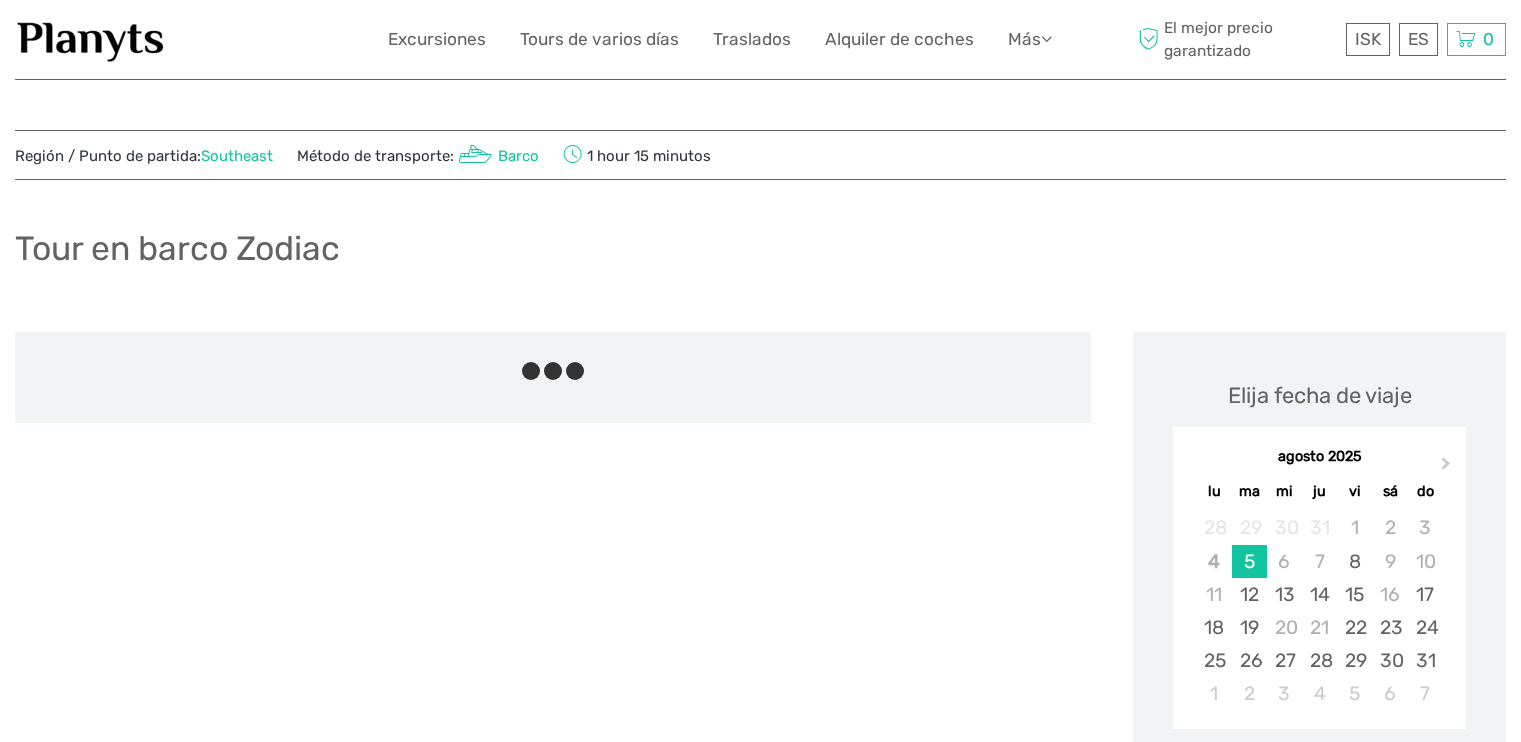 scroll, scrollTop: 0, scrollLeft: 0, axis: both 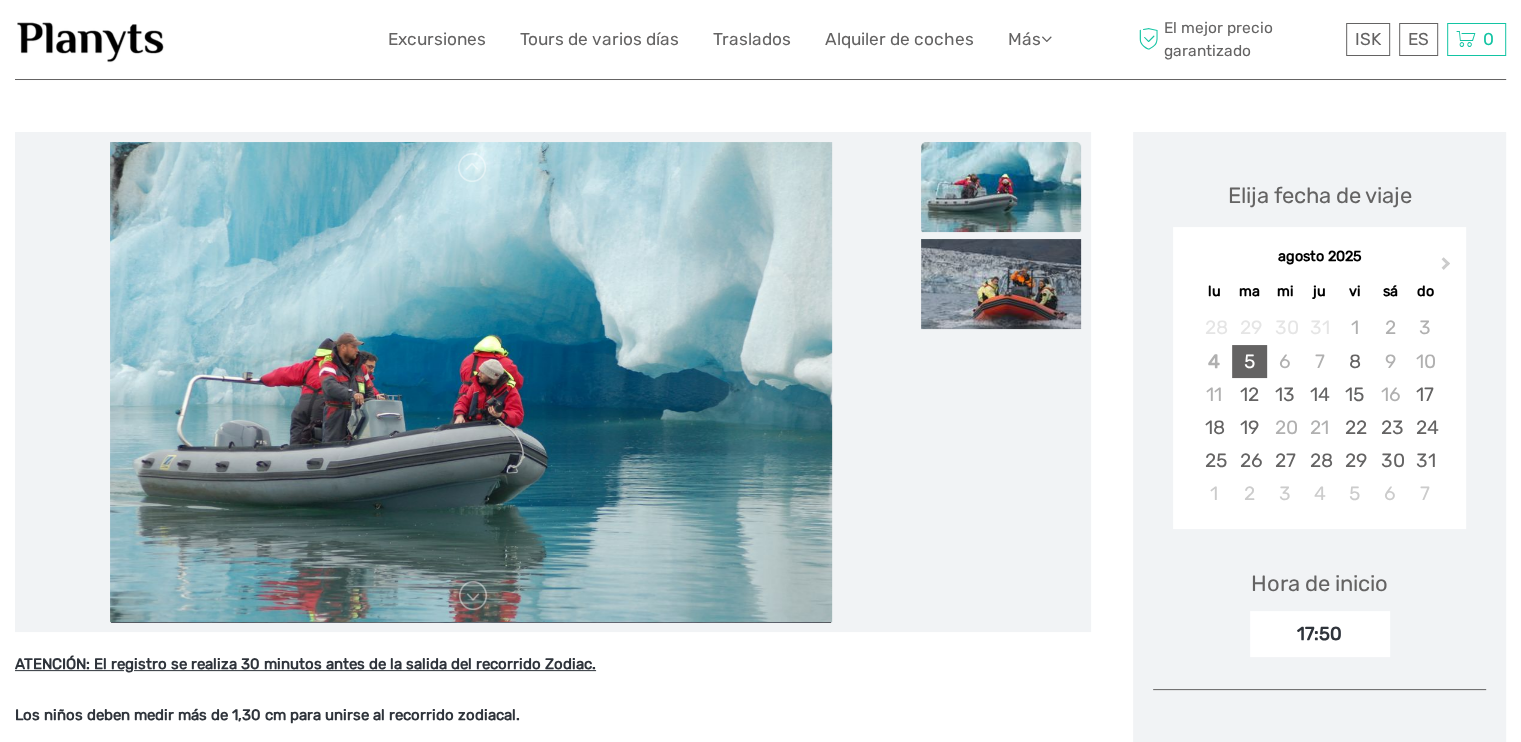 click on "5" at bounding box center (1249, 361) 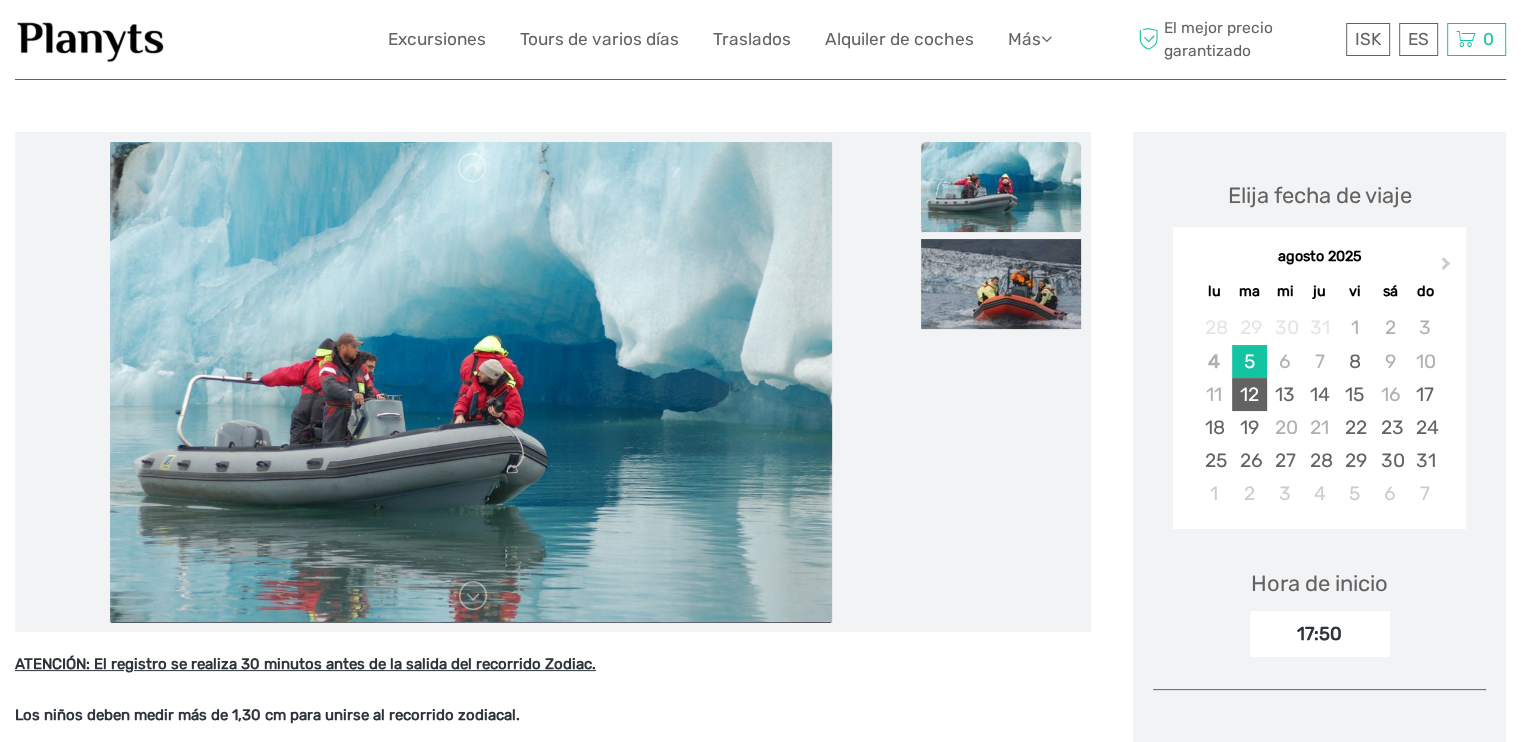 click on "12" at bounding box center [1249, 394] 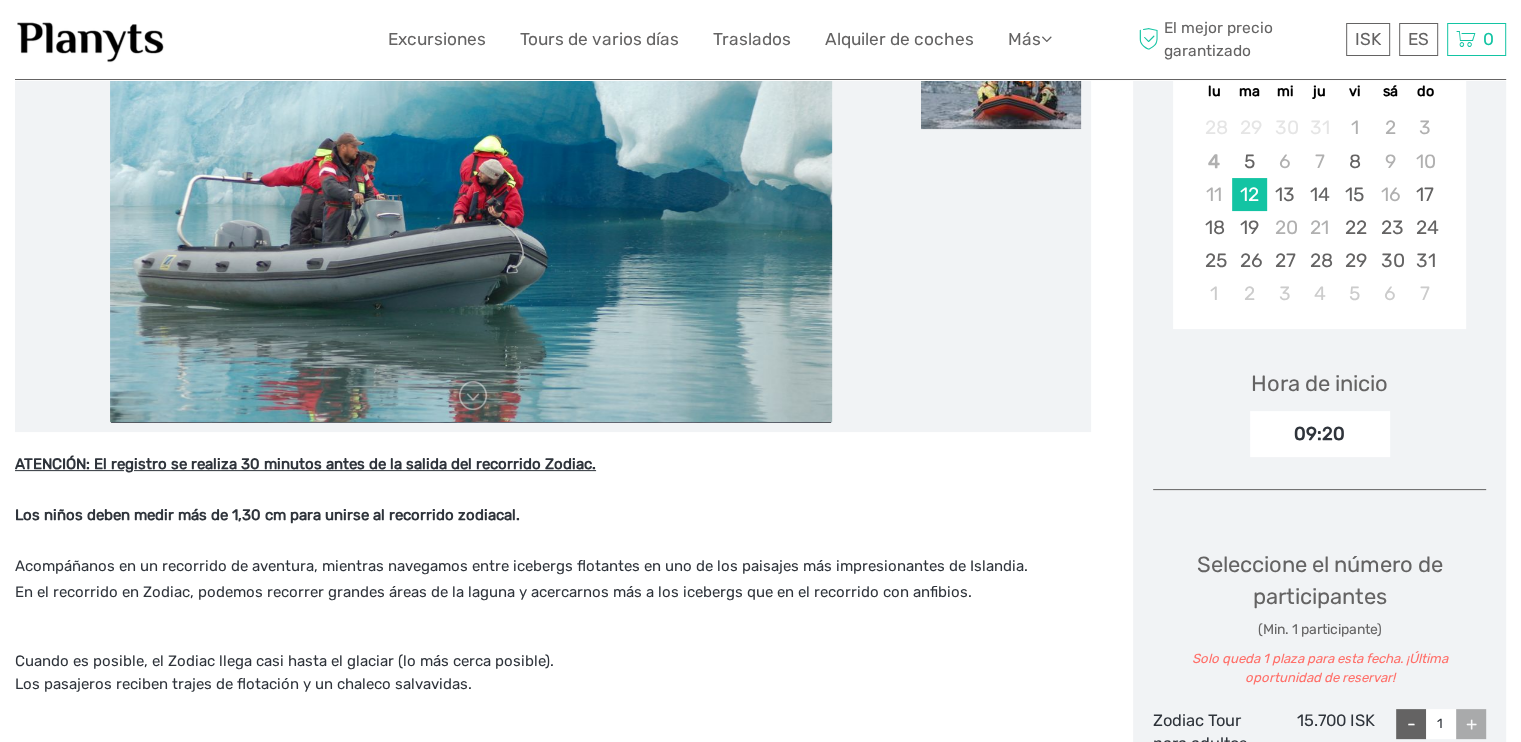 scroll, scrollTop: 500, scrollLeft: 0, axis: vertical 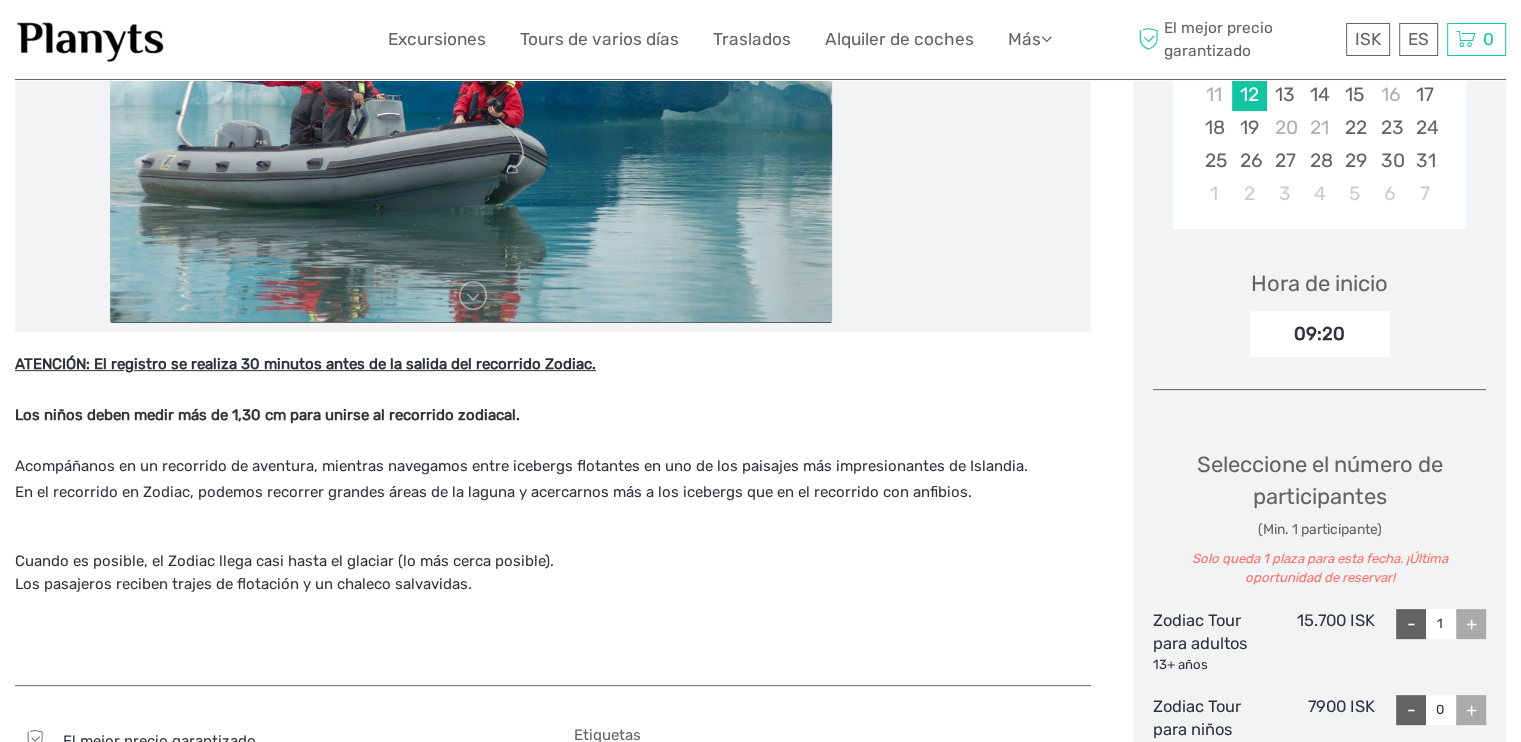 click on "09:20" at bounding box center [1320, 334] 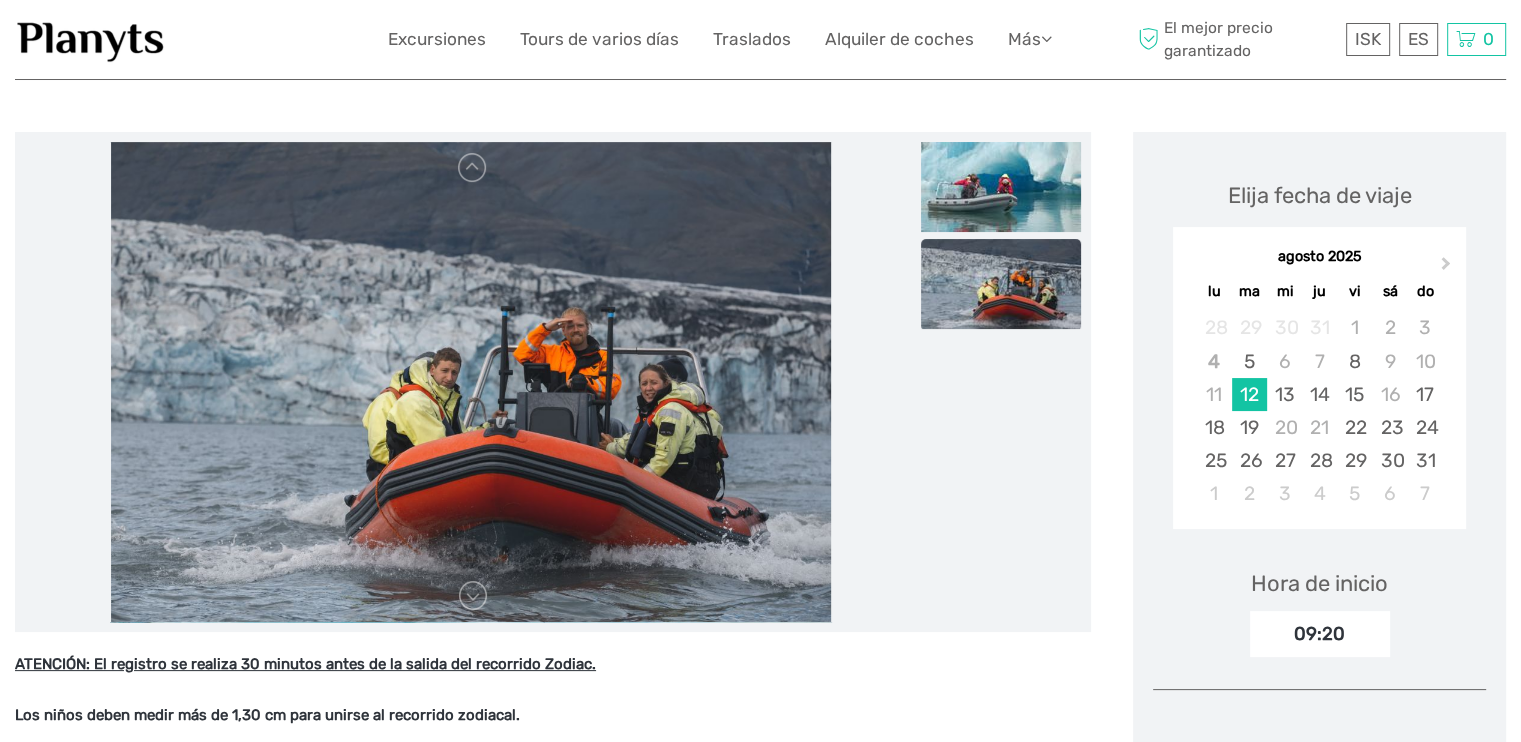 scroll, scrollTop: 100, scrollLeft: 0, axis: vertical 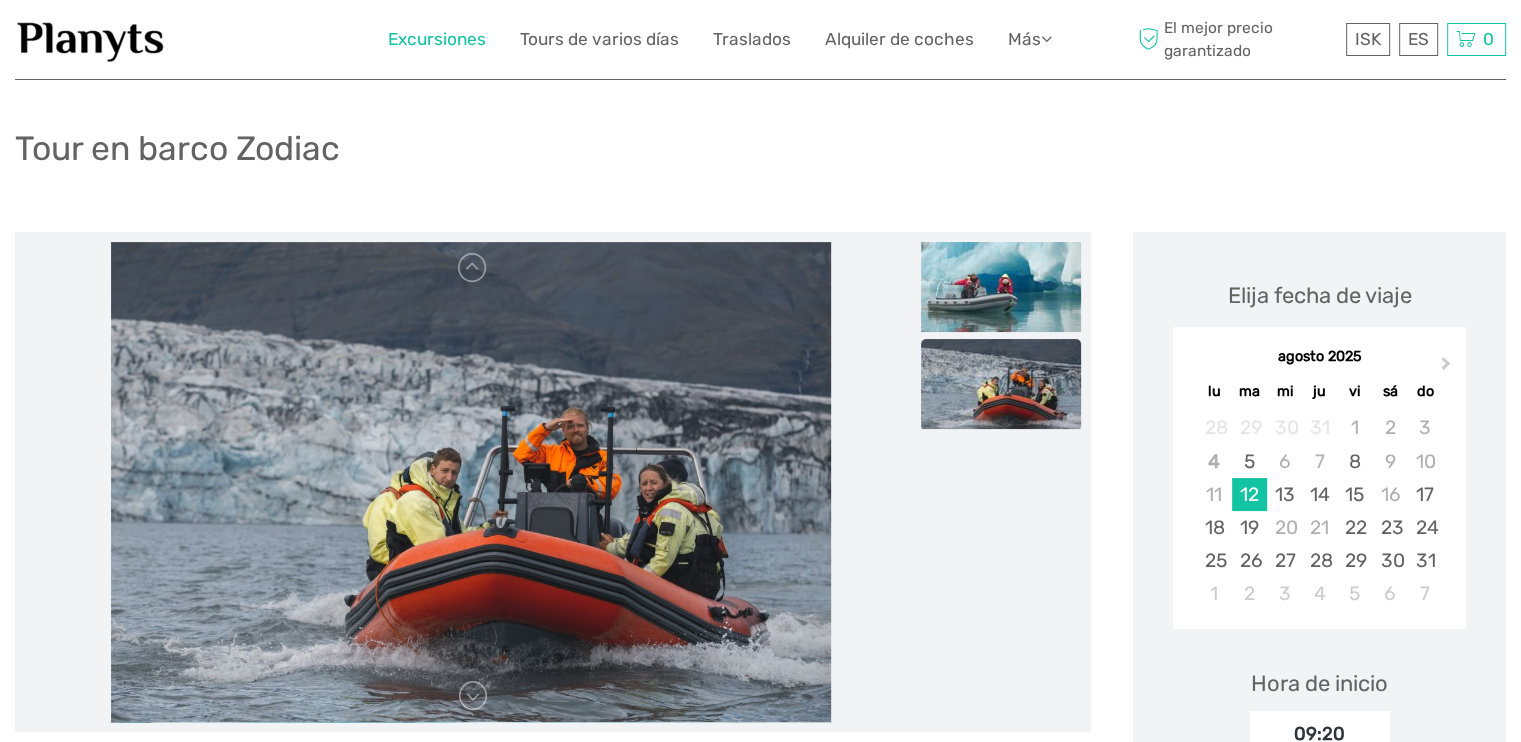click on "Excursiones" at bounding box center (437, 39) 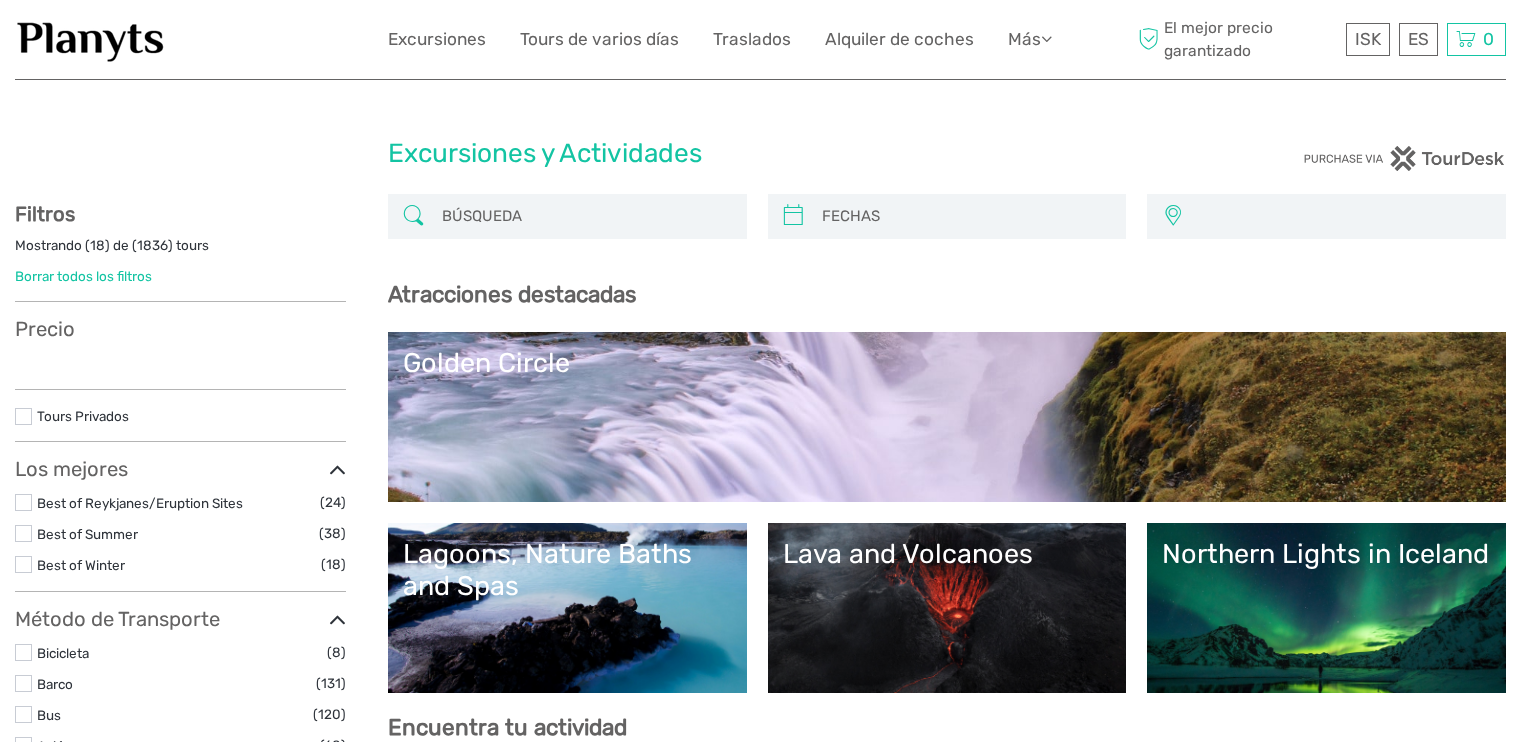 select 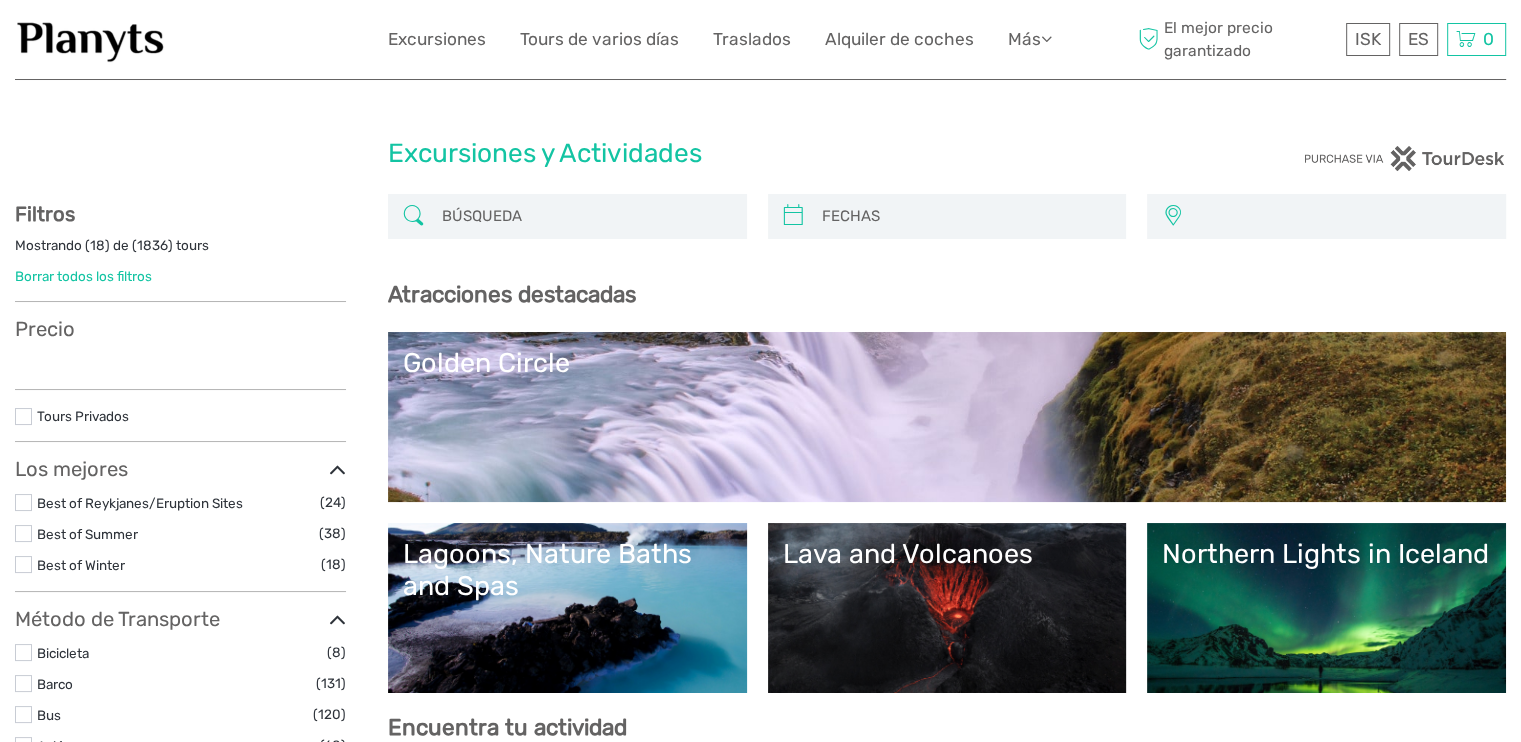 scroll, scrollTop: 0, scrollLeft: 0, axis: both 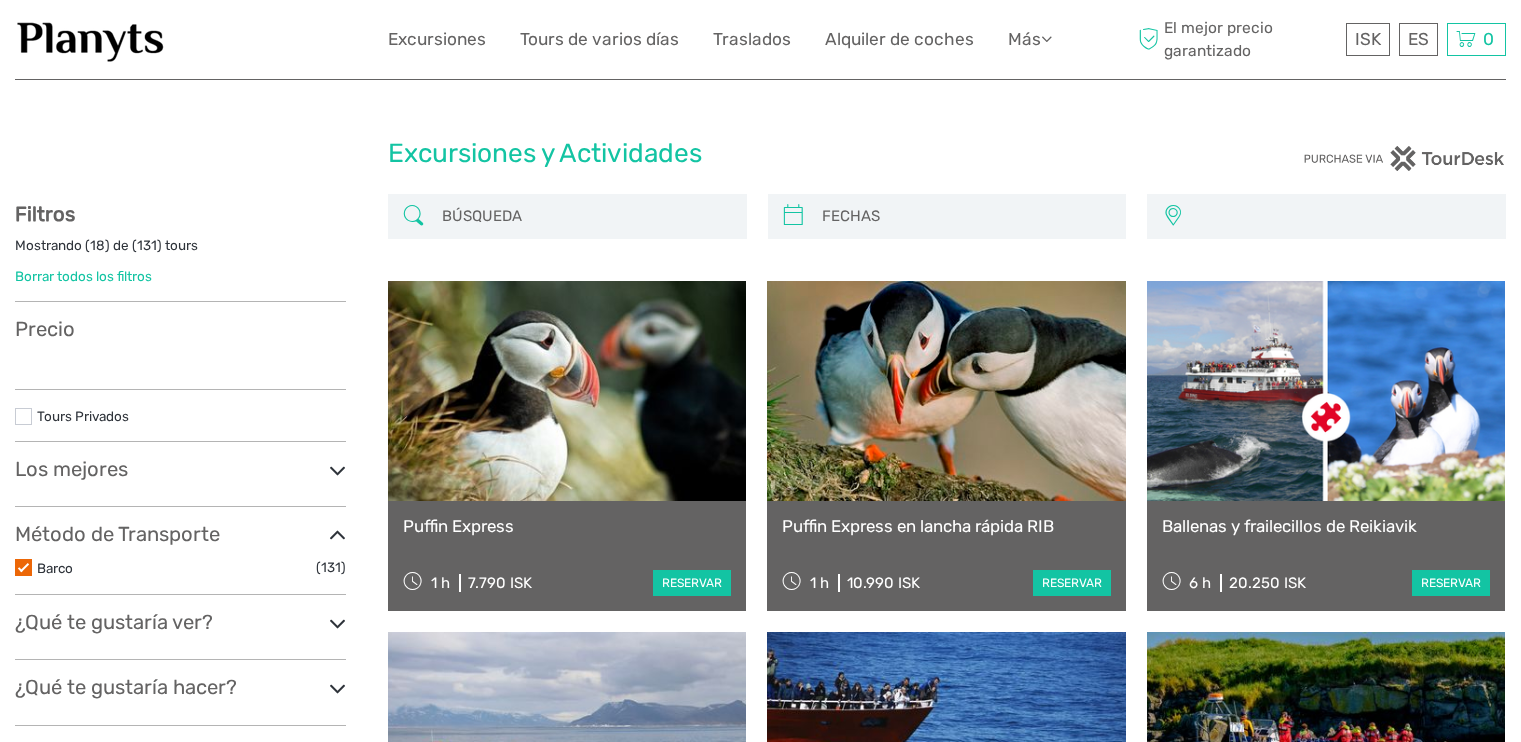 select 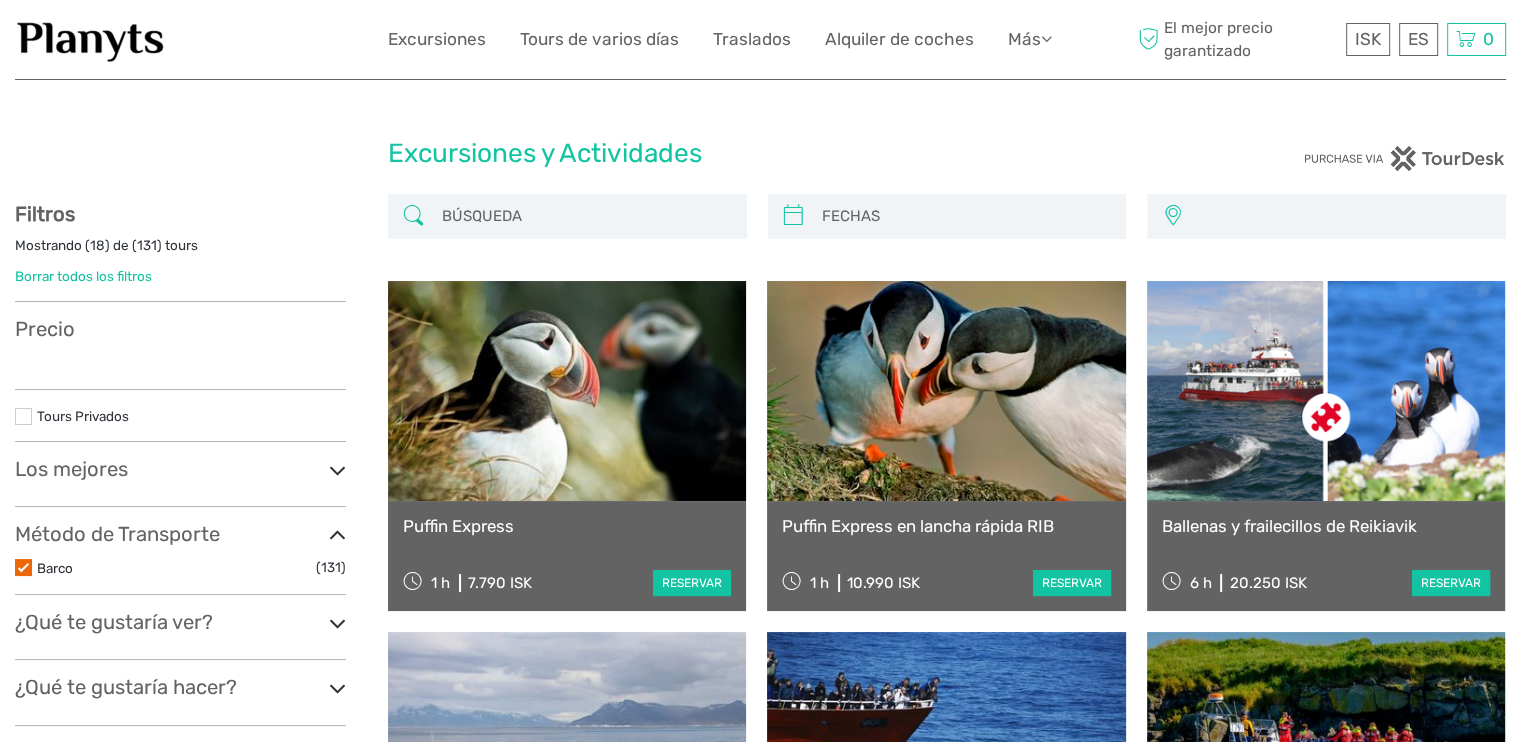 scroll, scrollTop: 0, scrollLeft: 0, axis: both 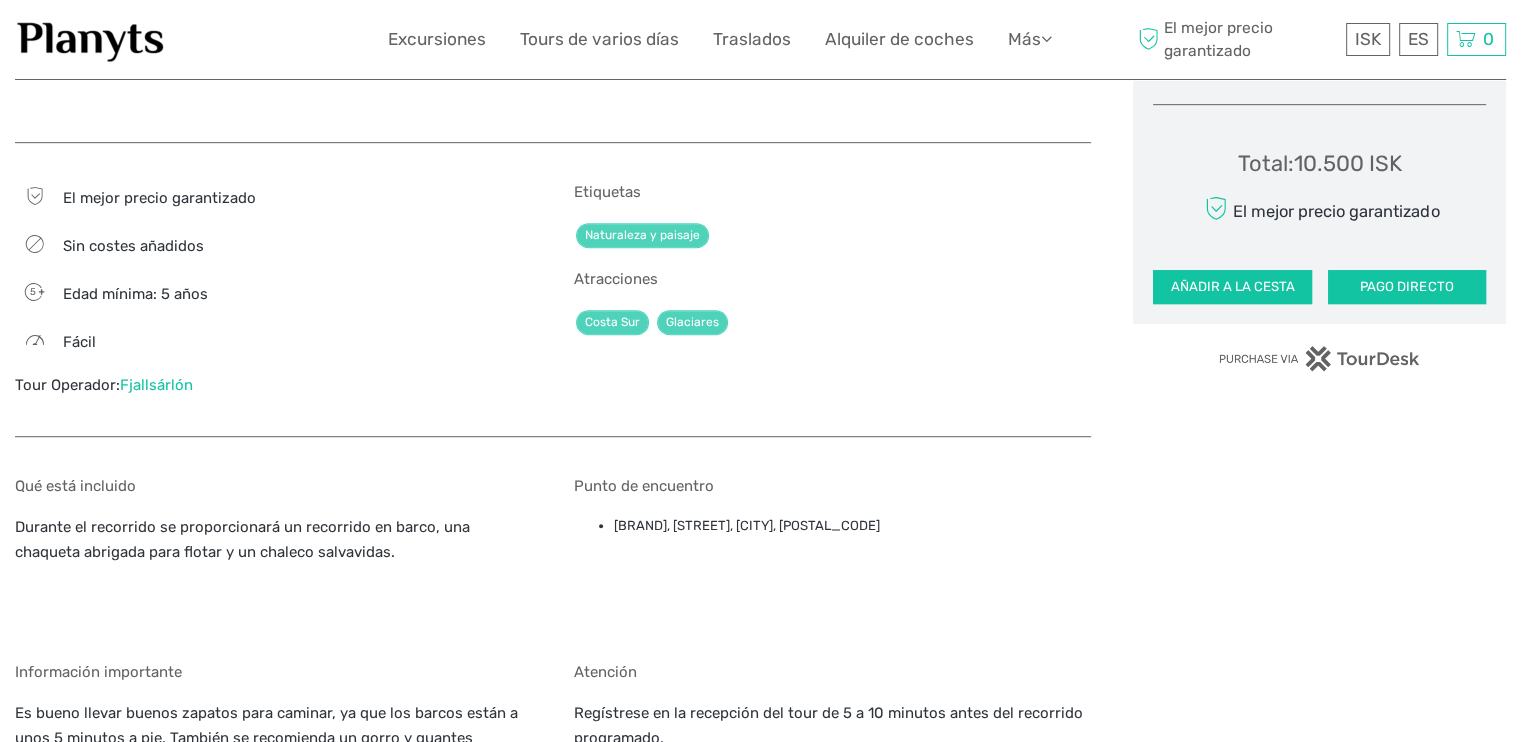 click on "Fjallsárlón" at bounding box center (156, 385) 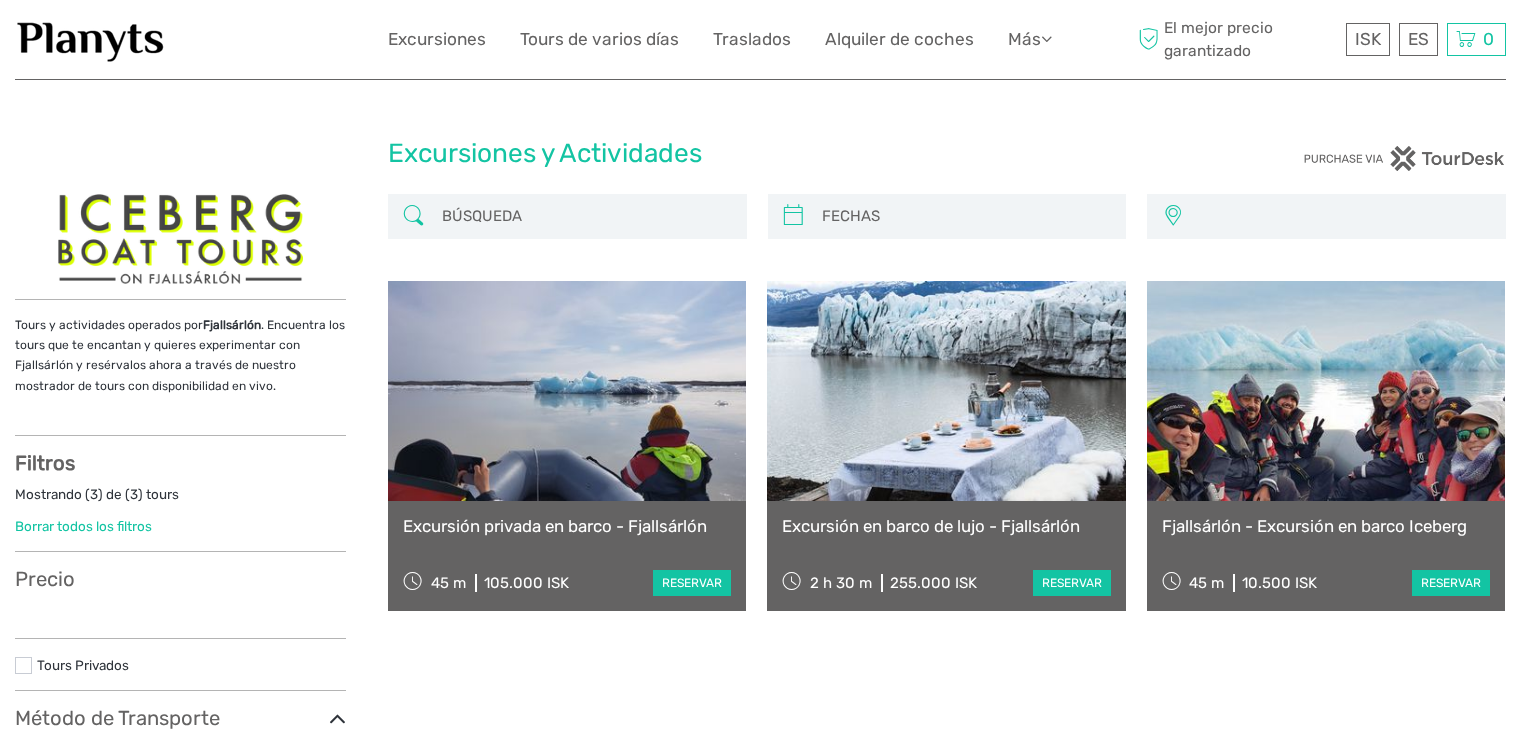 select 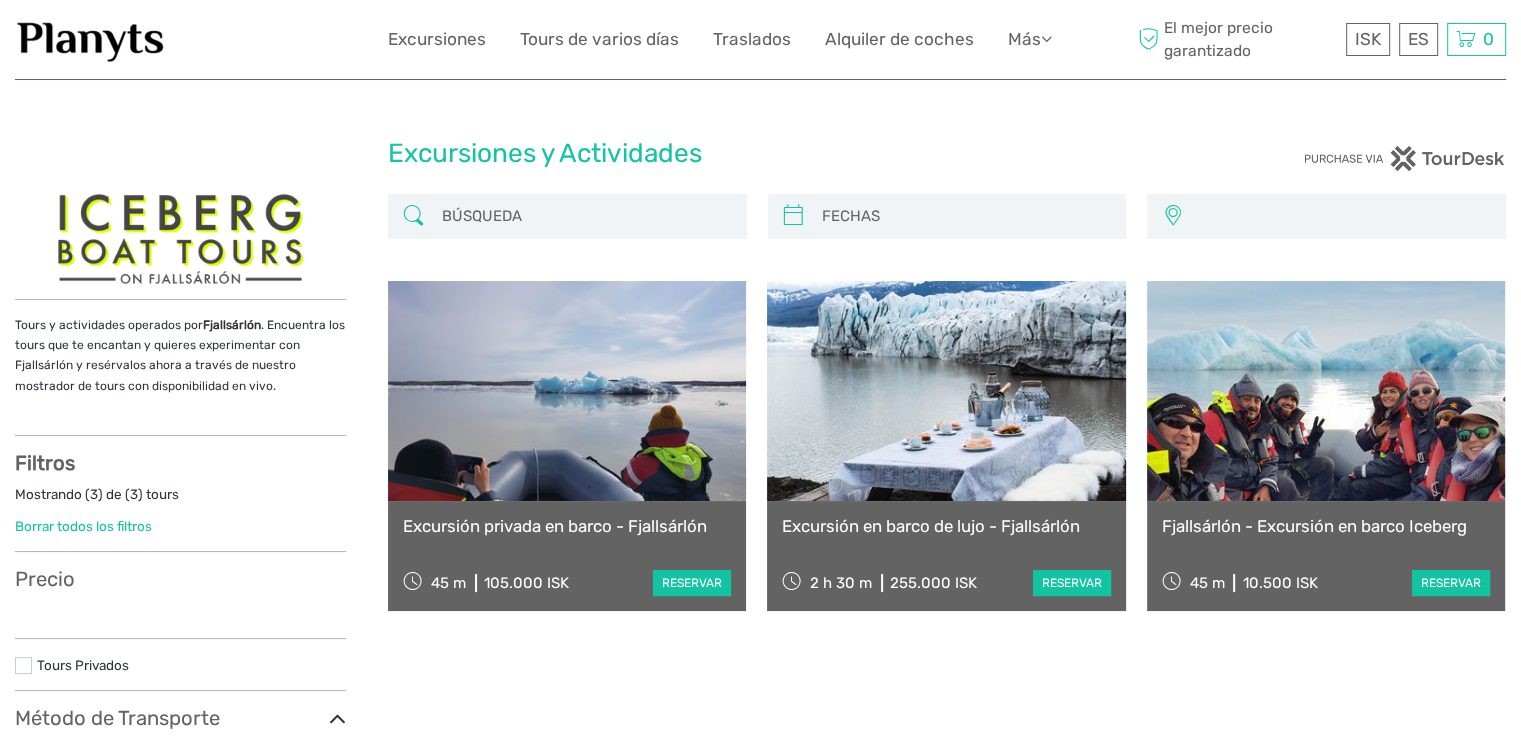 select 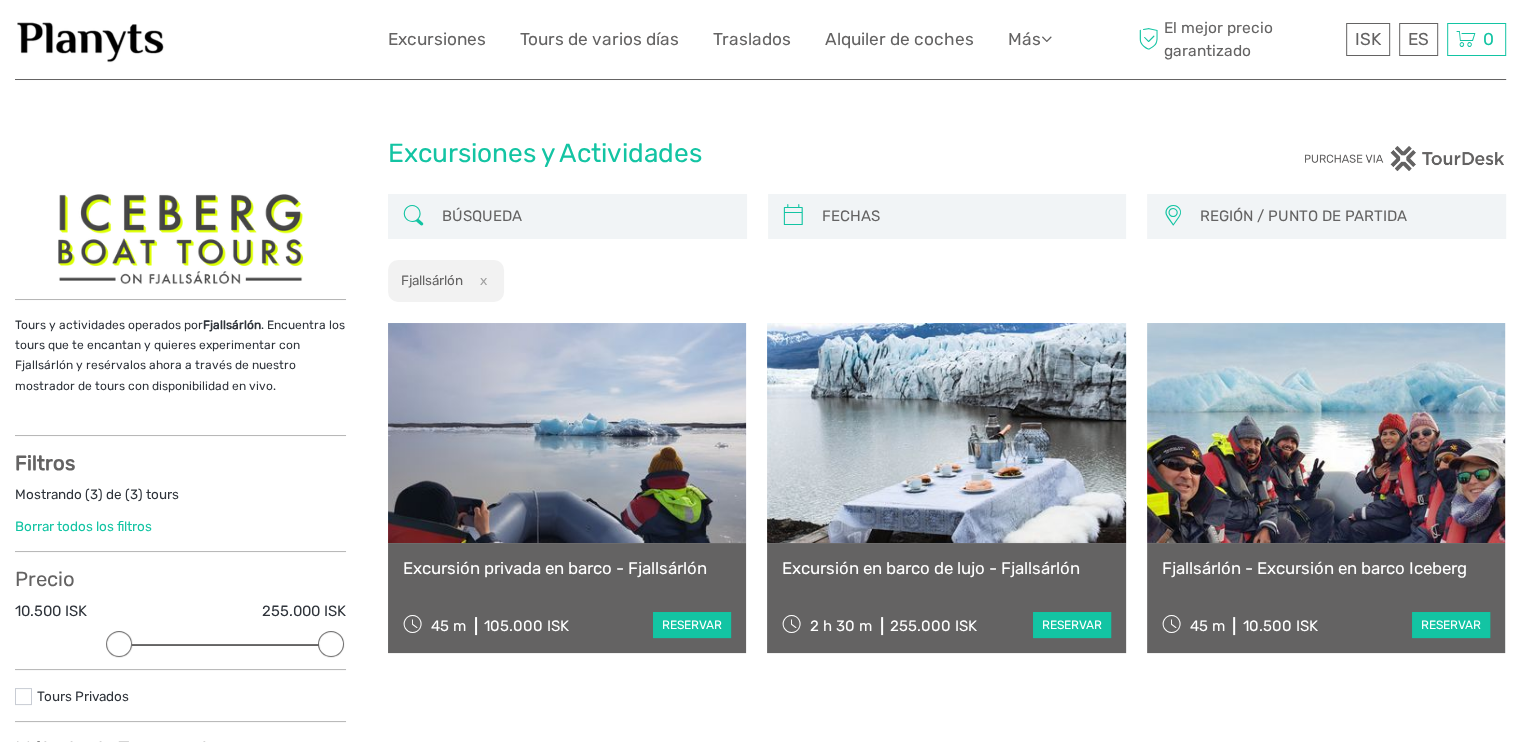 scroll, scrollTop: 0, scrollLeft: 0, axis: both 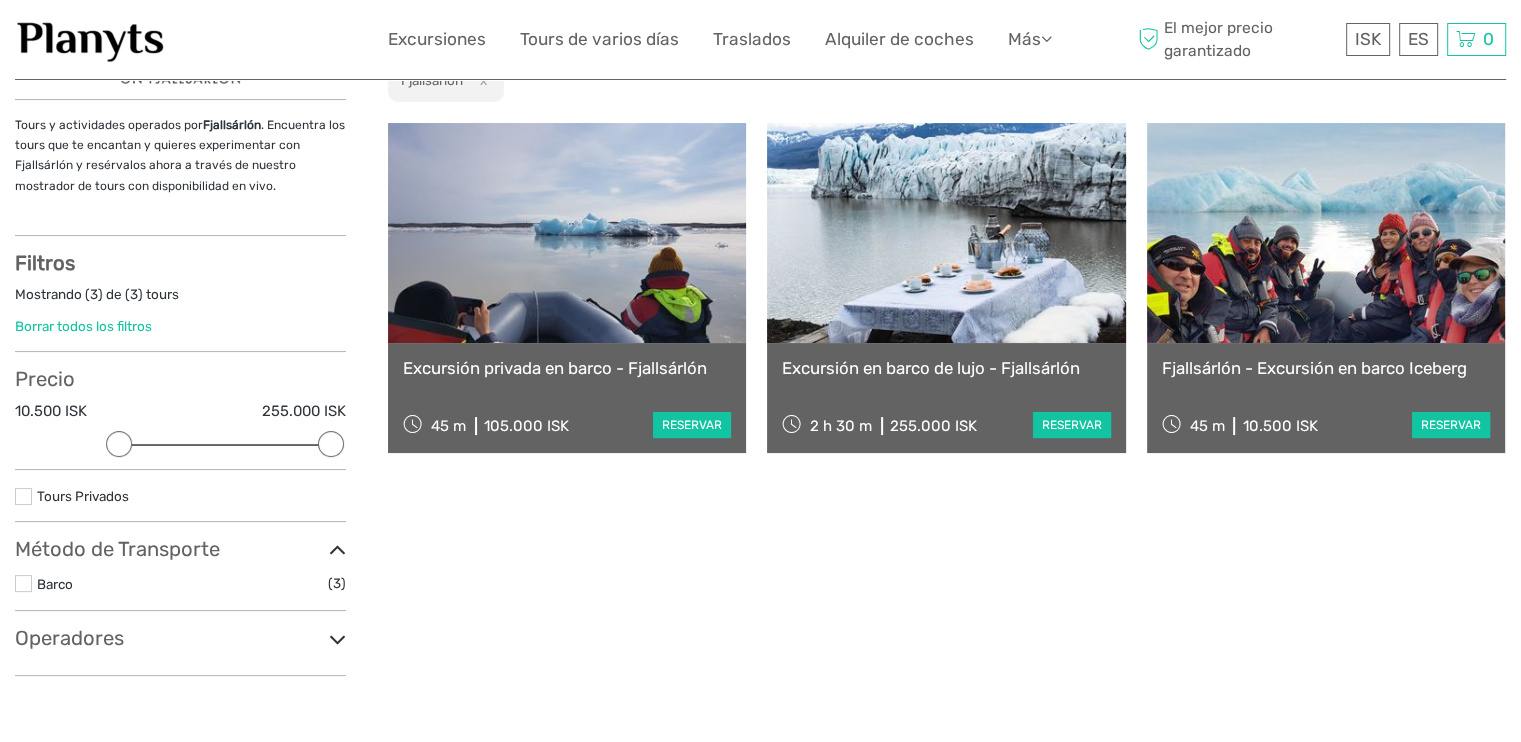 click on "Método de Transporte" at bounding box center [180, 549] 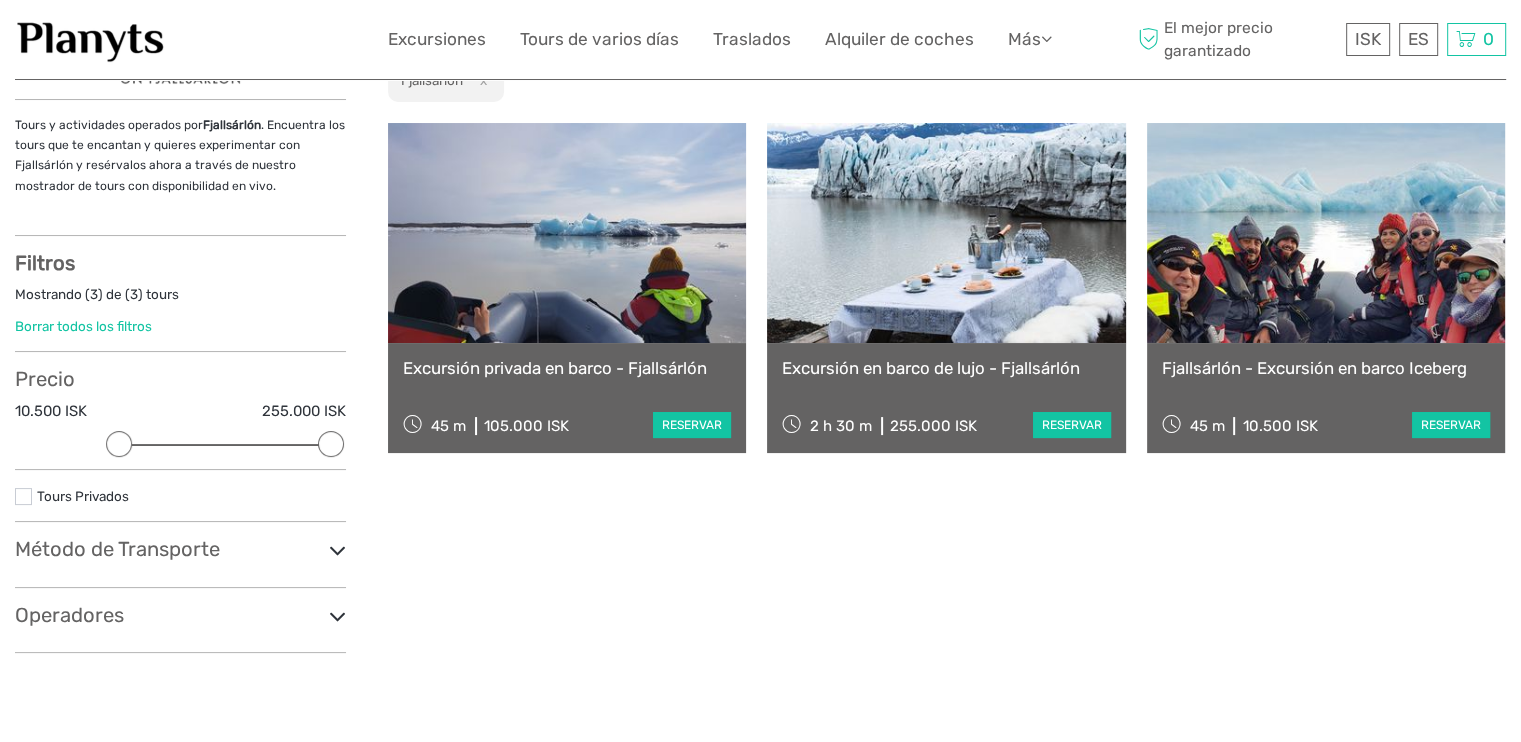 click on "Método de Transporte" at bounding box center (180, 549) 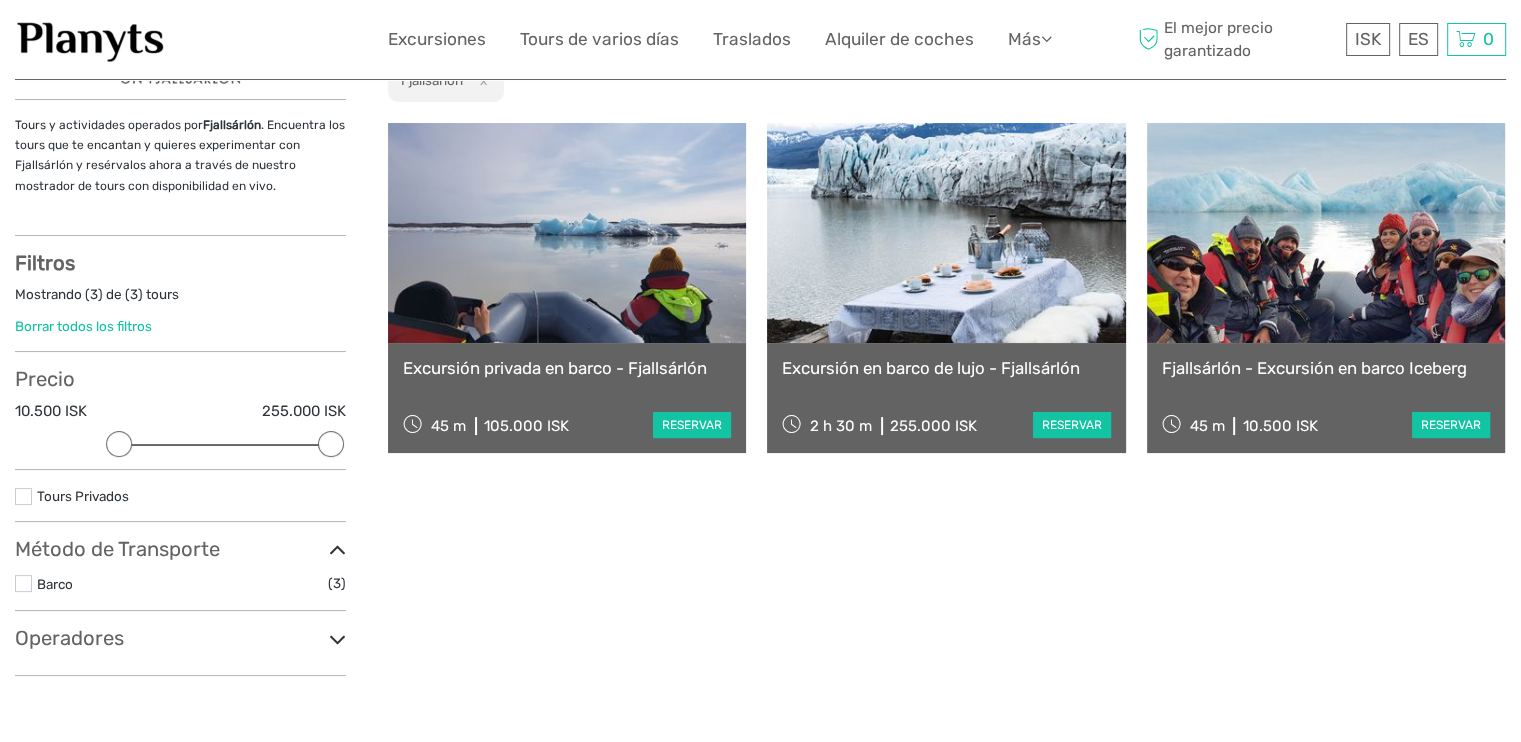 click on "Barco" at bounding box center [182, 584] 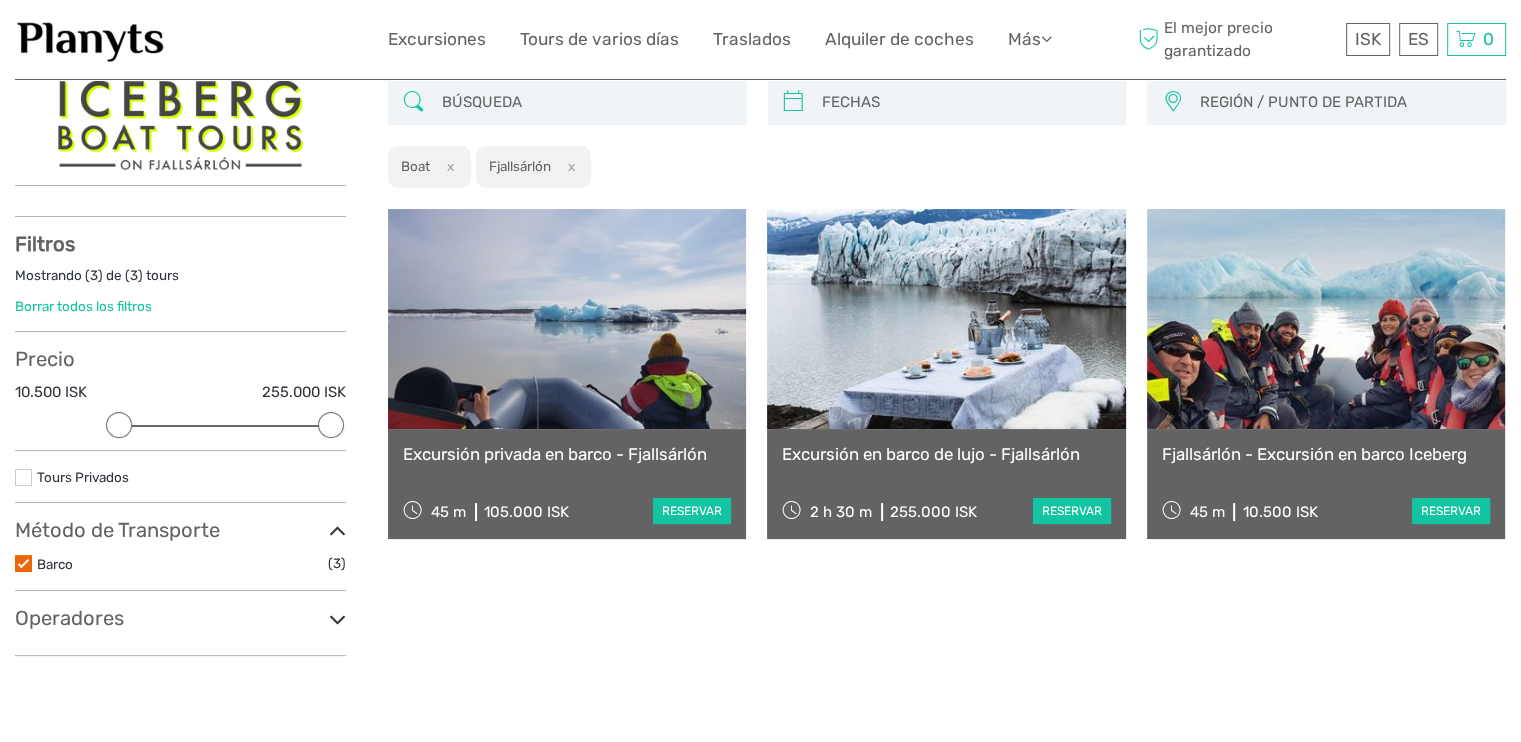 scroll, scrollTop: 113, scrollLeft: 0, axis: vertical 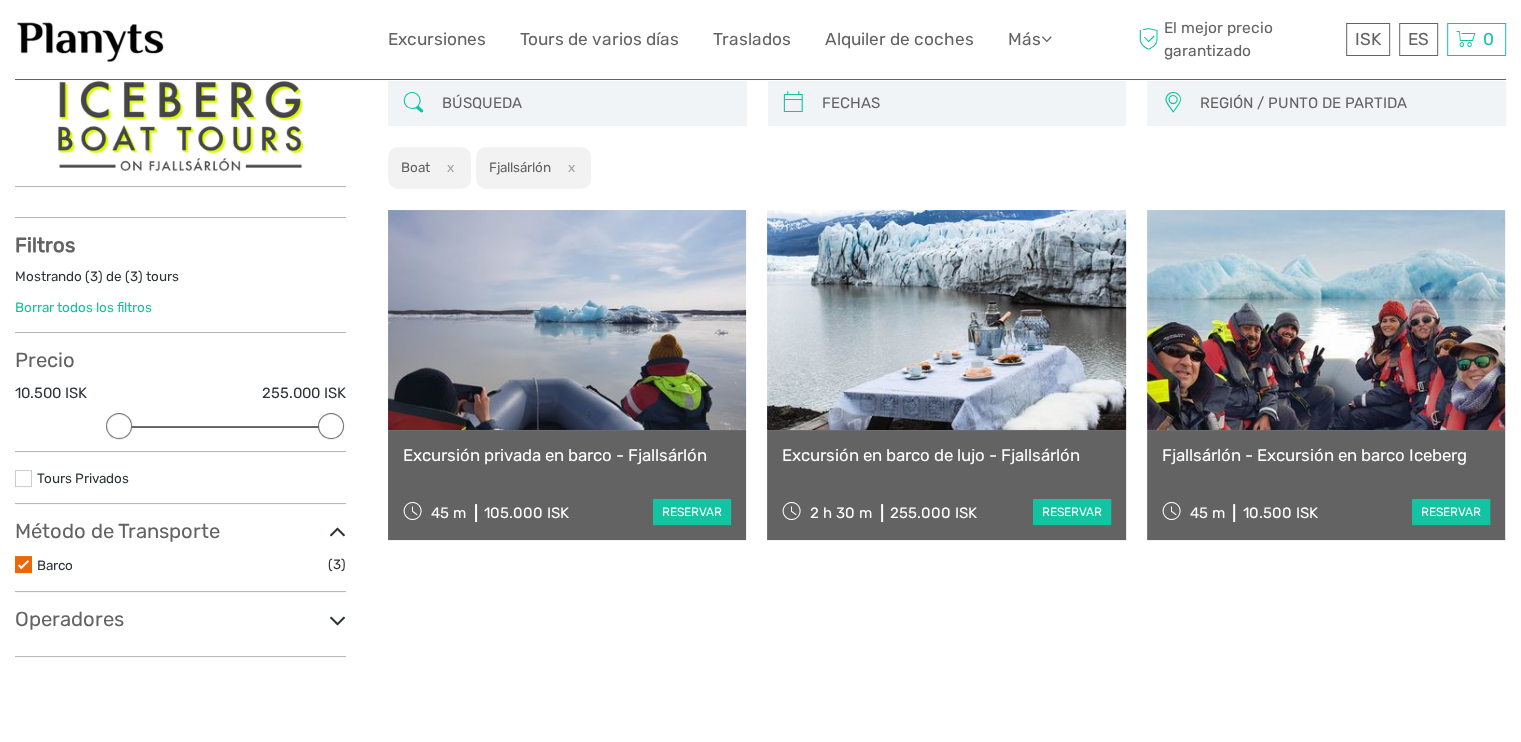 click at bounding box center (23, 564) 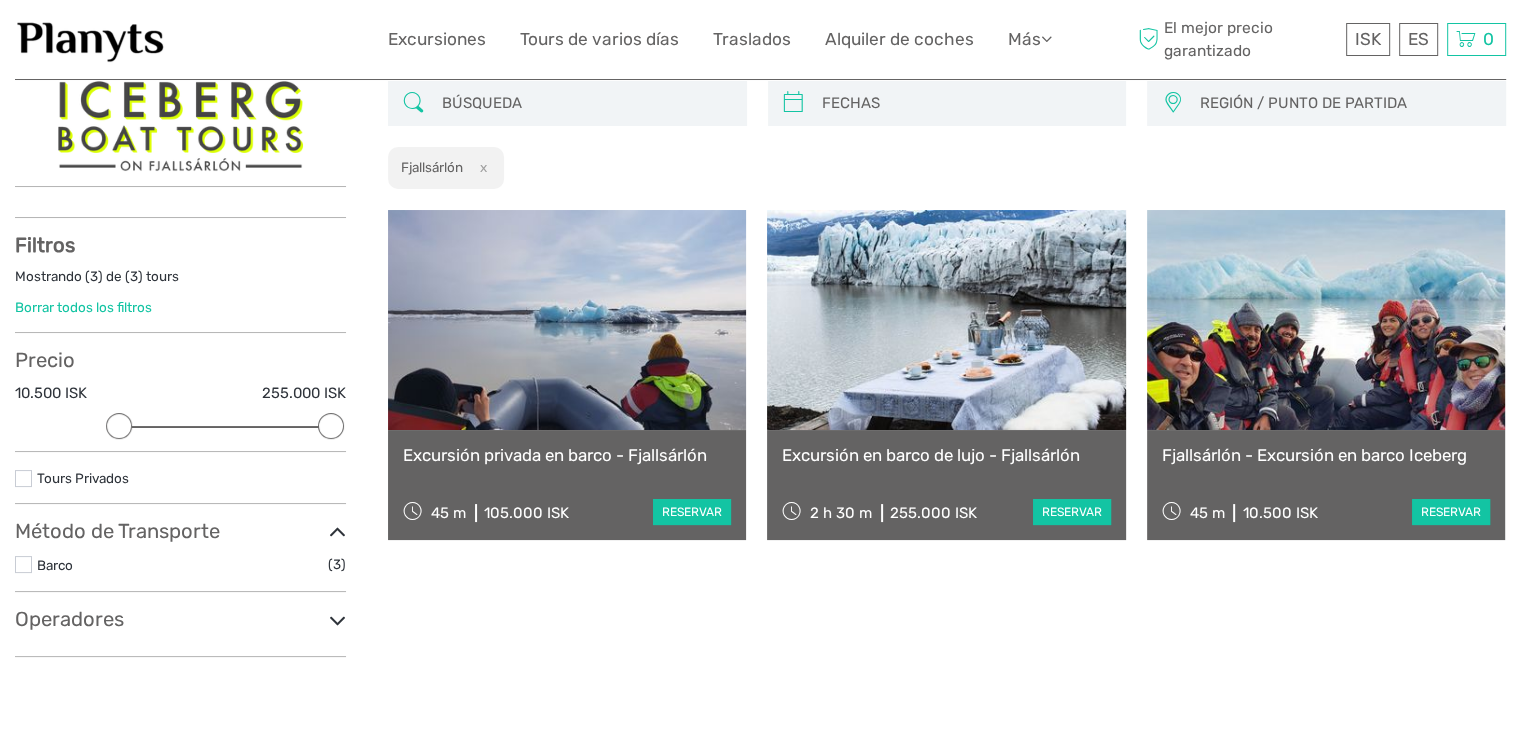 click at bounding box center [1326, 320] 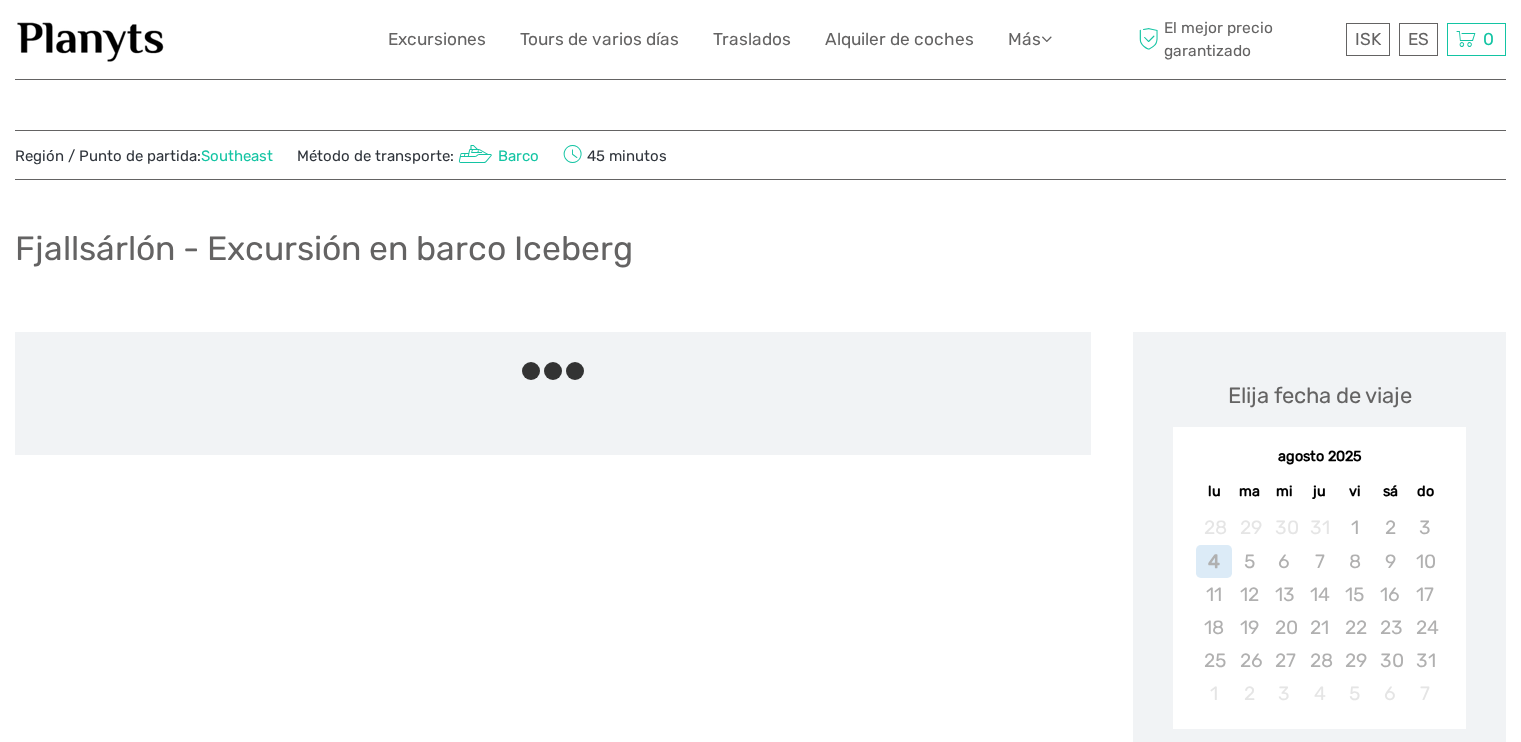 scroll, scrollTop: 0, scrollLeft: 0, axis: both 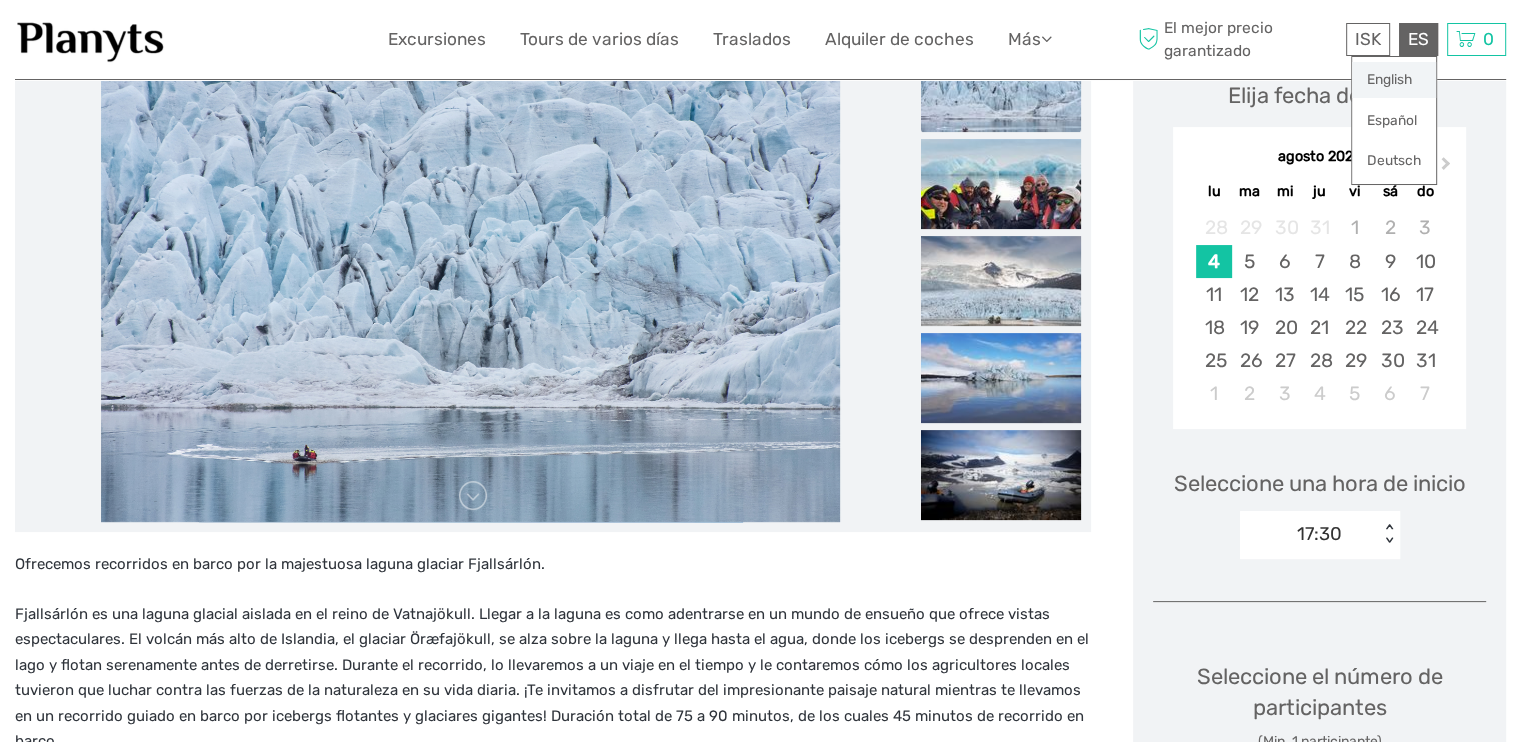 click on "English" at bounding box center [1394, 80] 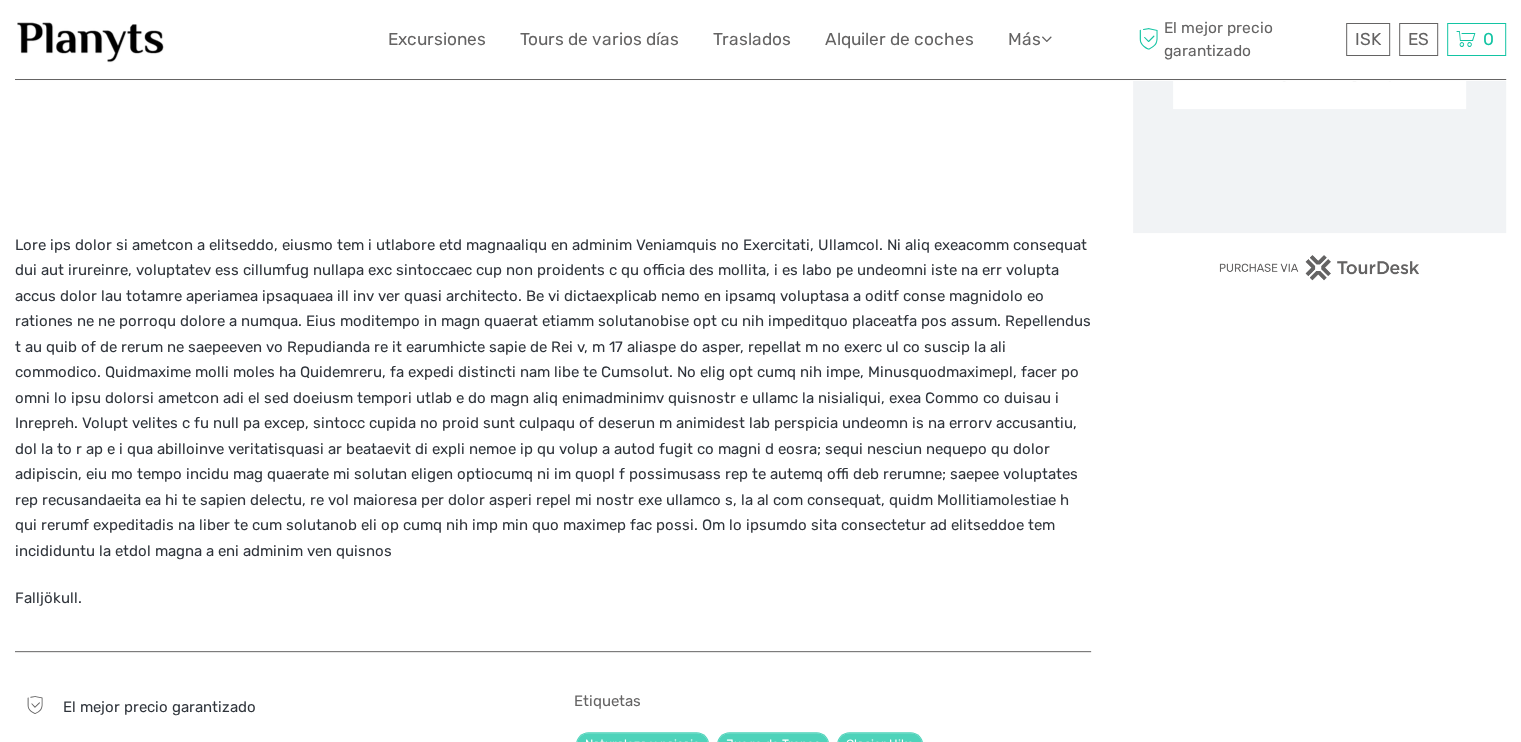 scroll, scrollTop: 524, scrollLeft: 0, axis: vertical 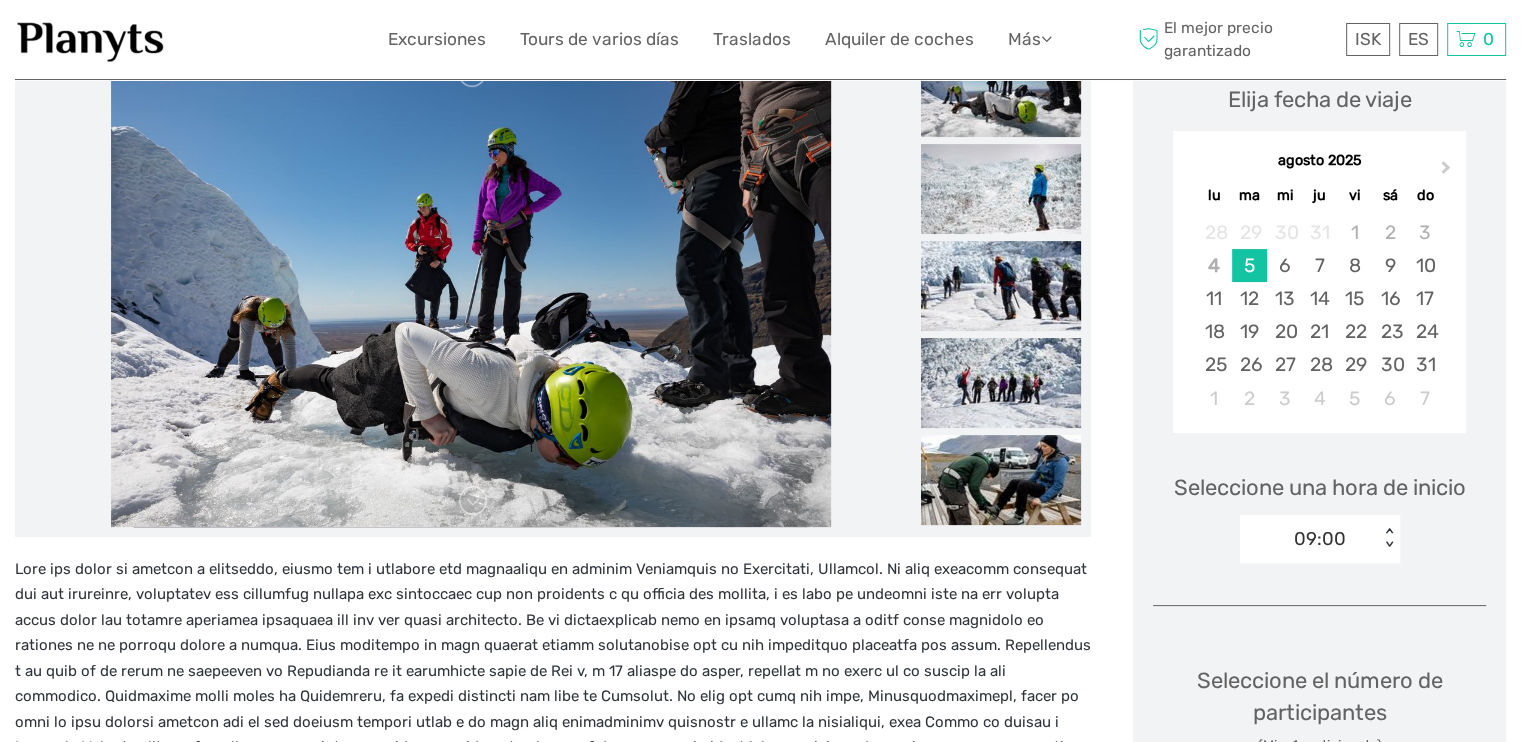 click at bounding box center (1001, 92) 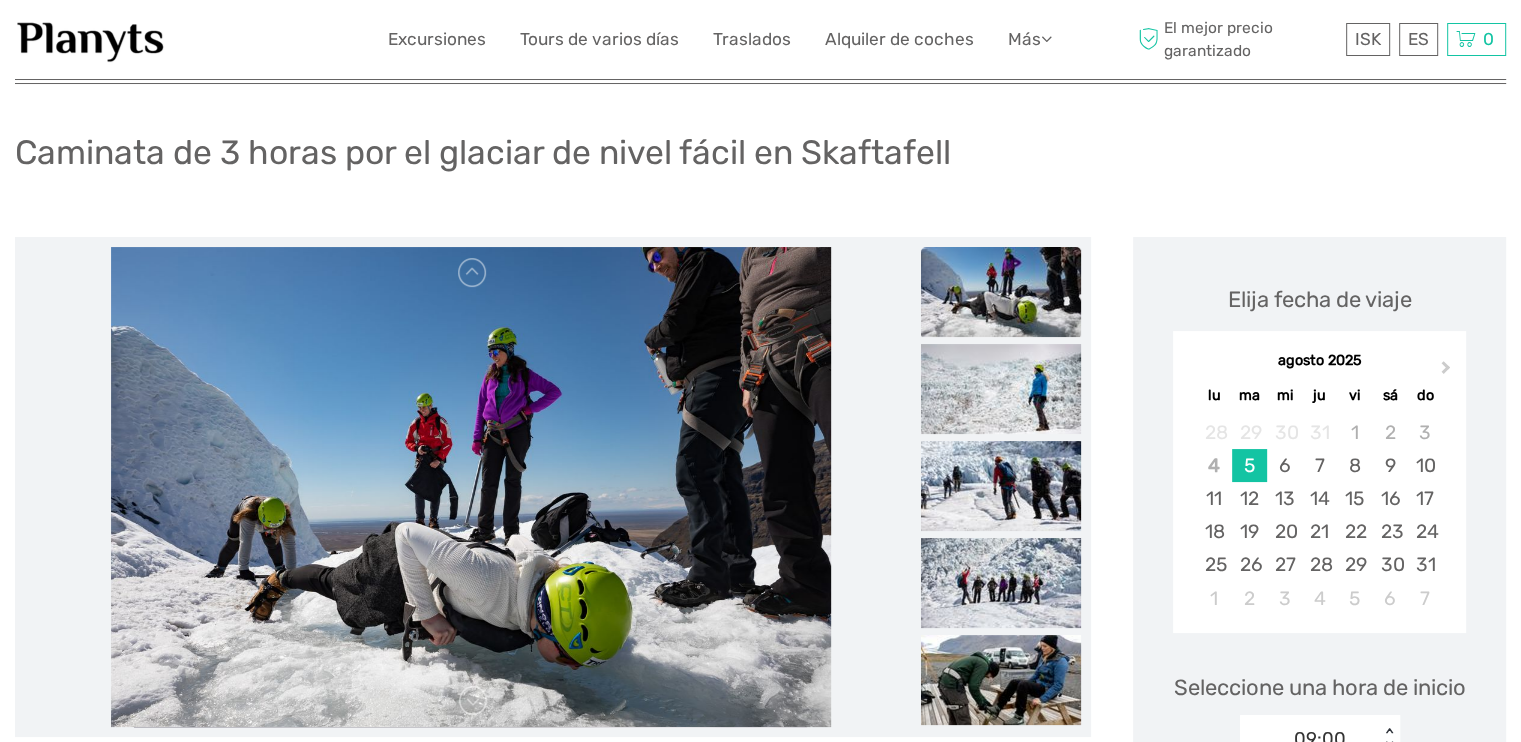 click at bounding box center (1001, 292) 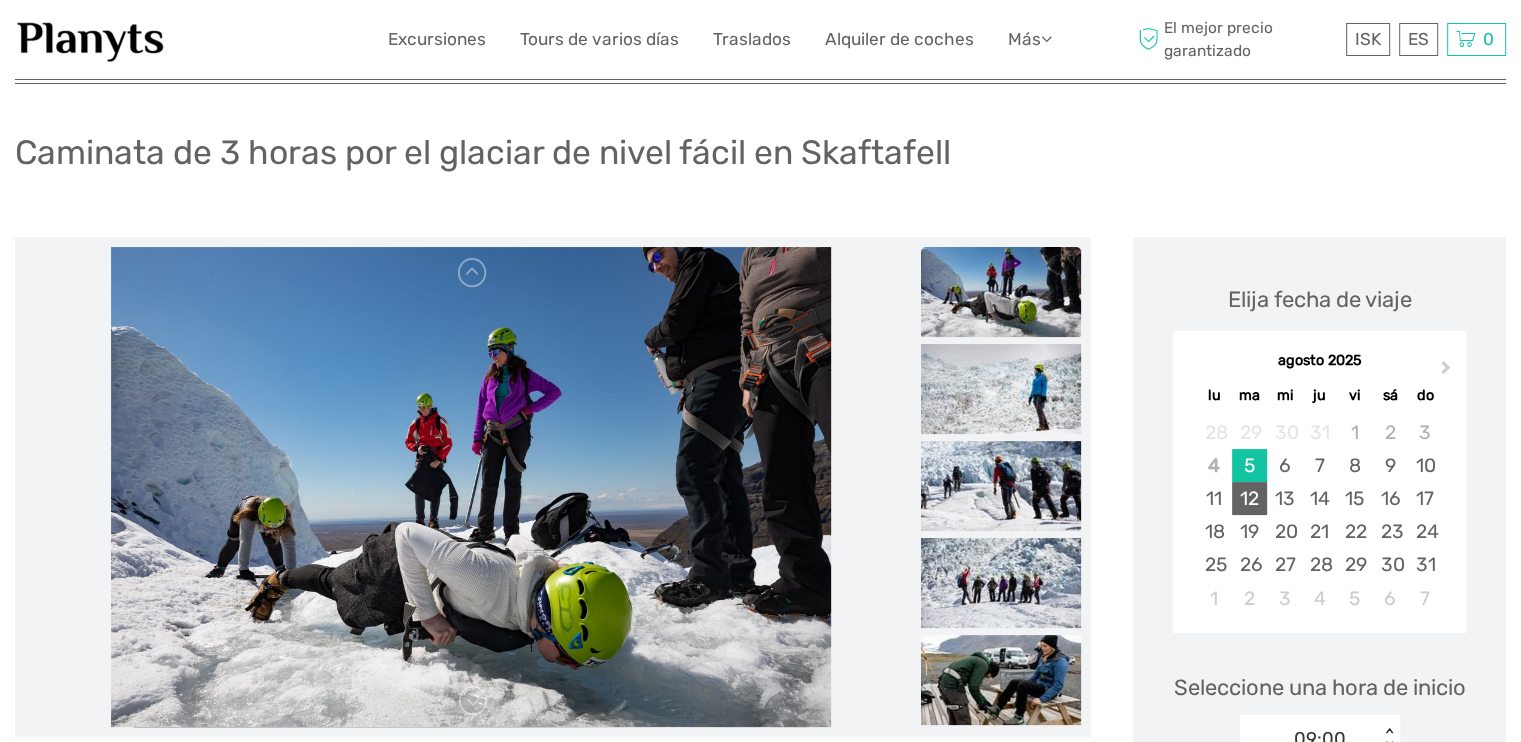 click on "12" at bounding box center (1249, 498) 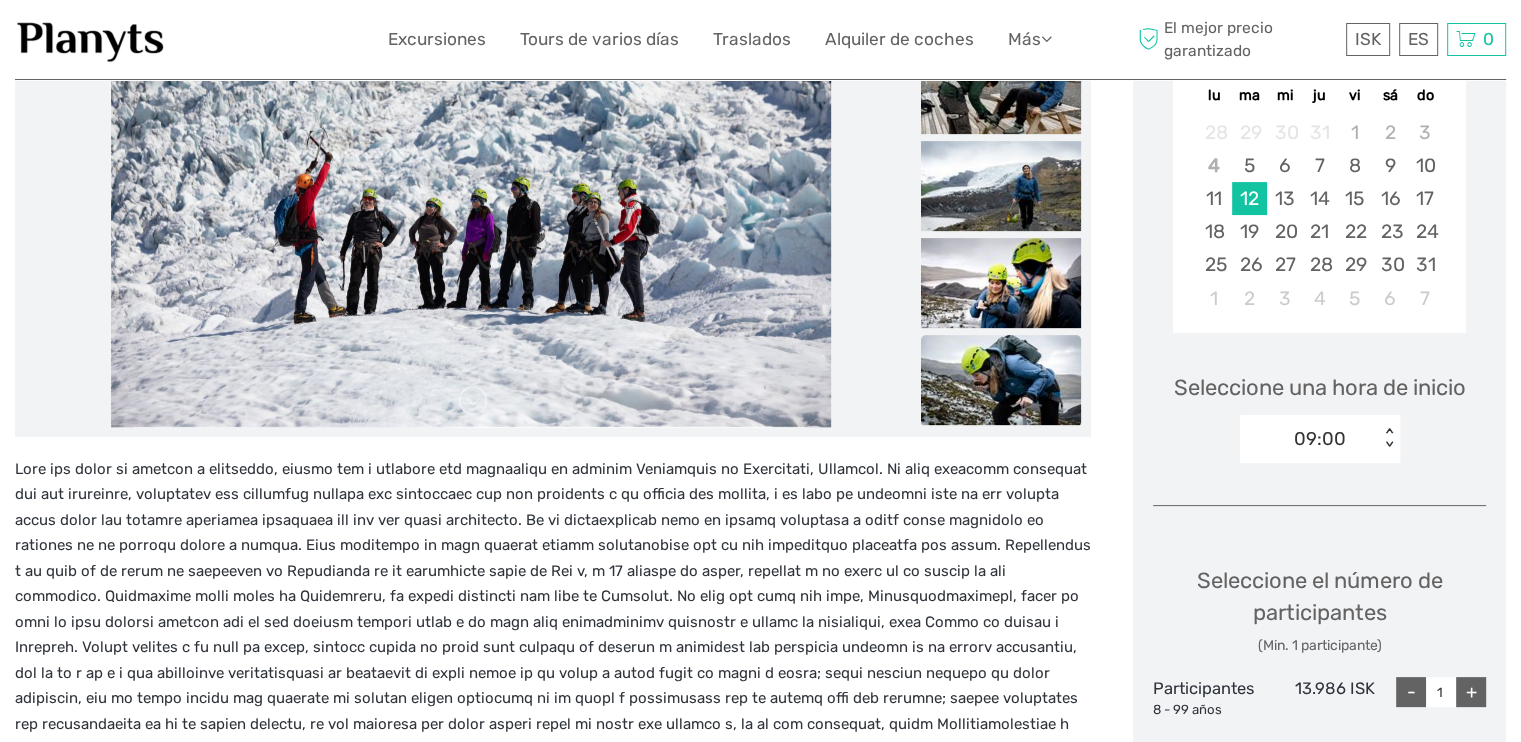 scroll, scrollTop: 300, scrollLeft: 0, axis: vertical 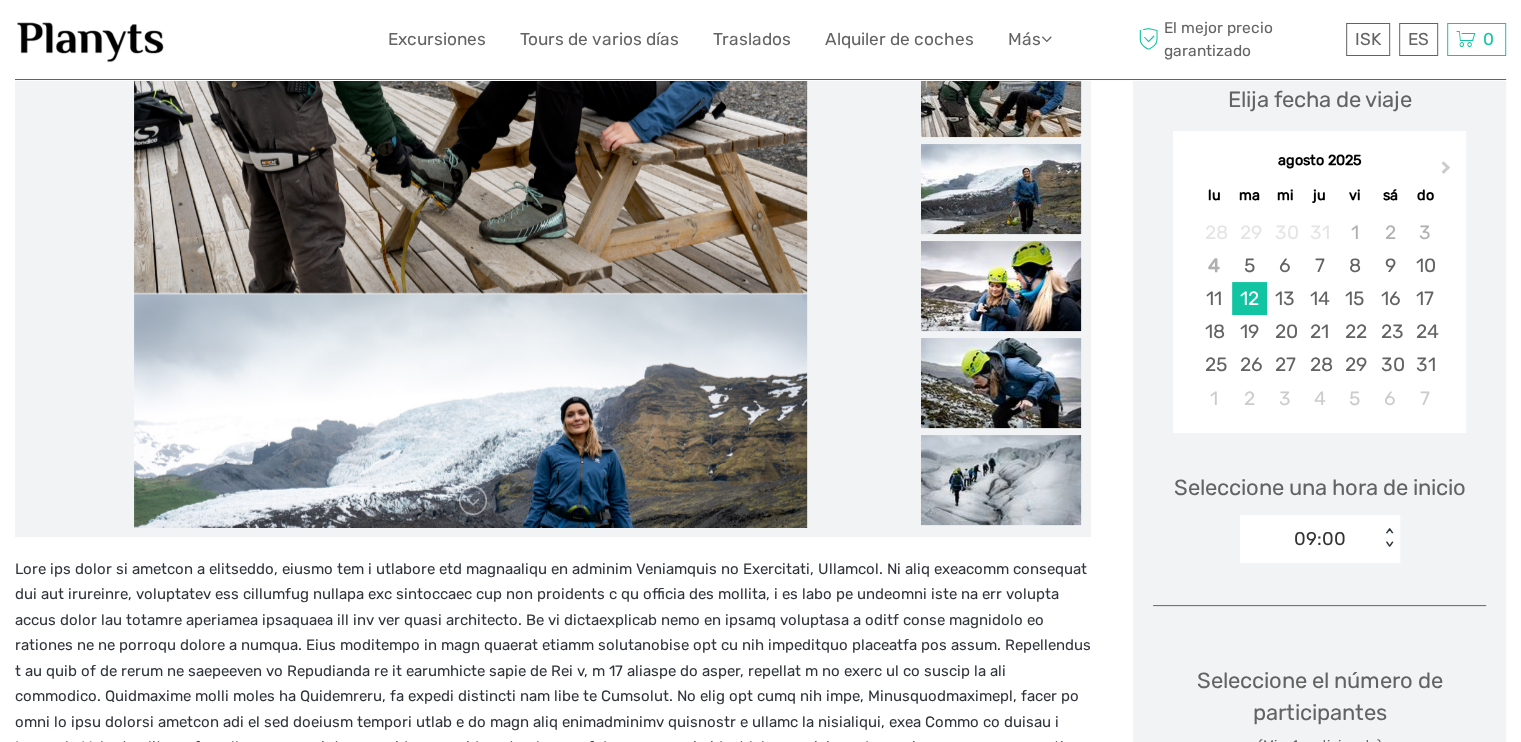 drag, startPoint x: 419, startPoint y: 417, endPoint x: 416, endPoint y: 180, distance: 237.01898 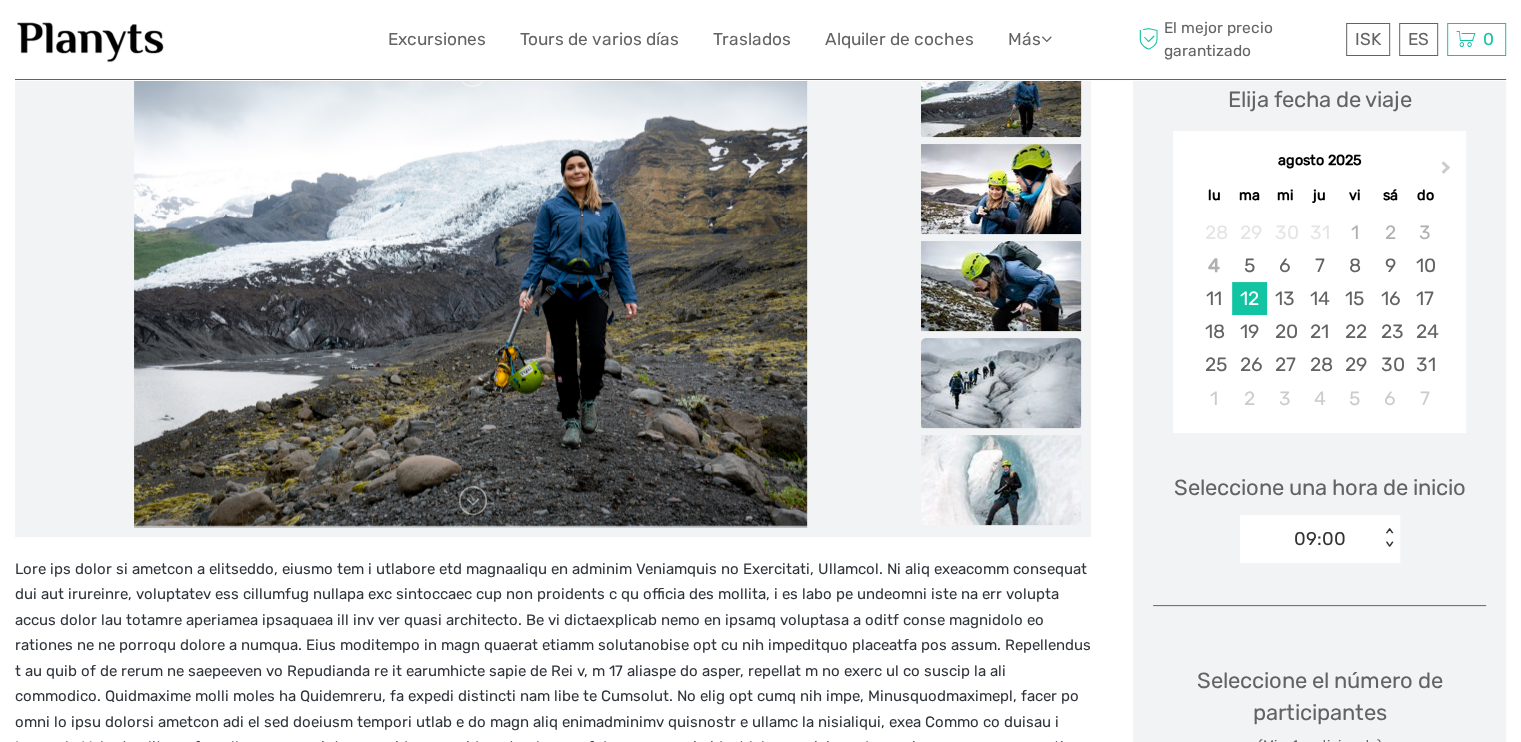click at bounding box center (1001, 383) 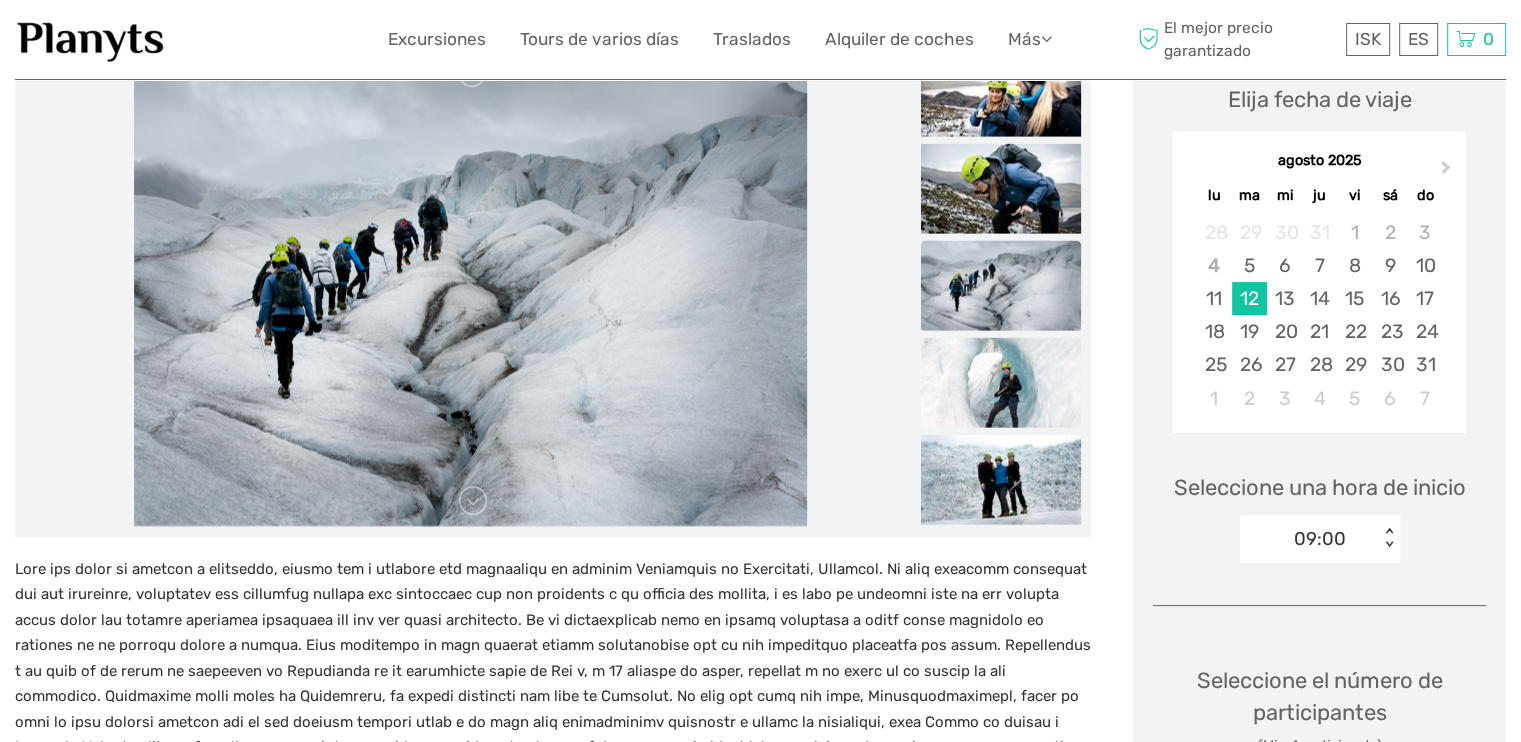 click at bounding box center (1001, 382) 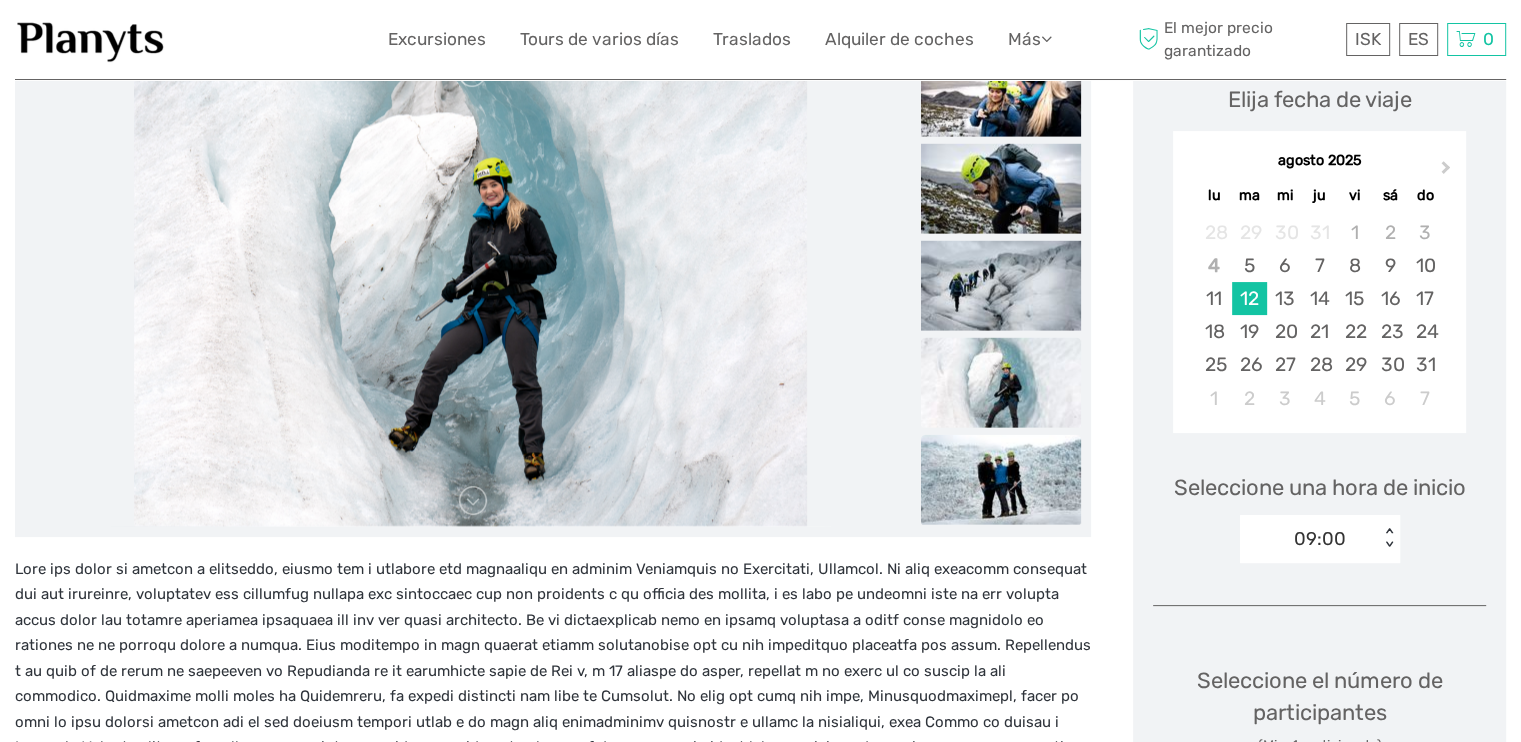 click at bounding box center [1001, 479] 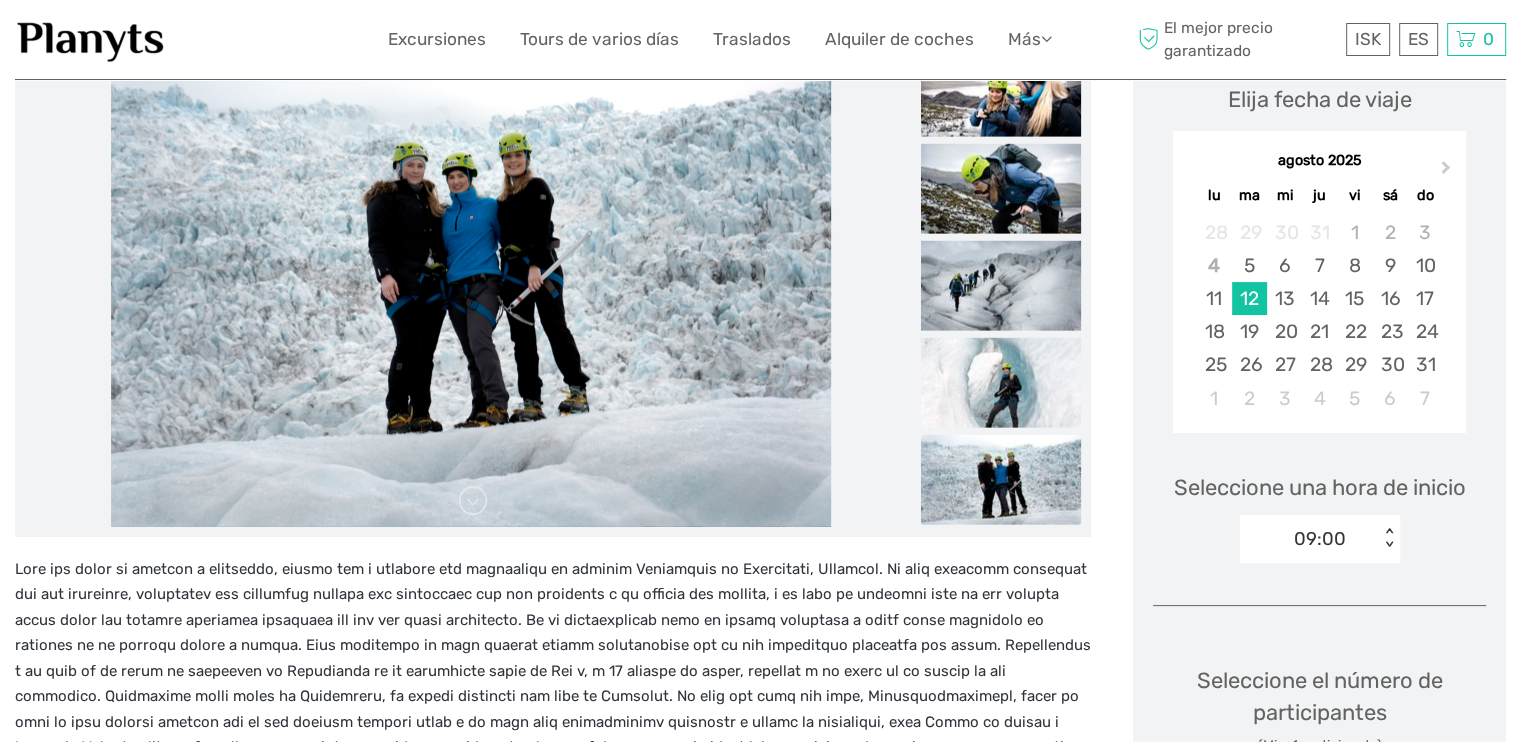 scroll, scrollTop: 0, scrollLeft: 0, axis: both 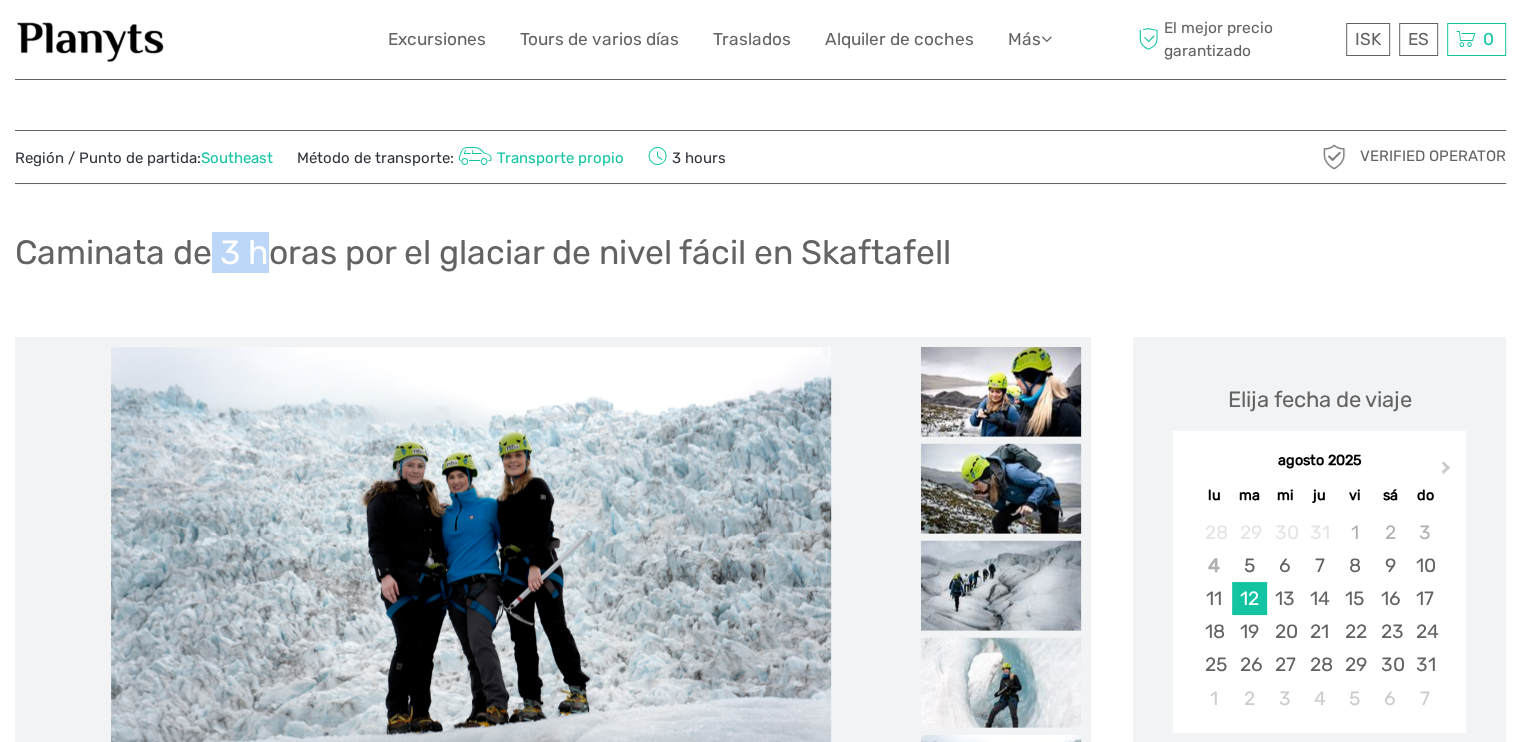 drag, startPoint x: 207, startPoint y: 262, endPoint x: 259, endPoint y: 261, distance: 52.009613 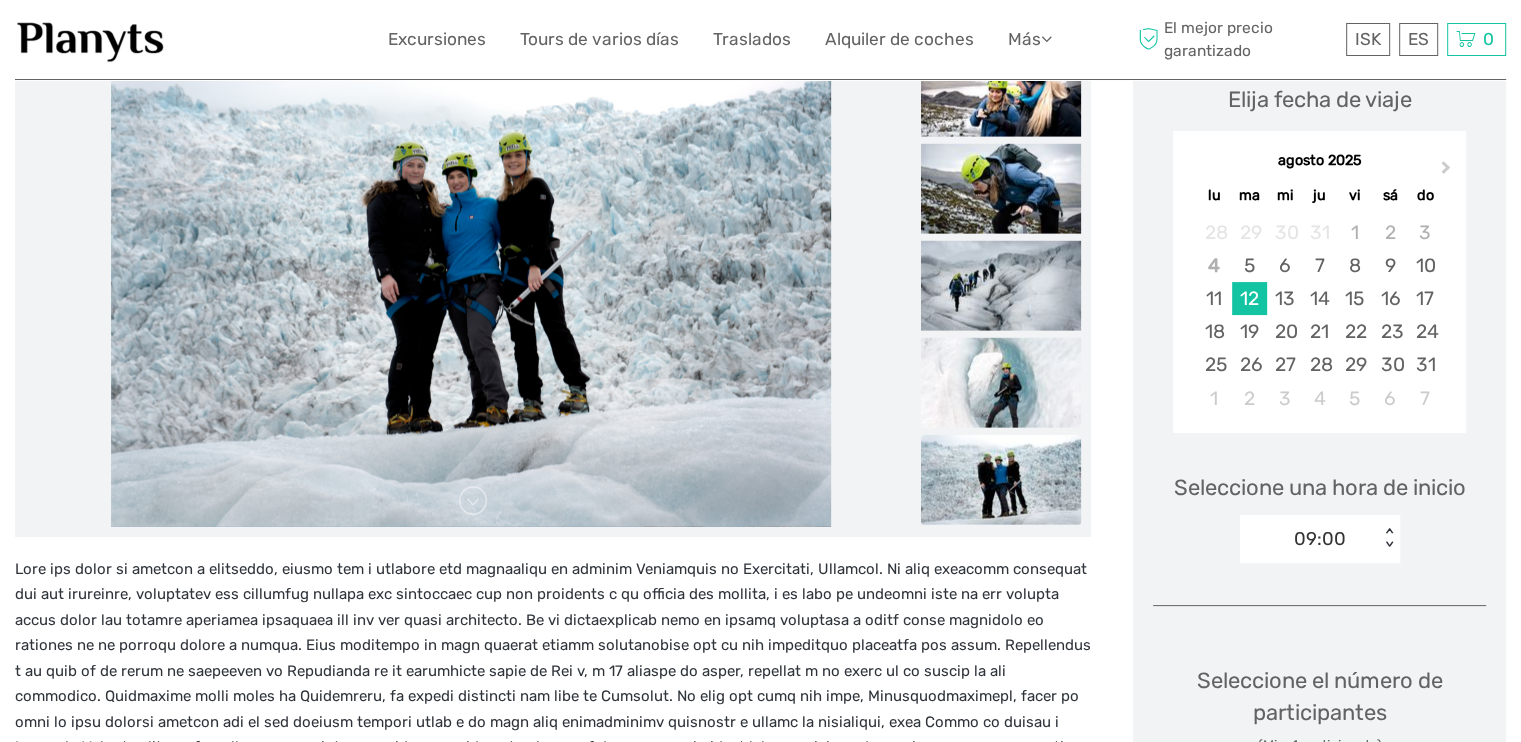 scroll, scrollTop: 400, scrollLeft: 0, axis: vertical 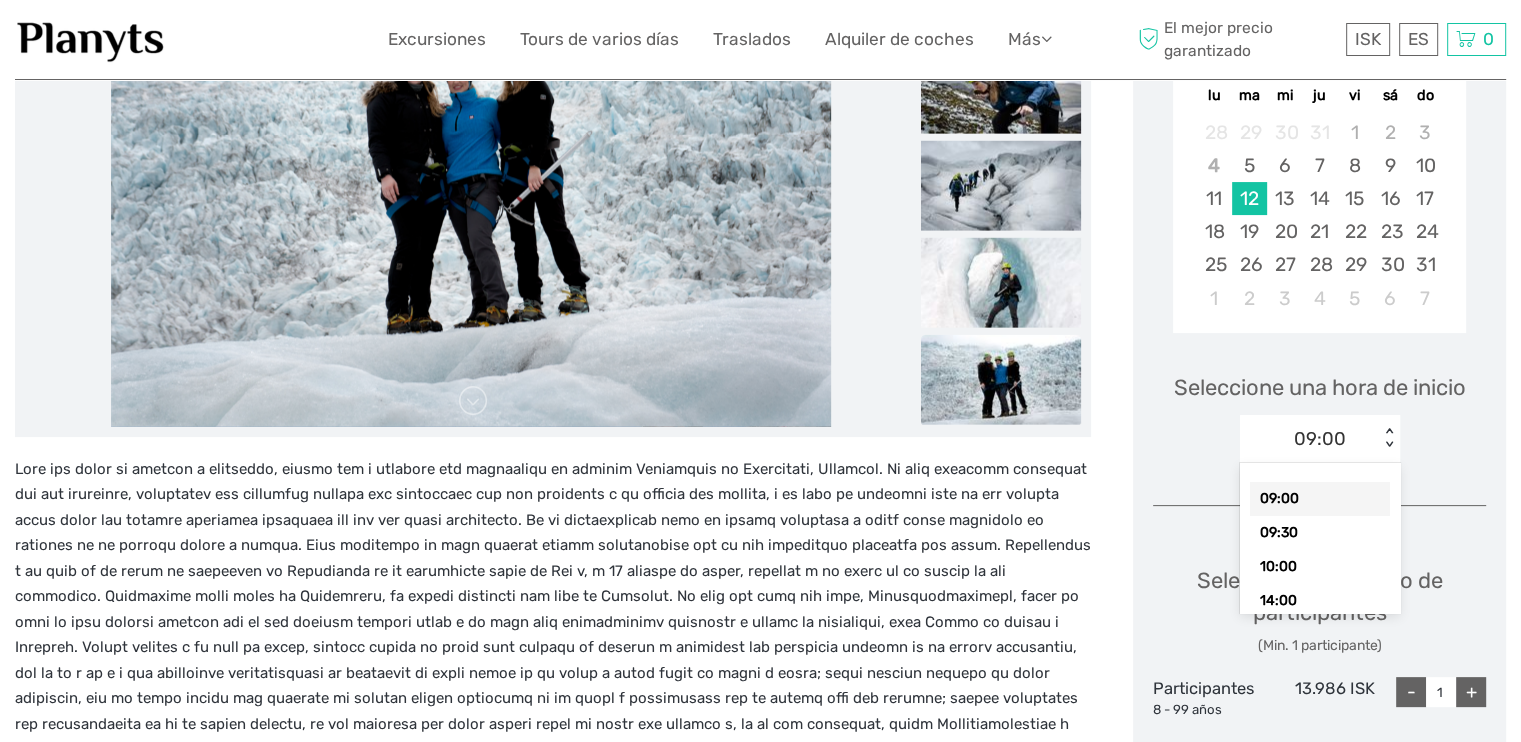 click on "< >" at bounding box center (1389, 438) 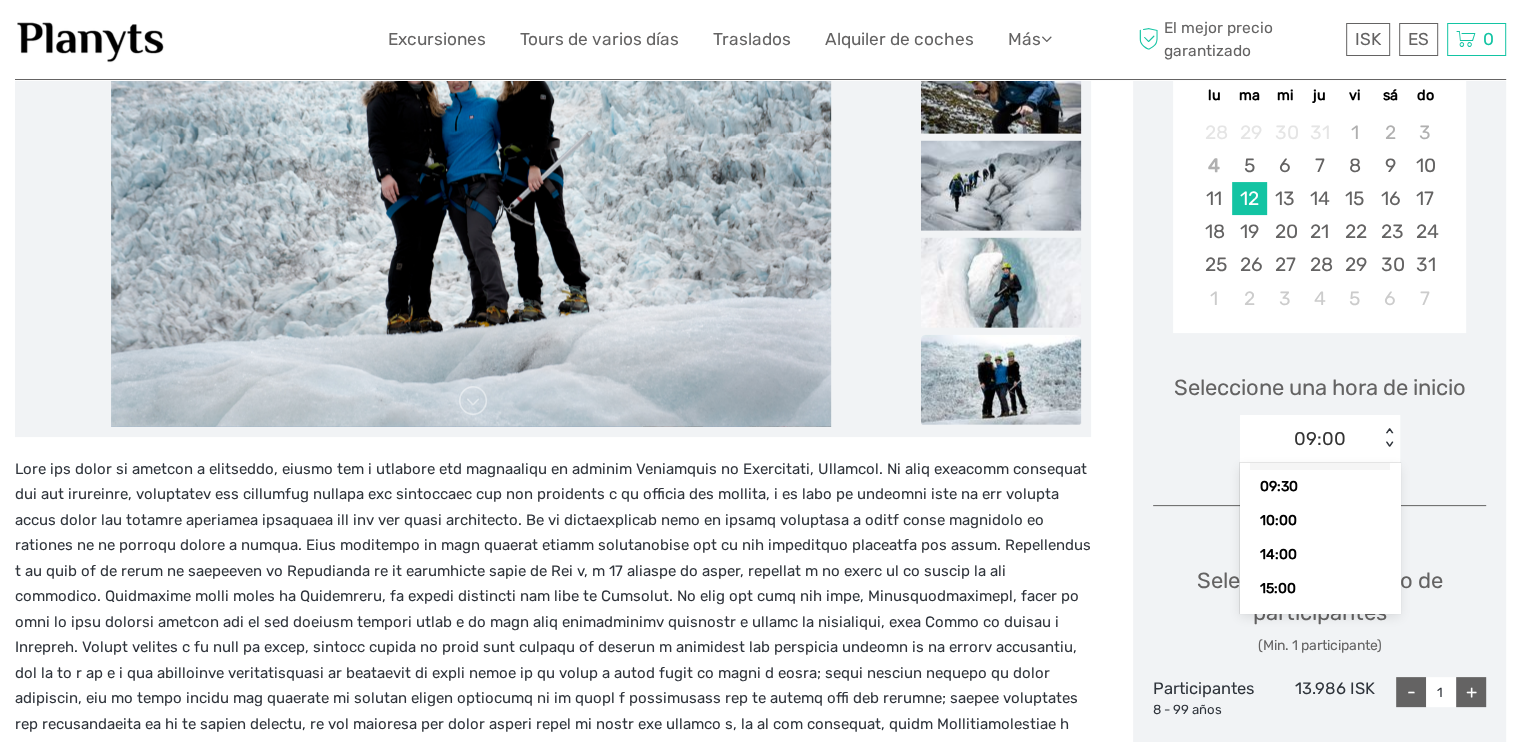 scroll, scrollTop: 92, scrollLeft: 0, axis: vertical 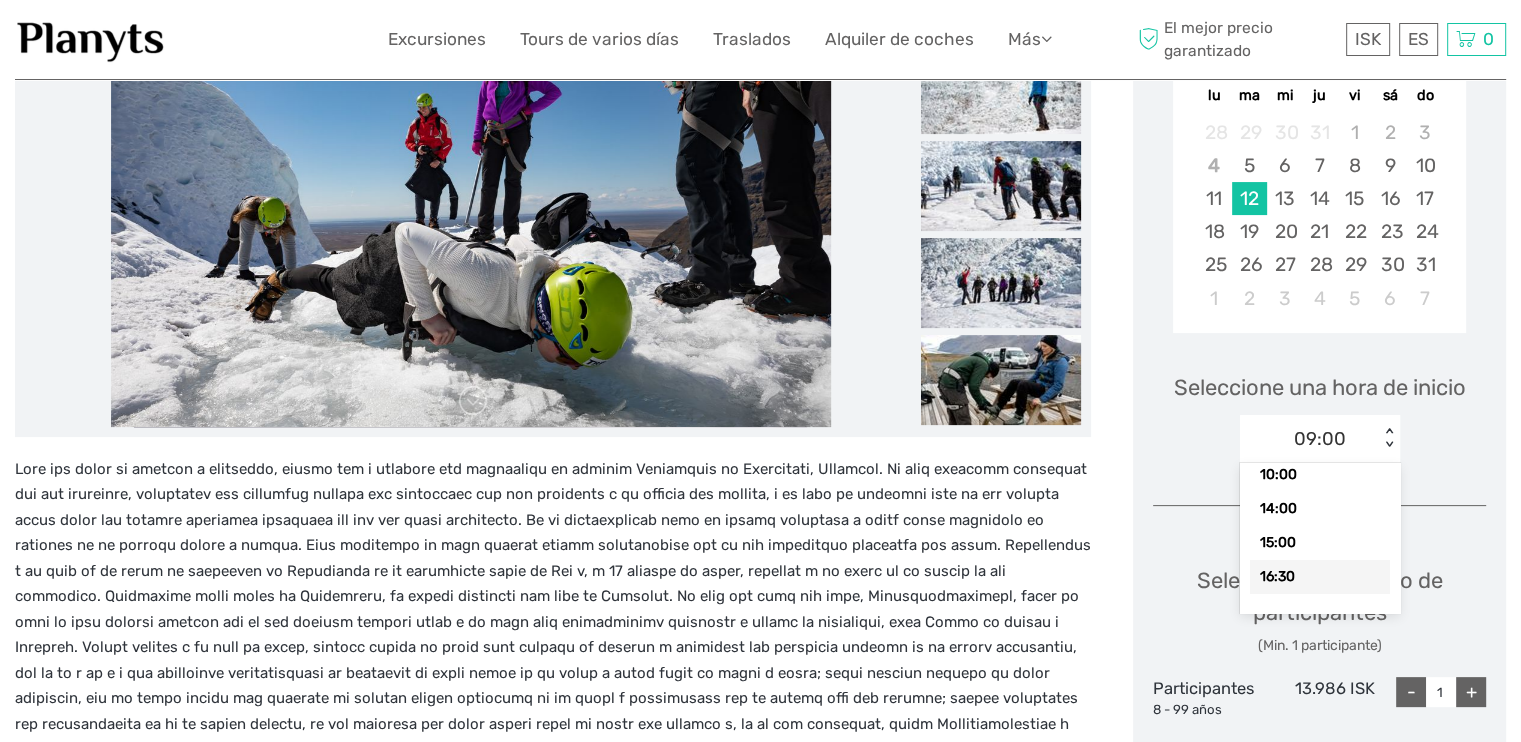 click on "16:30" at bounding box center [1320, 577] 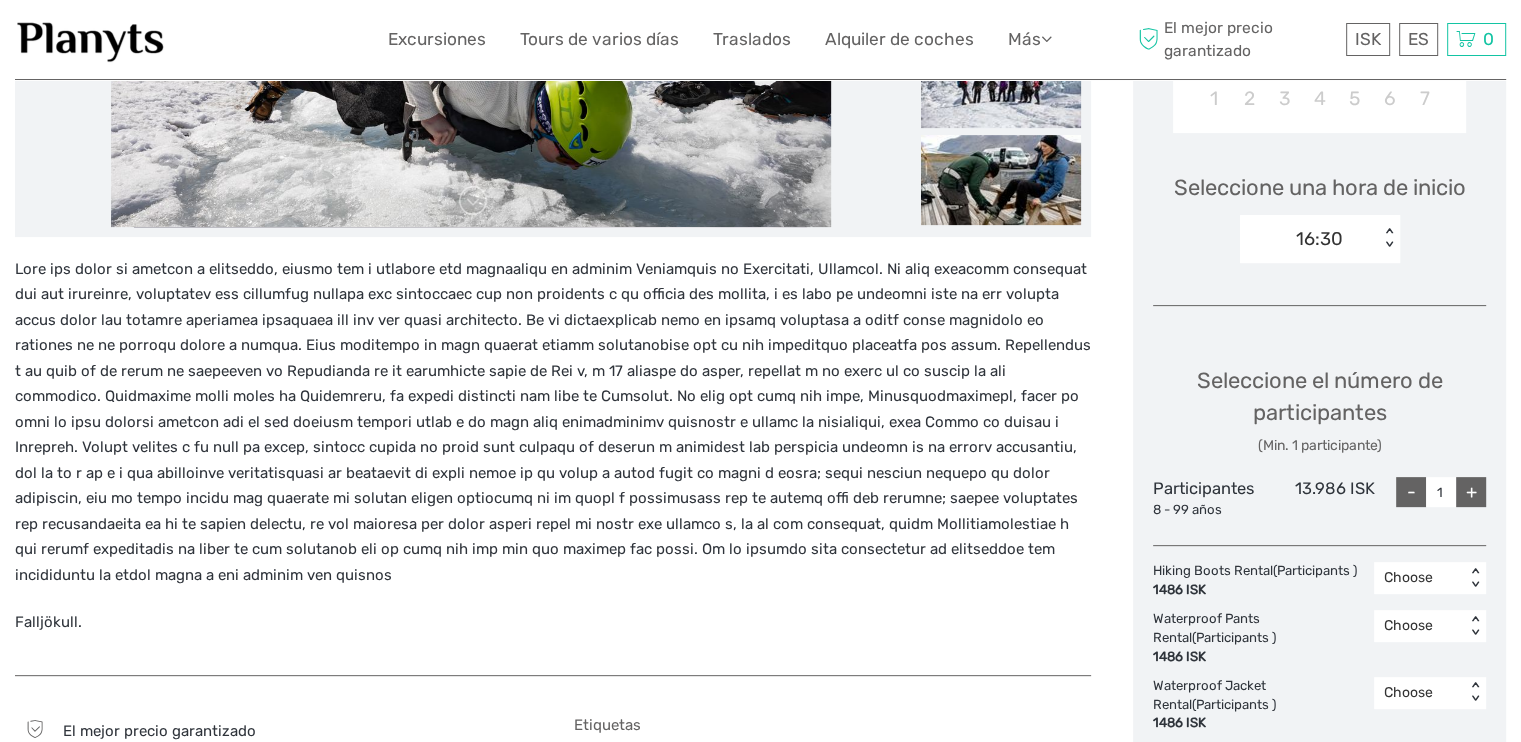 scroll, scrollTop: 500, scrollLeft: 0, axis: vertical 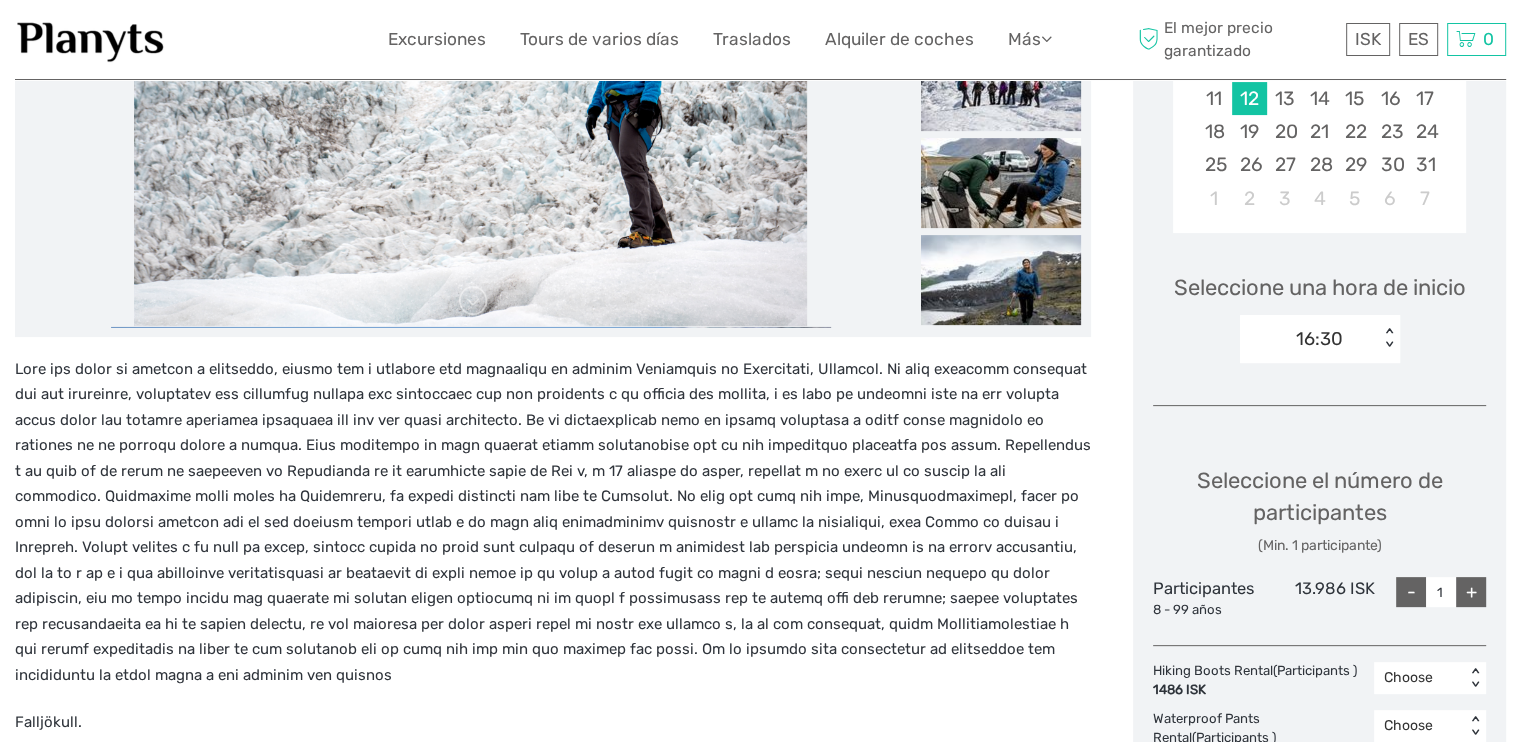 click on "< >" at bounding box center [1389, 338] 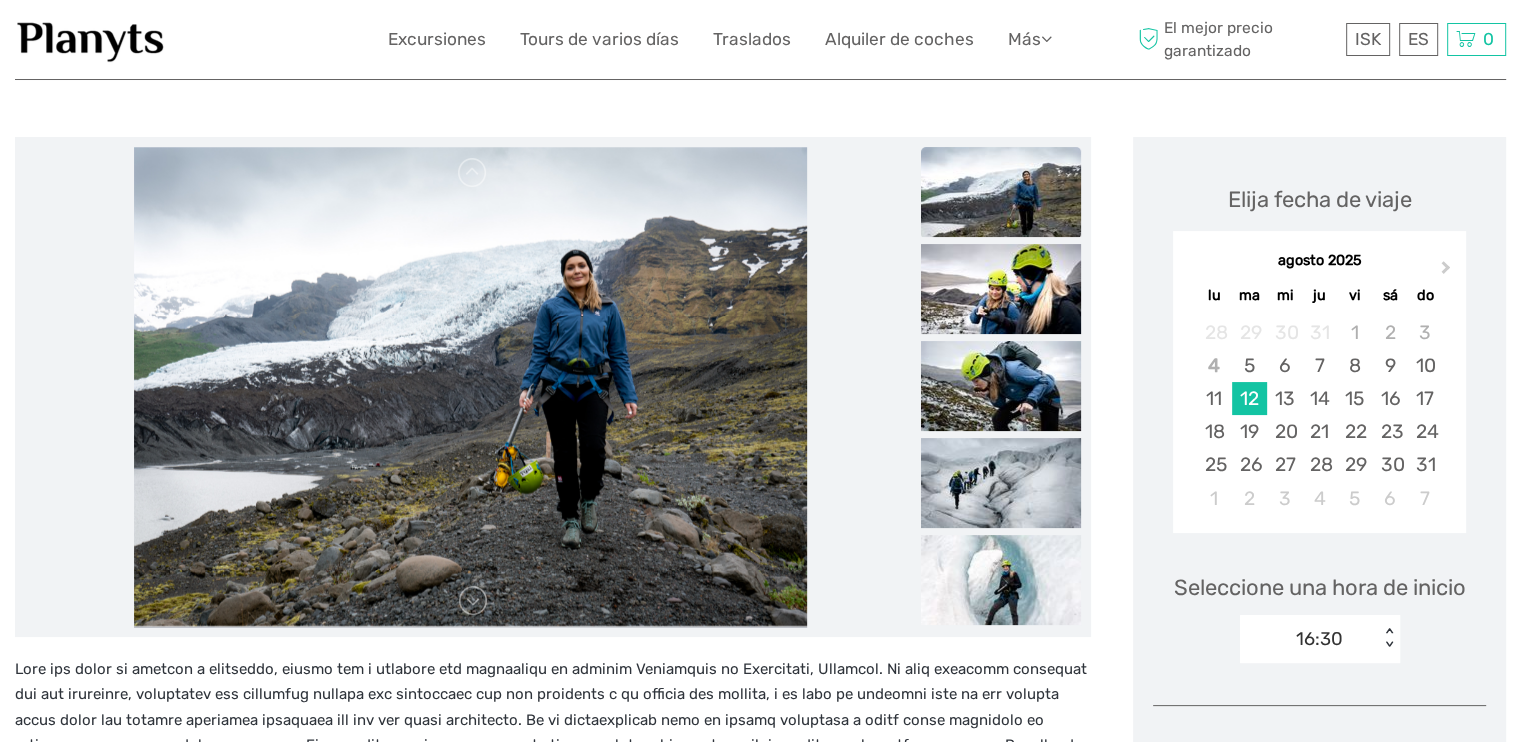 scroll, scrollTop: 100, scrollLeft: 0, axis: vertical 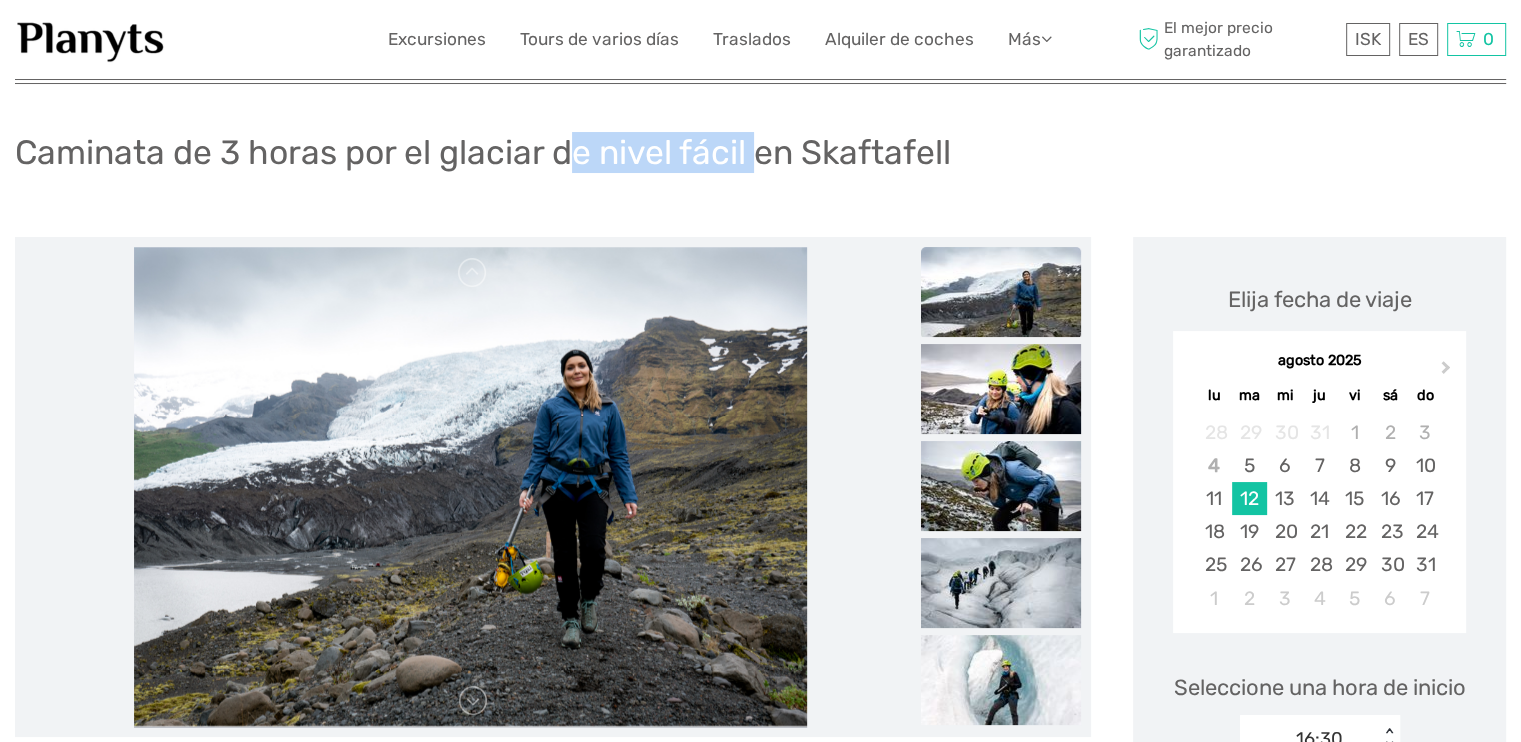 drag, startPoint x: 576, startPoint y: 160, endPoint x: 743, endPoint y: 181, distance: 168.31519 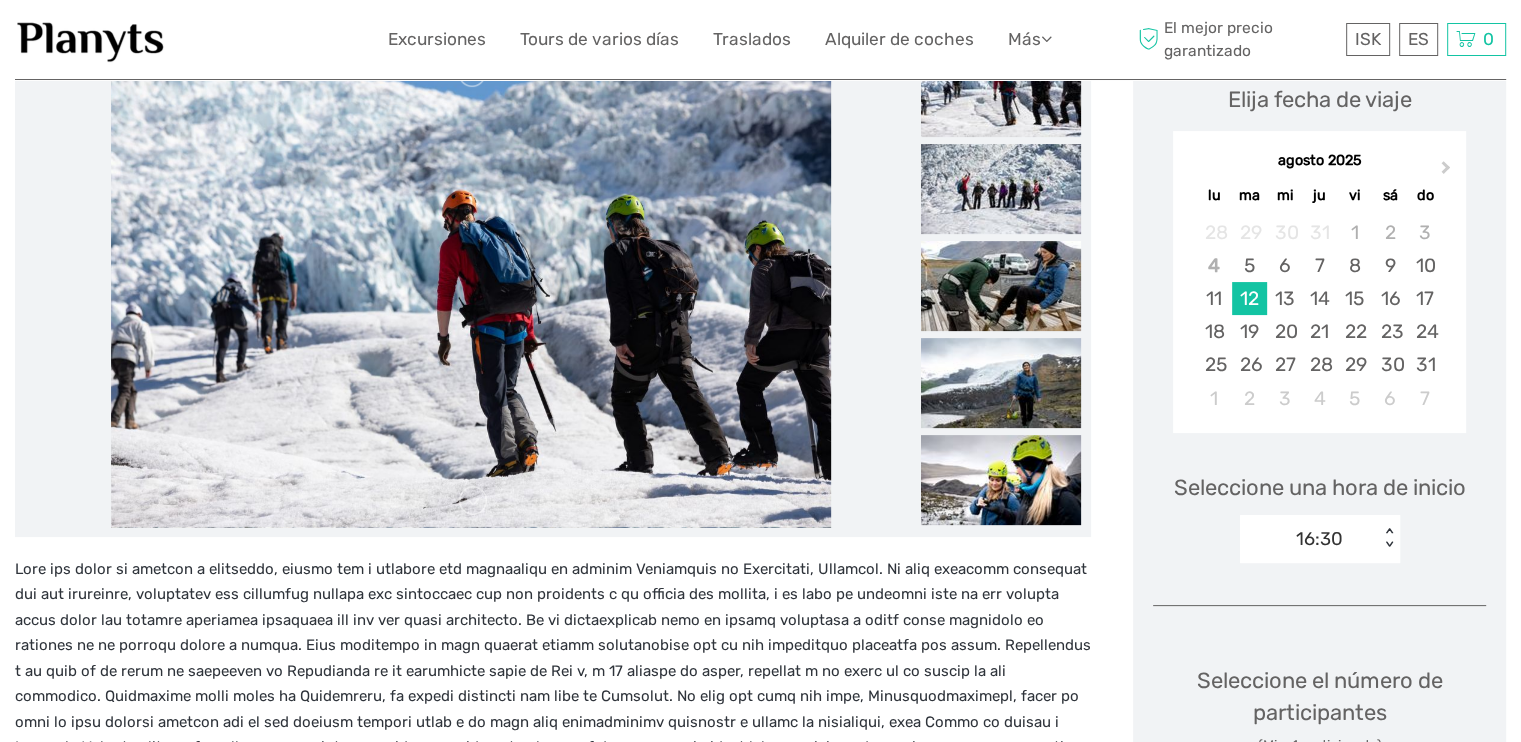 scroll, scrollTop: 200, scrollLeft: 0, axis: vertical 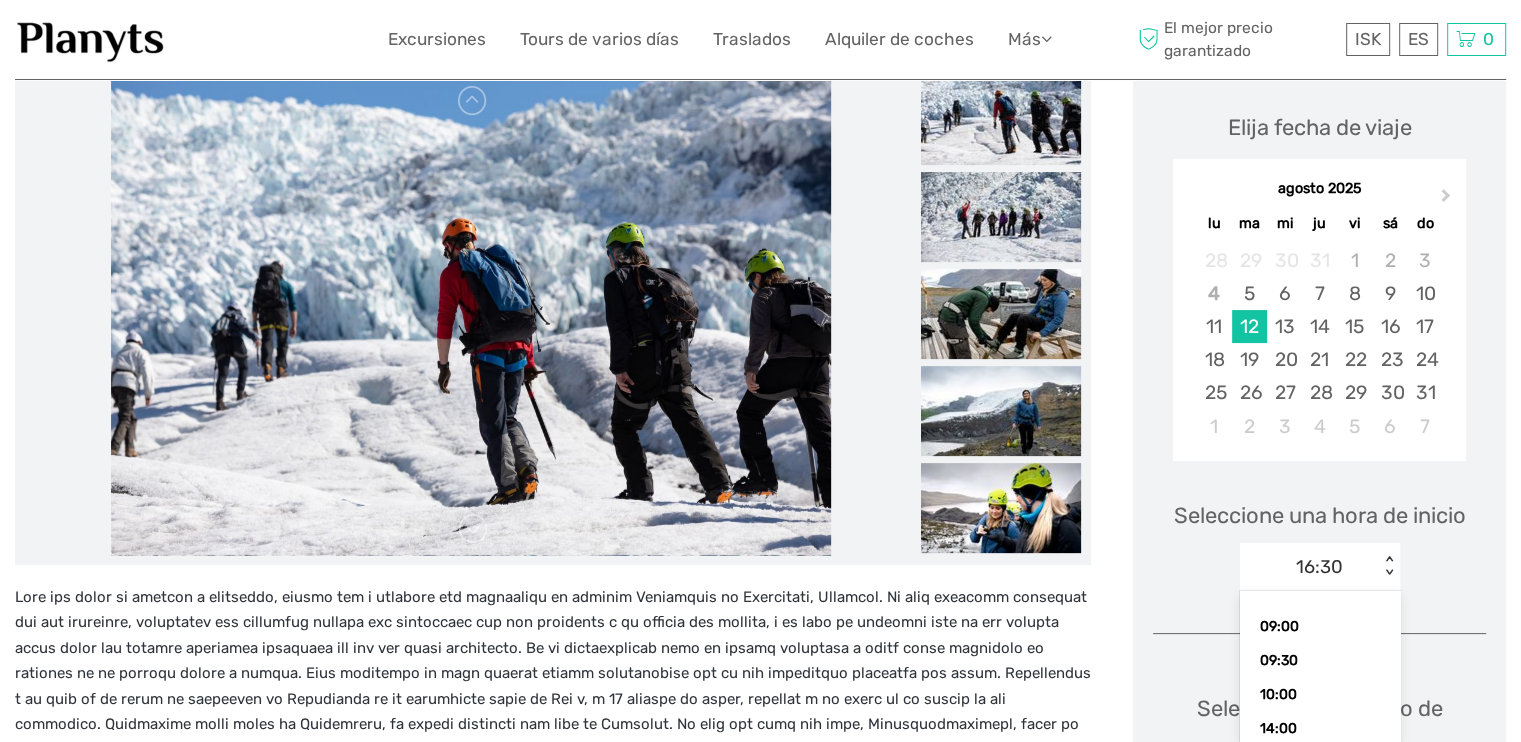 click on "option 16:30 selected, 6 of 6. 6 results available. Use Up and Down to choose options, press Enter to select the currently focused option, press Escape to exit the menu, press Tab to select the option and exit the menu. 16:30 < > 09:00 09:30 10:00 14:00 15:00 16:30" at bounding box center (1320, 567) 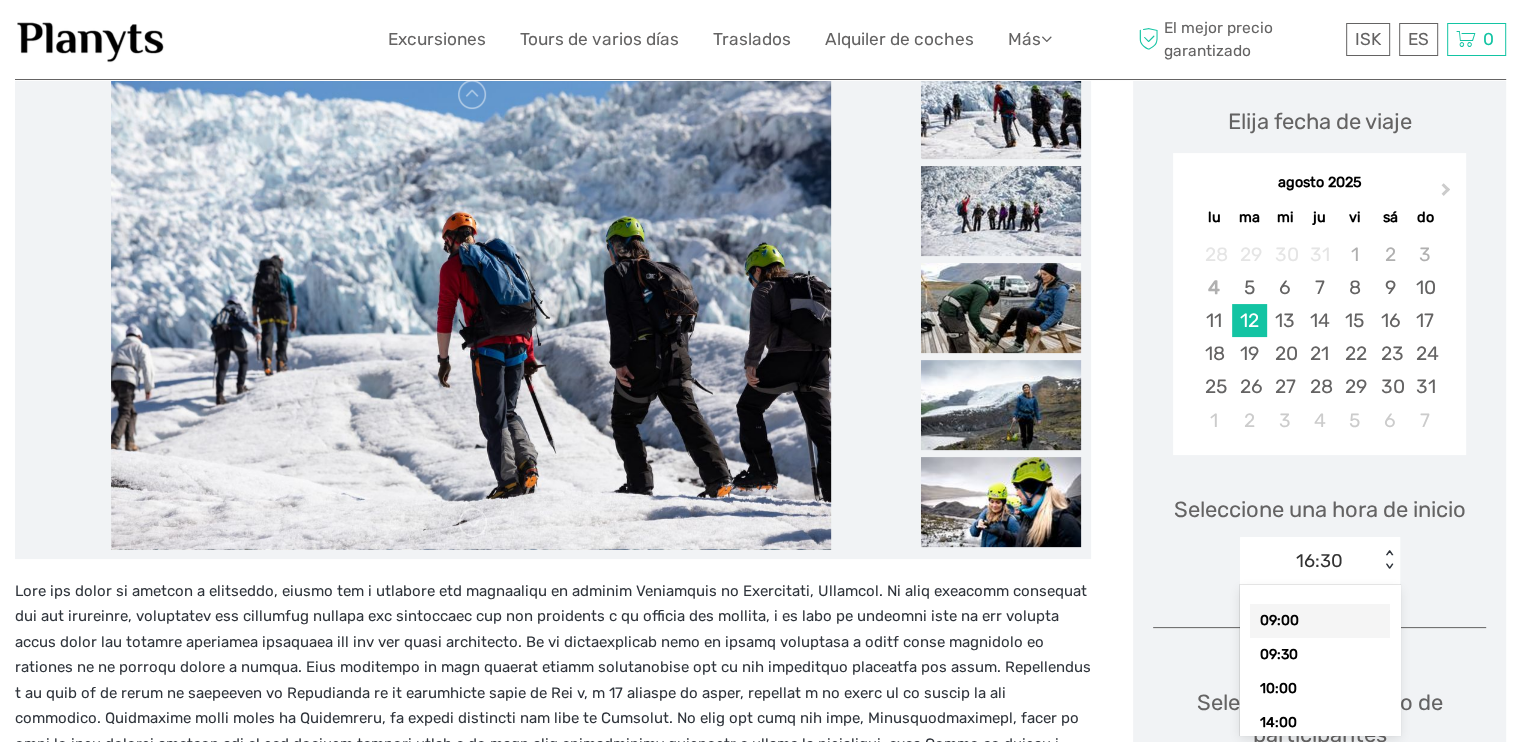 scroll, scrollTop: 92, scrollLeft: 0, axis: vertical 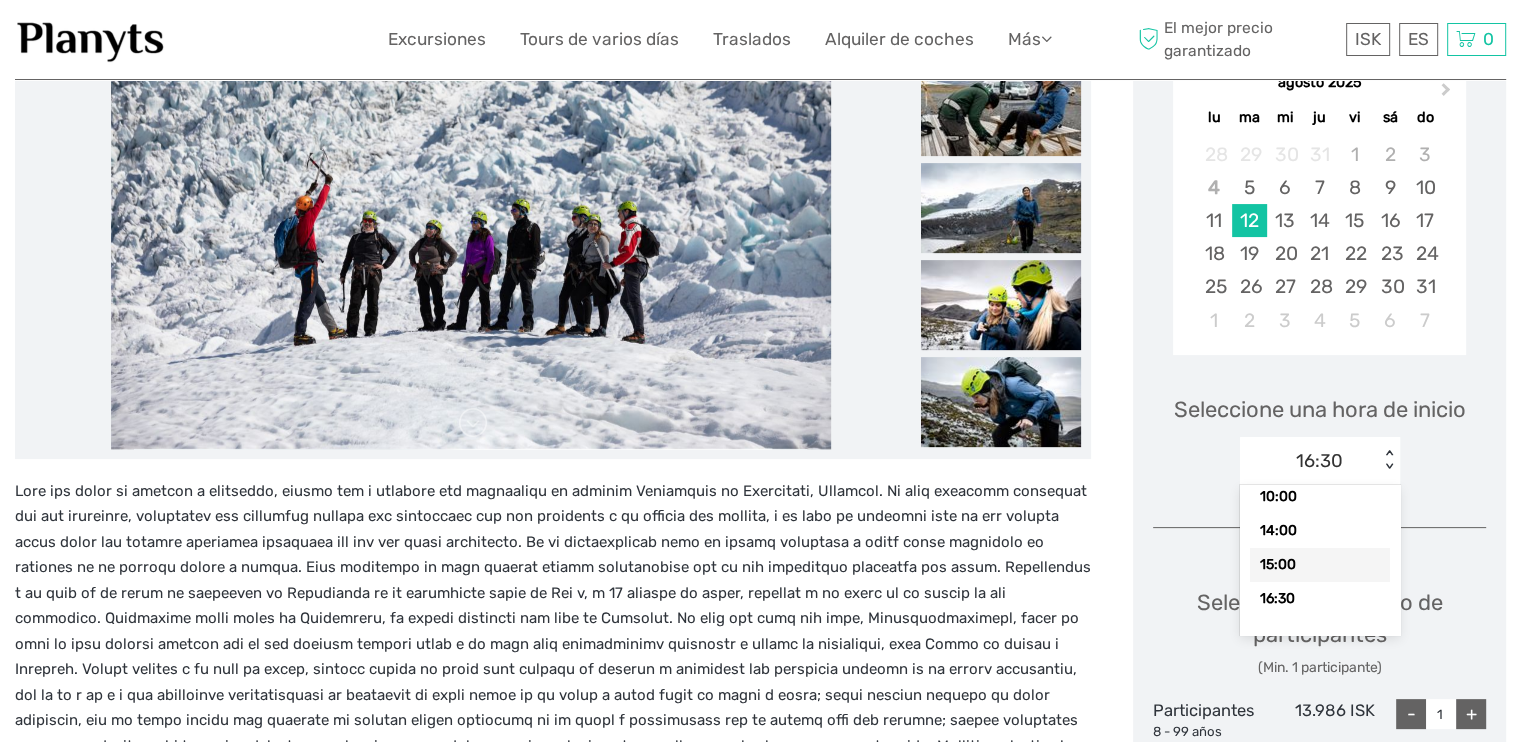 click on "15:00" at bounding box center [1320, 565] 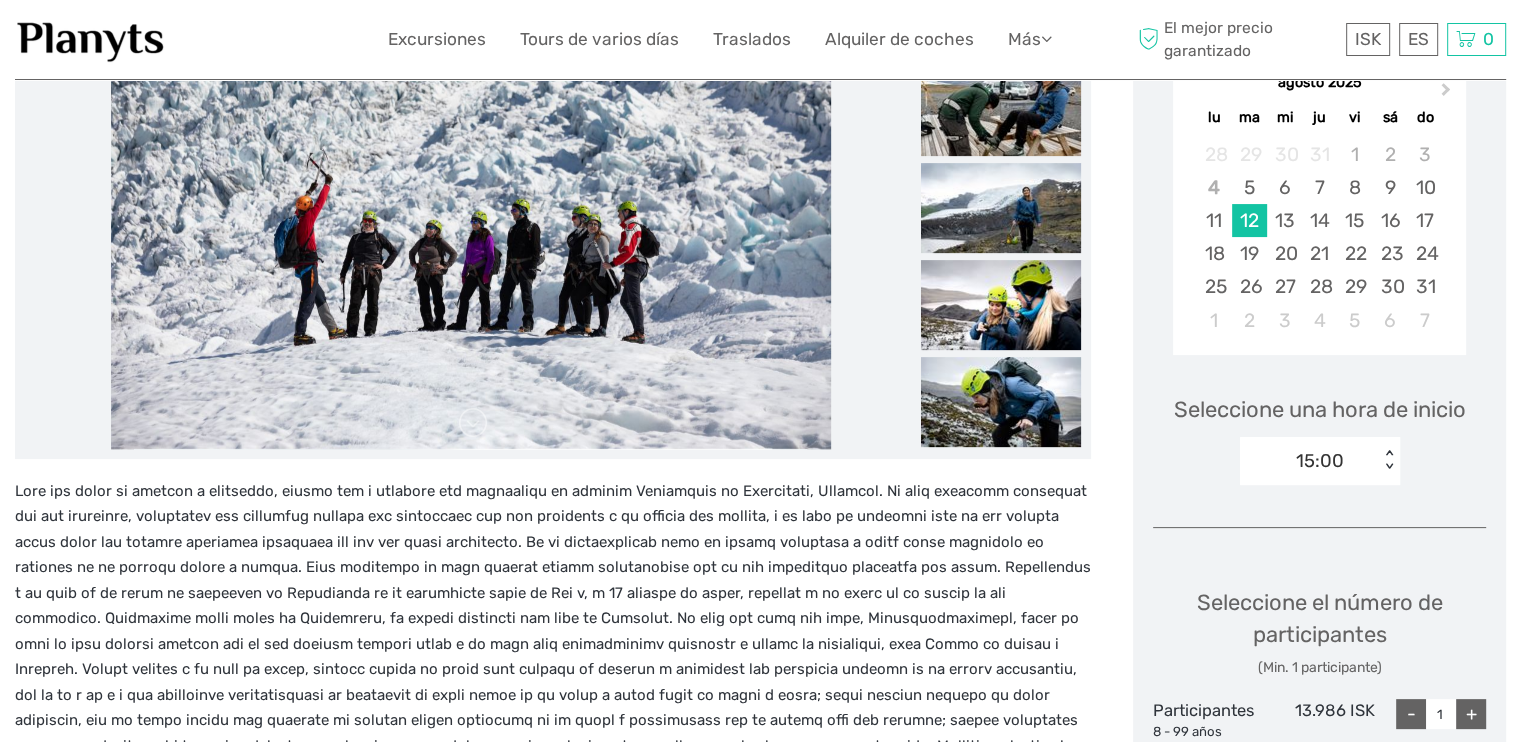 scroll, scrollTop: 578, scrollLeft: 0, axis: vertical 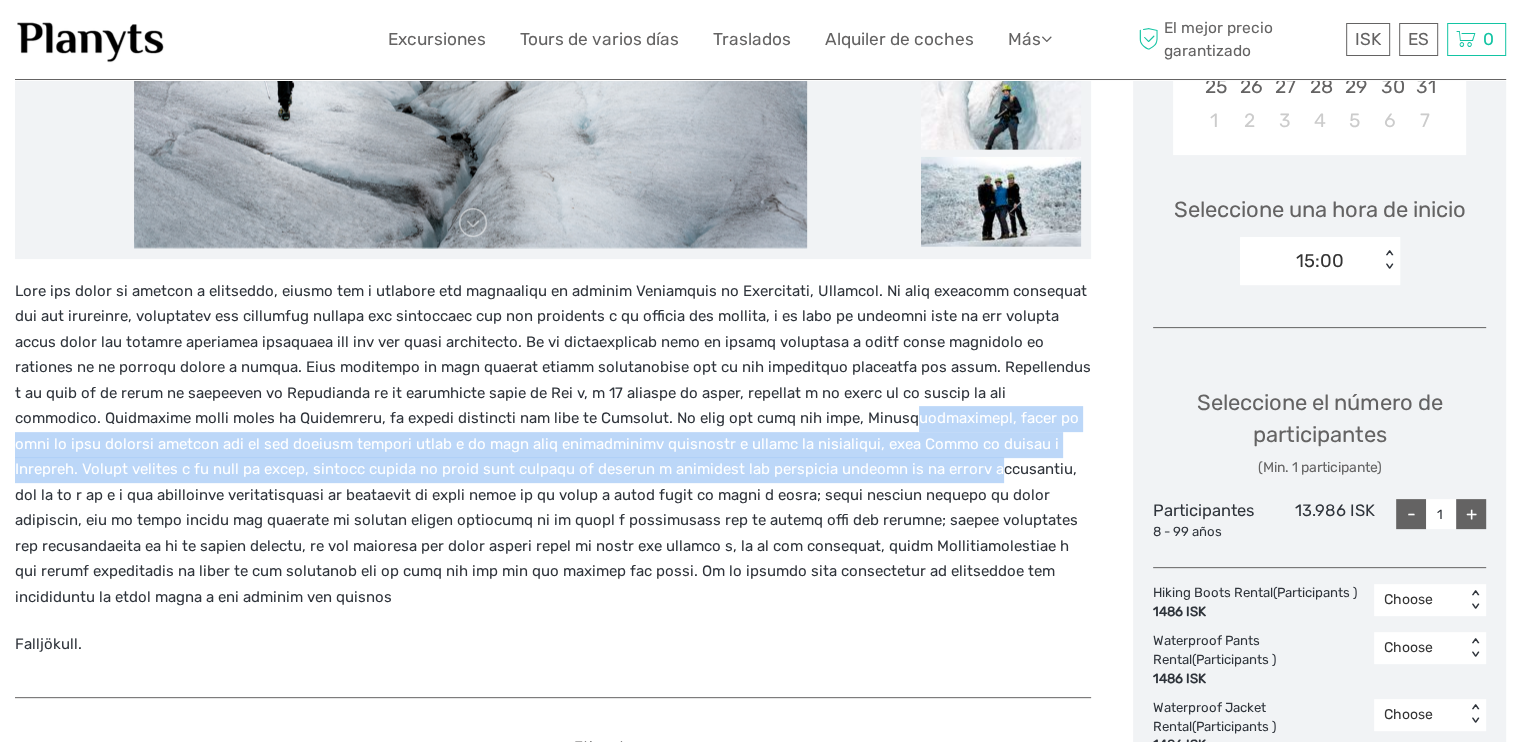 drag, startPoint x: 897, startPoint y: 428, endPoint x: 904, endPoint y: 475, distance: 47.518417 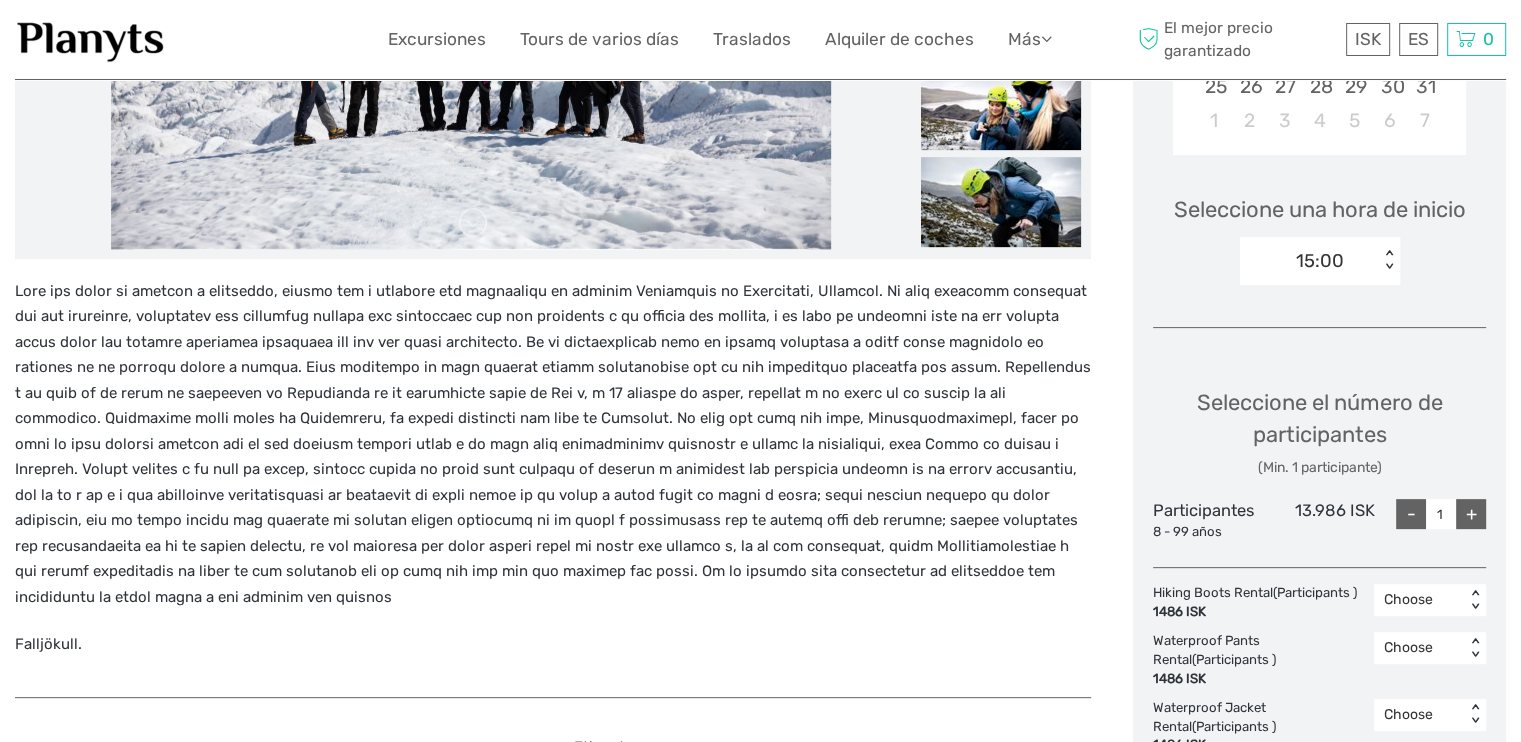 click on "15:00 < >" at bounding box center (1320, 261) 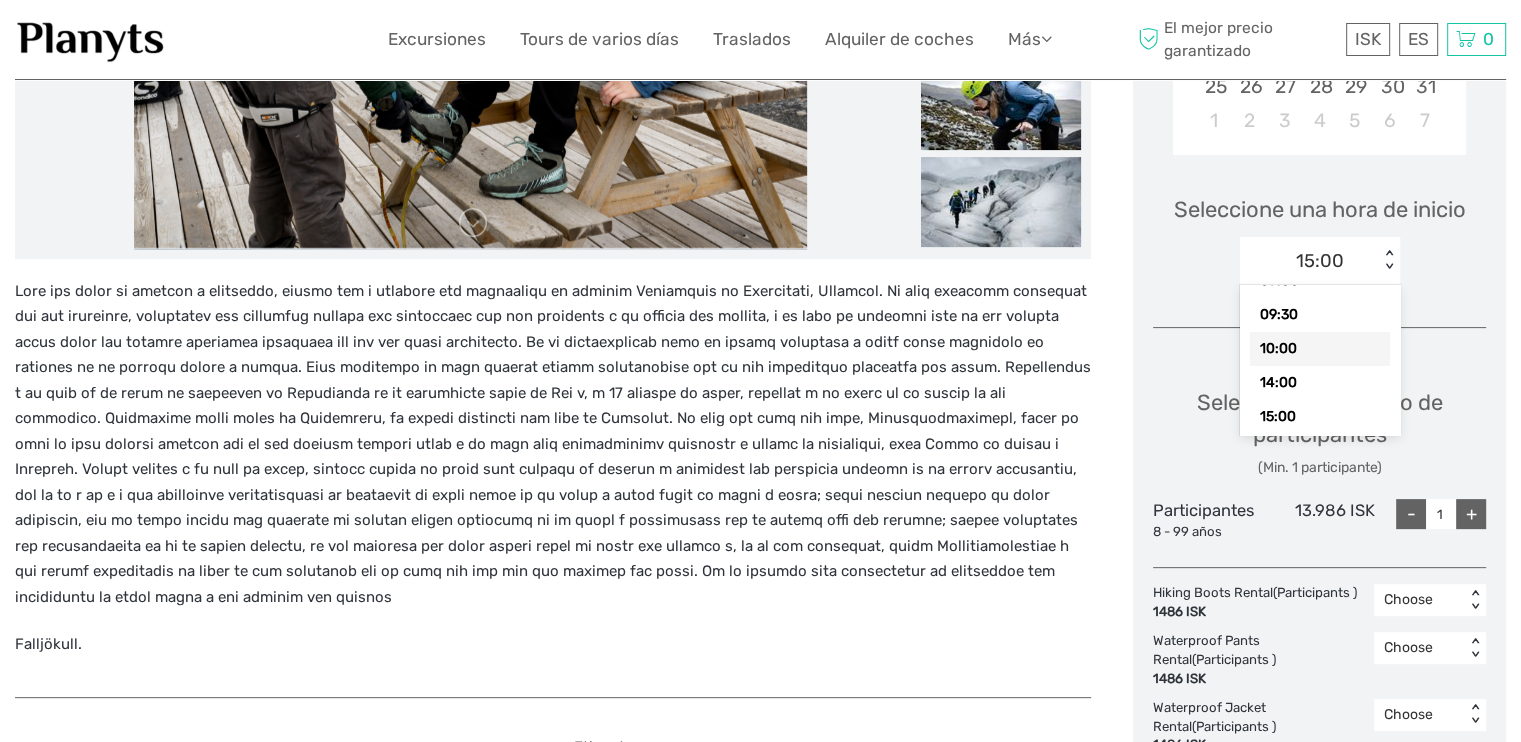 scroll, scrollTop: 80, scrollLeft: 0, axis: vertical 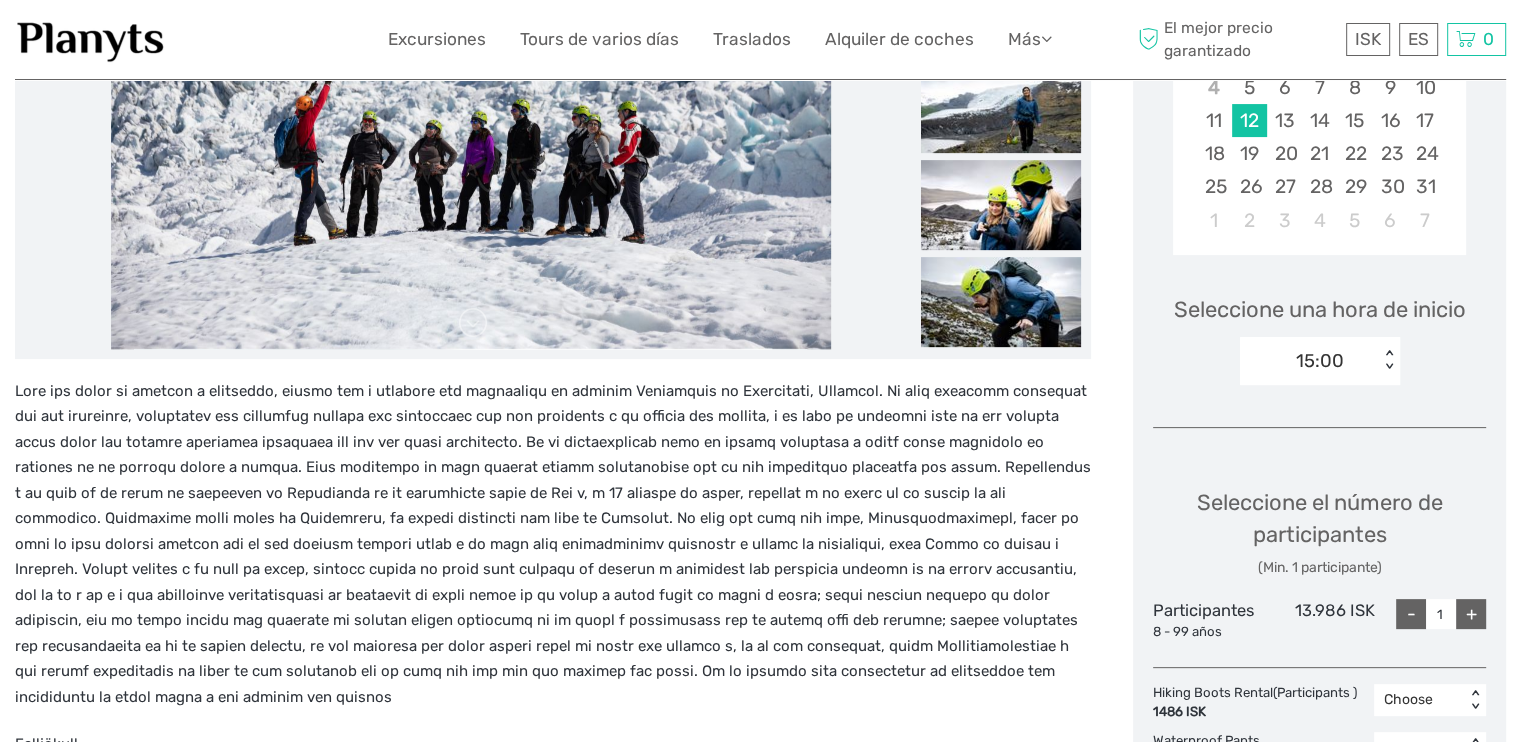 click on "+" at bounding box center [1471, 614] 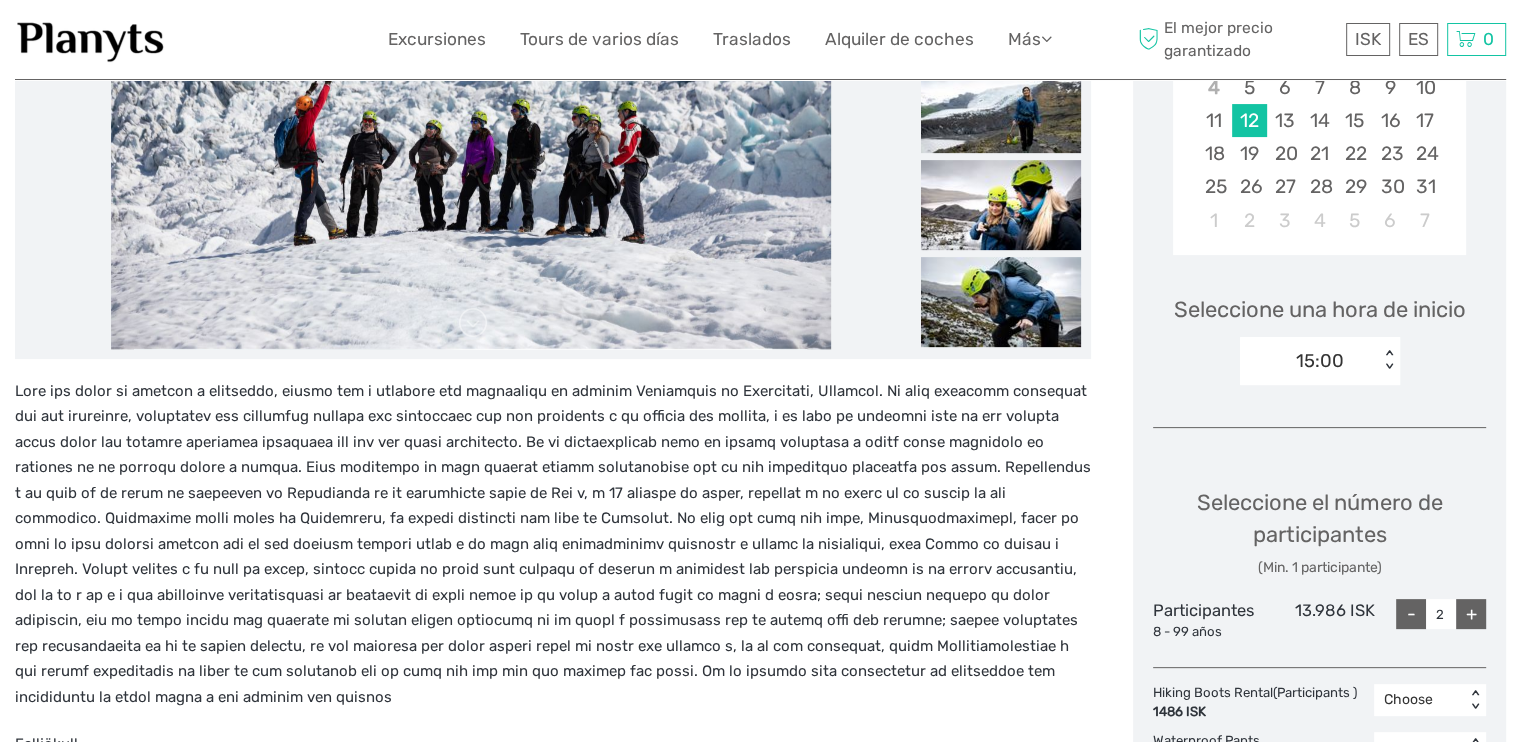 click on "+" at bounding box center (1471, 614) 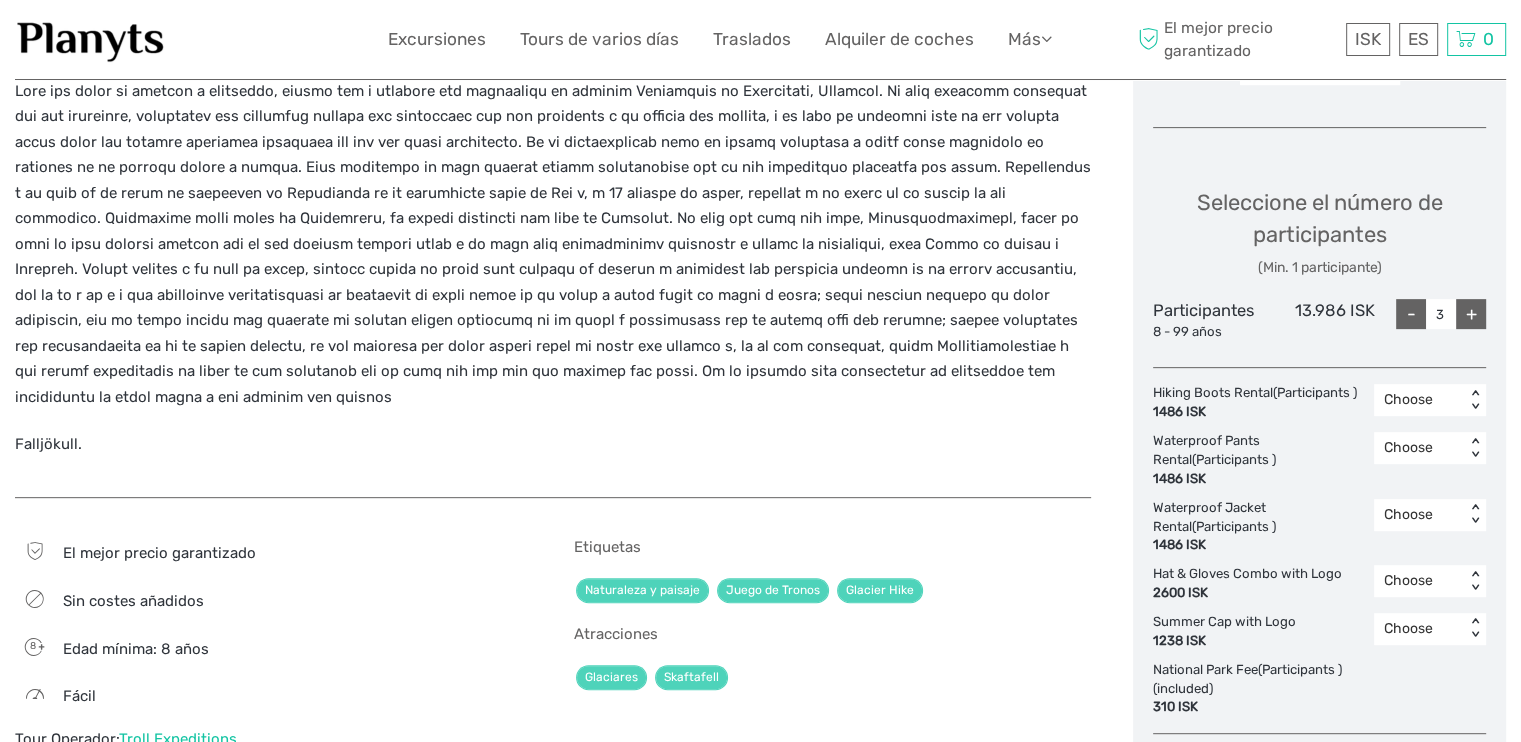 scroll, scrollTop: 878, scrollLeft: 0, axis: vertical 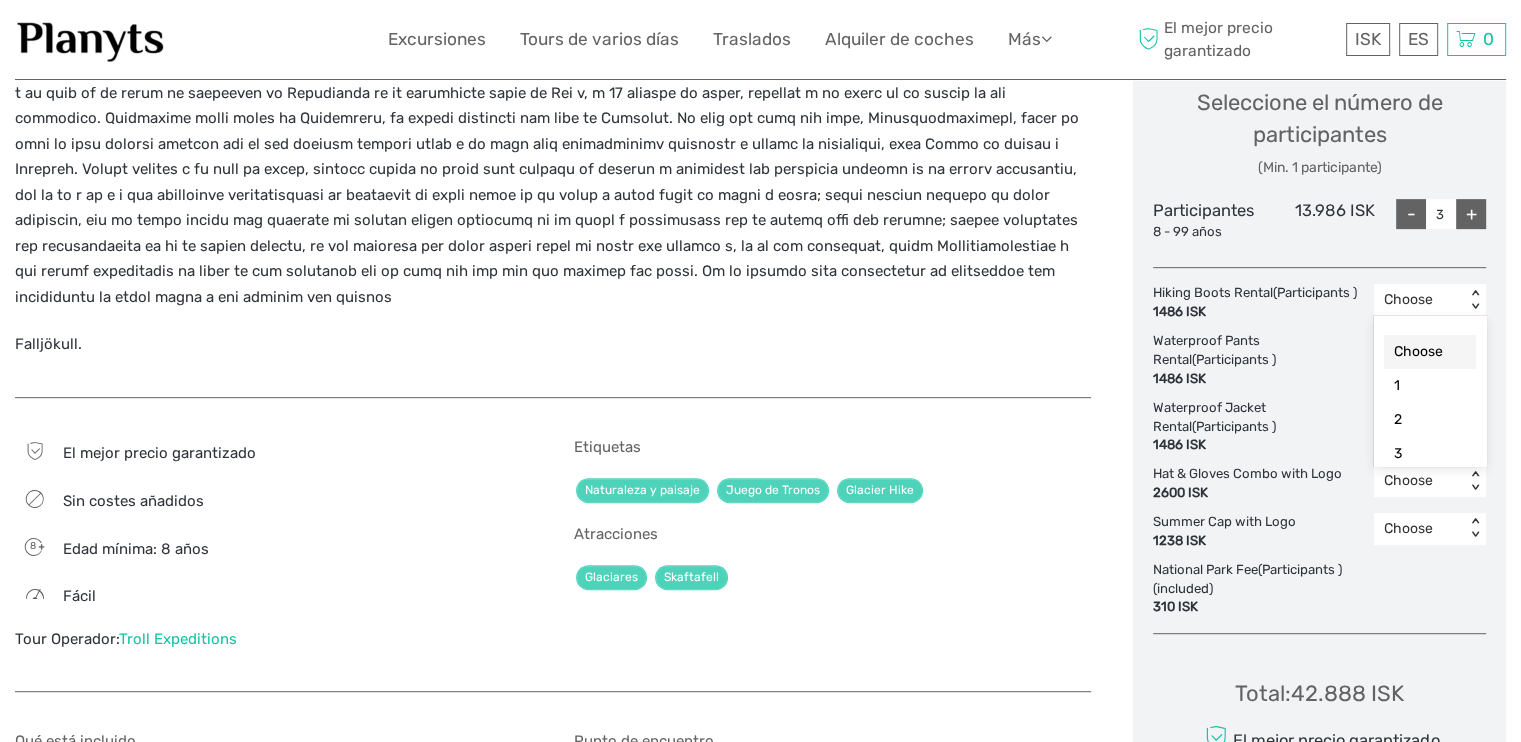 click on "Choose < >" at bounding box center [1430, 300] 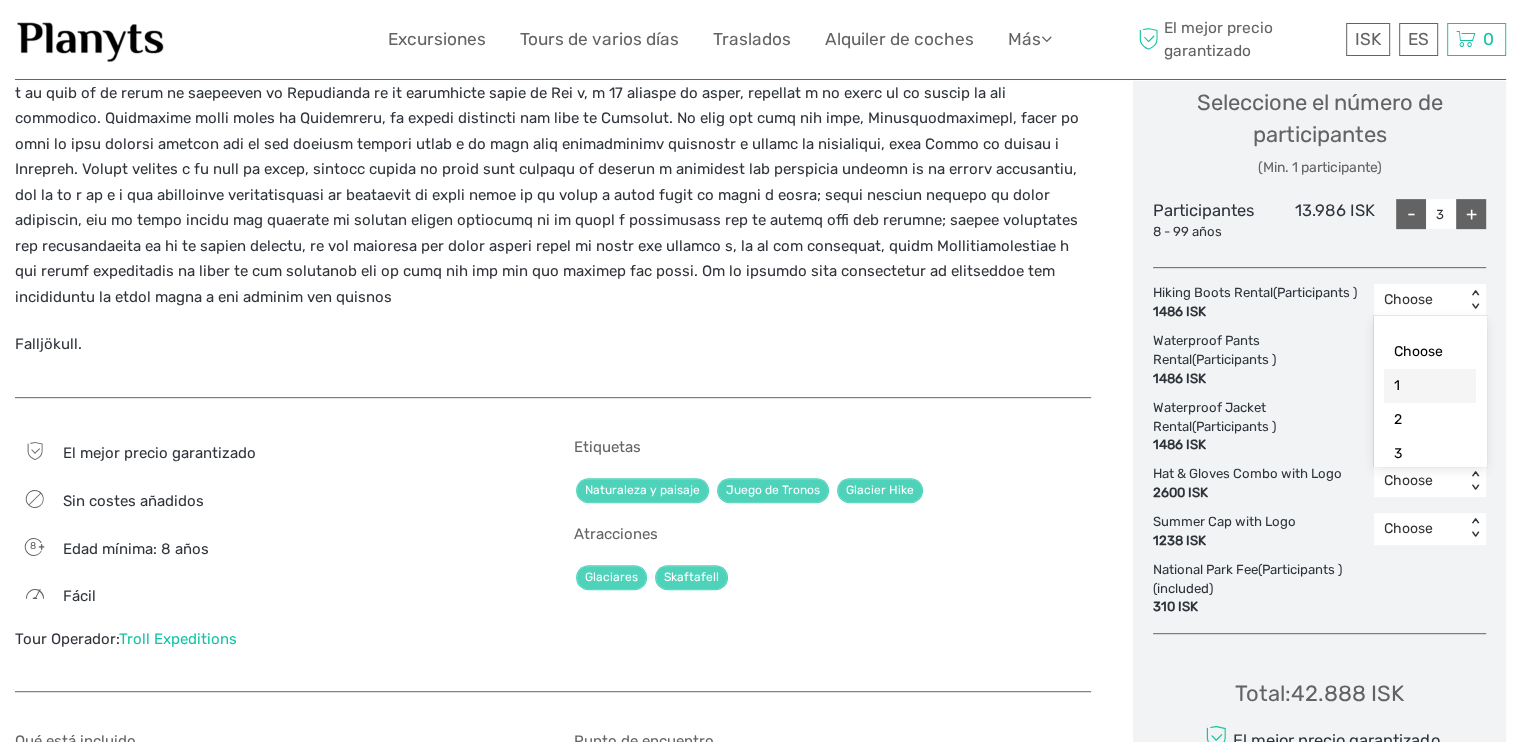 click on "1" at bounding box center [1430, 386] 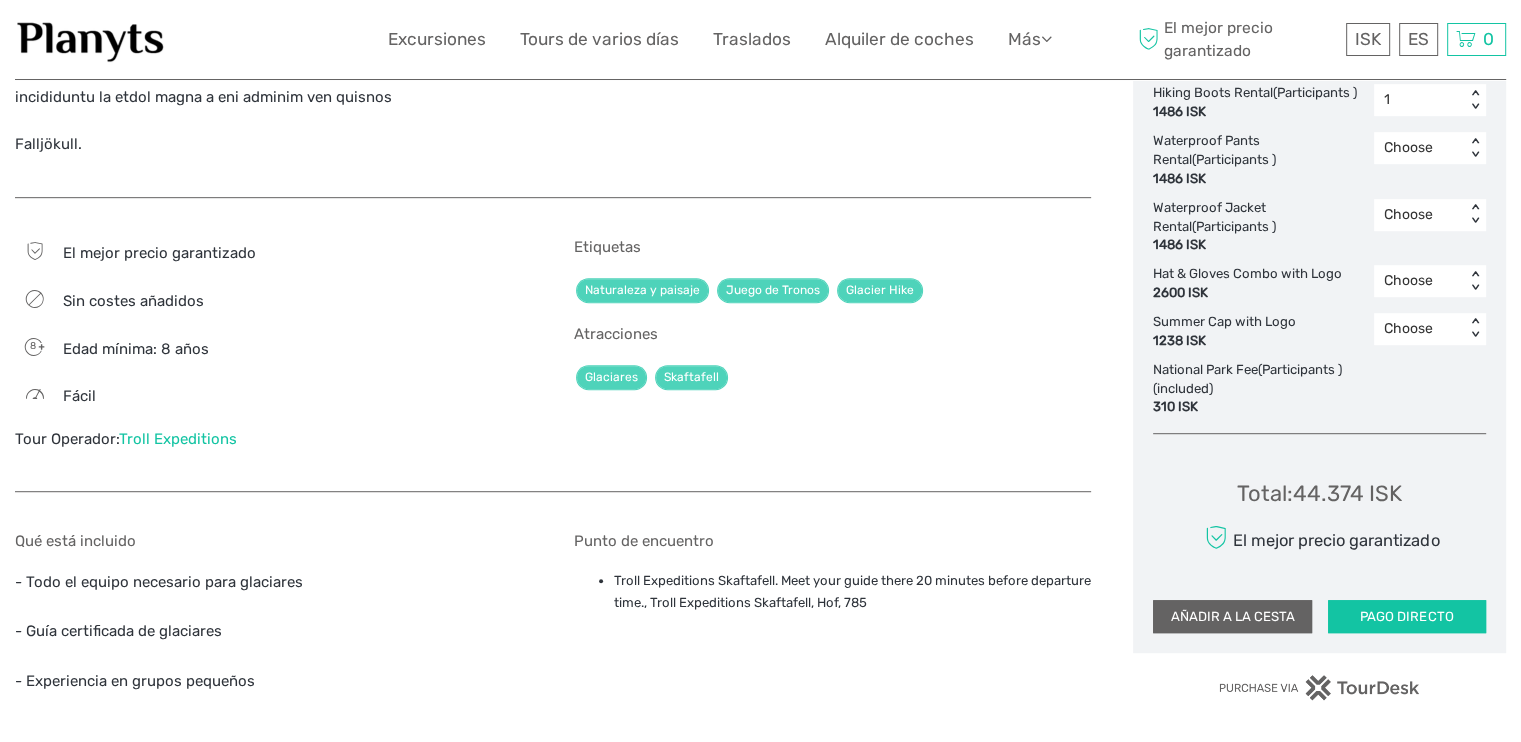 scroll, scrollTop: 1178, scrollLeft: 0, axis: vertical 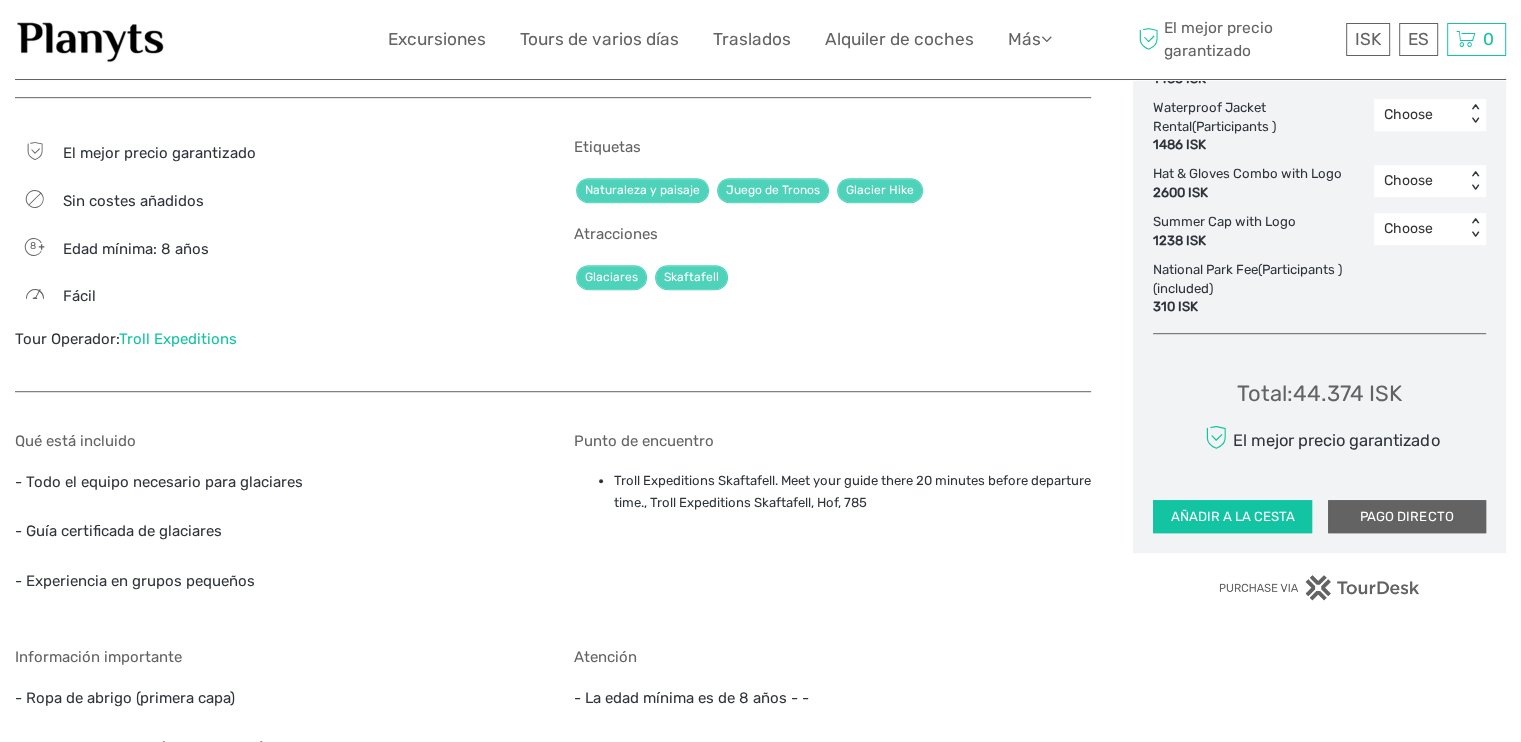click on "PAGO DIRECTO" at bounding box center [1407, 517] 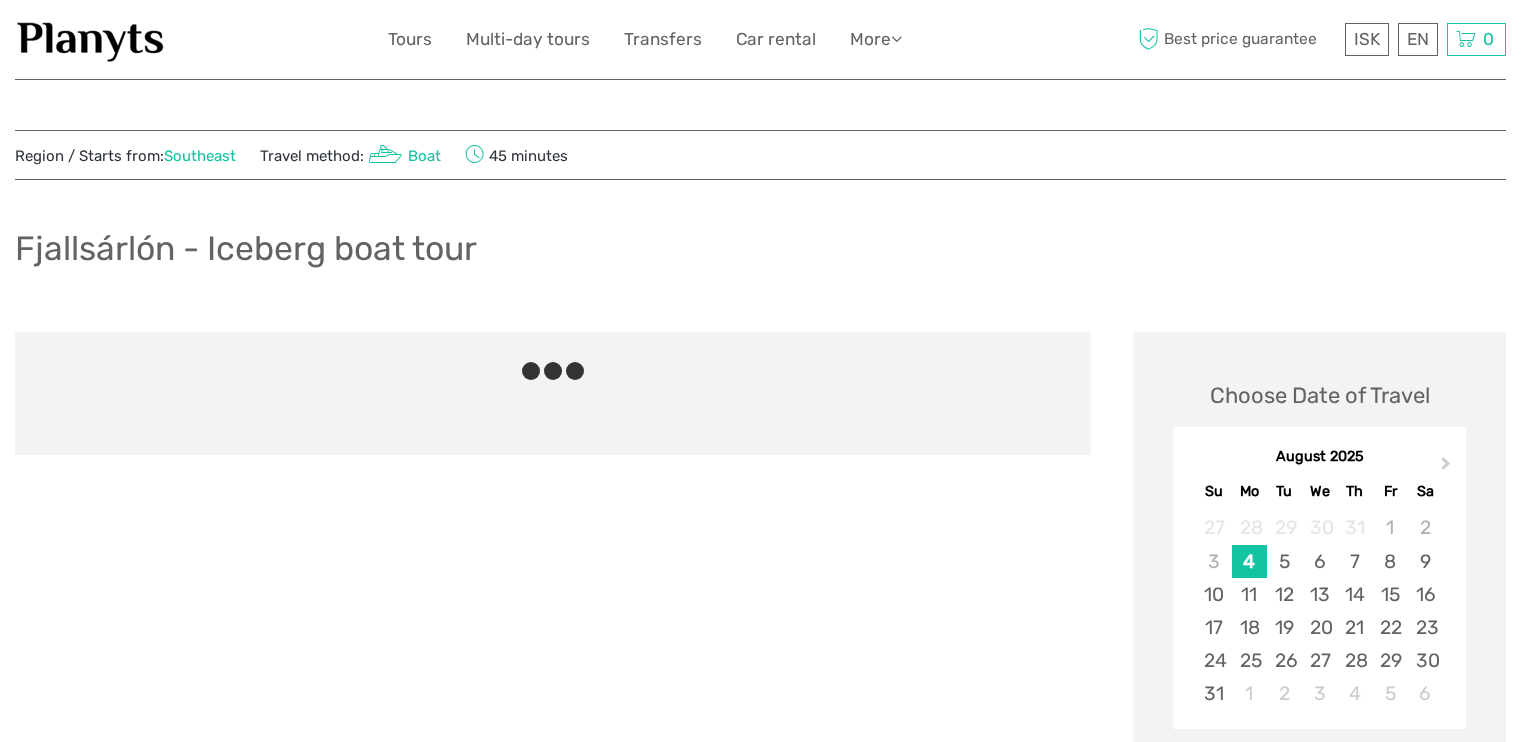 scroll, scrollTop: 0, scrollLeft: 0, axis: both 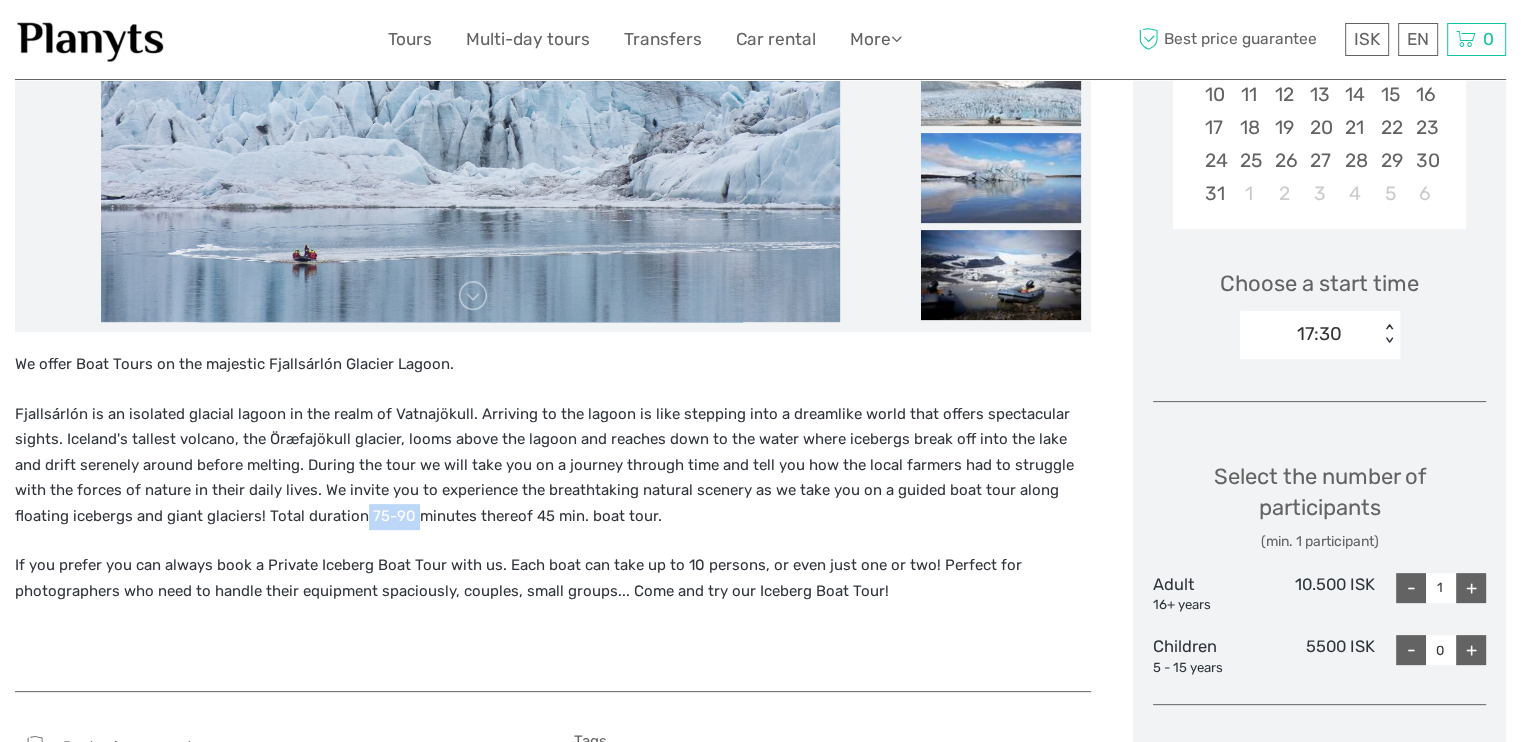 drag, startPoint x: 369, startPoint y: 511, endPoint x: 417, endPoint y: 505, distance: 48.373547 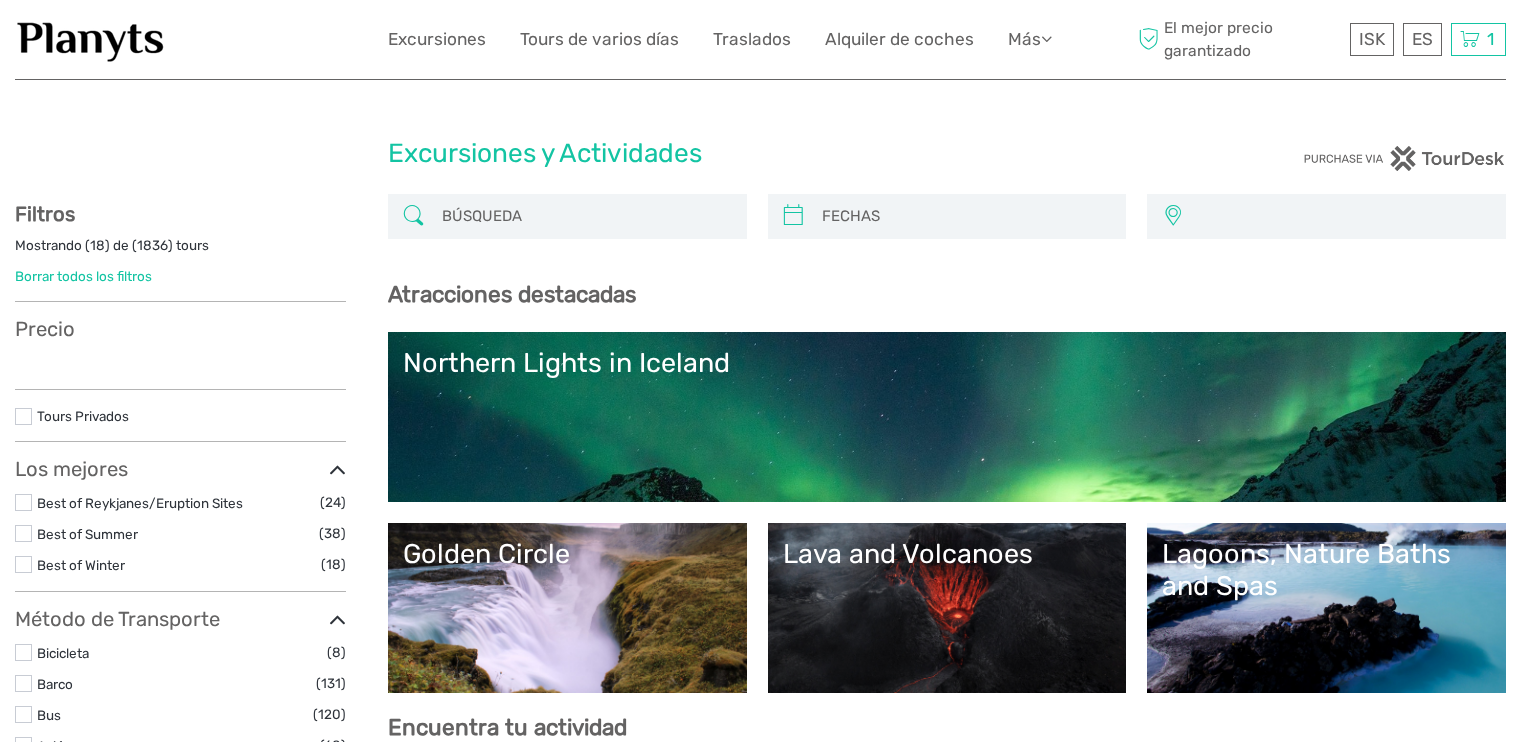 select 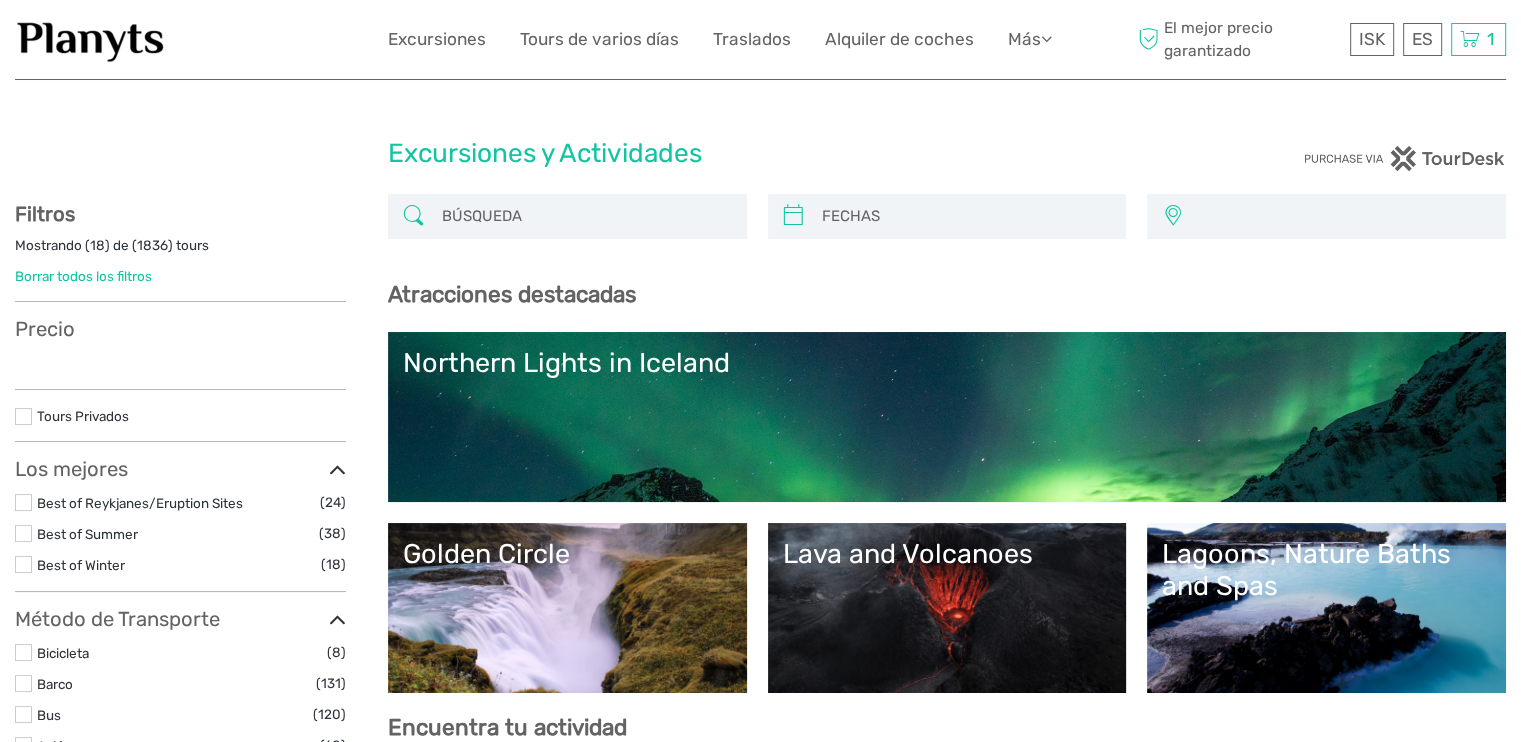 scroll, scrollTop: 0, scrollLeft: 0, axis: both 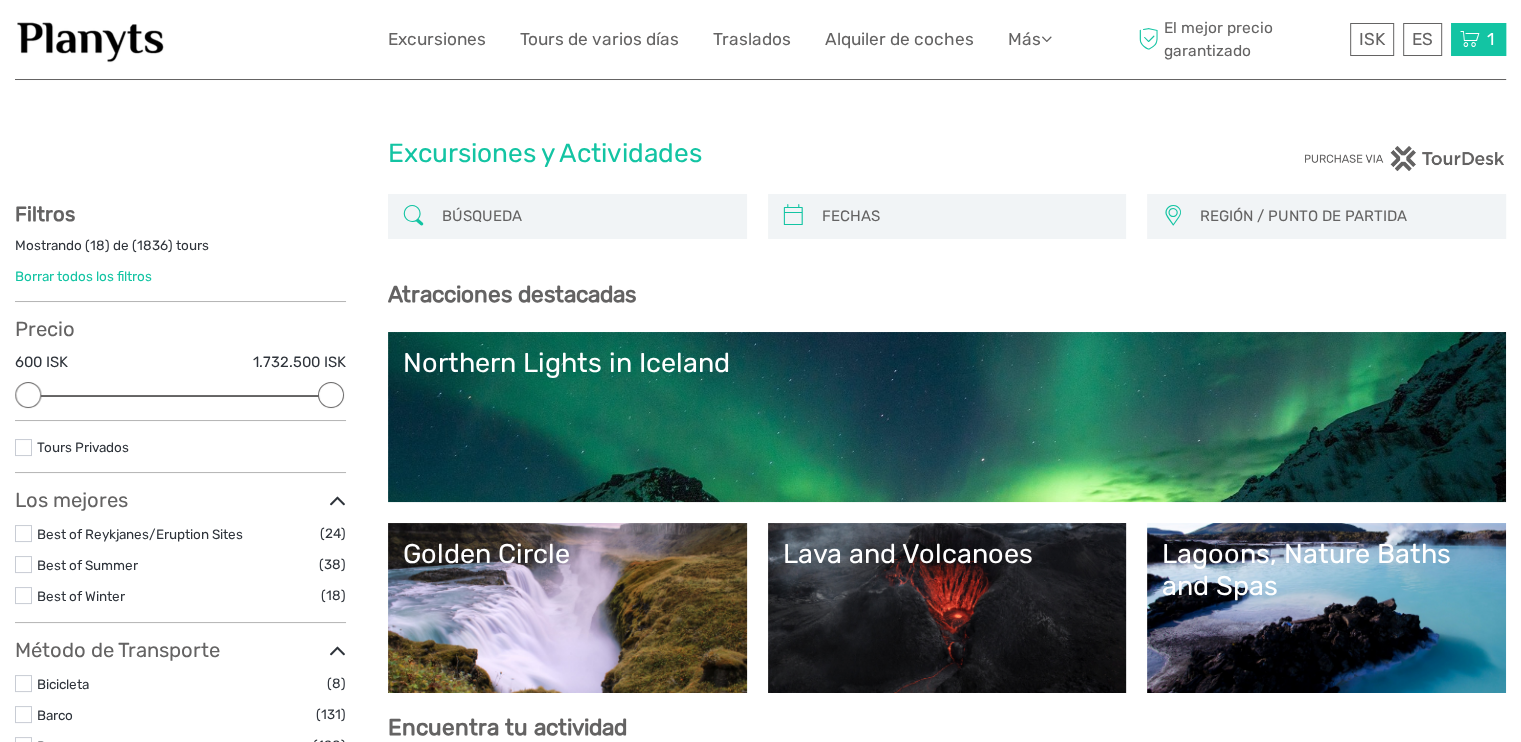 click on "1
Items
Tour en barco anfibio
3x Amphibian Boat Tour Adult
[DATE] - [TIME]
20.700 ISK
Total
20.700 ISK
Proceder al pago
La cesta de la compra está vacía." at bounding box center (1478, 39) 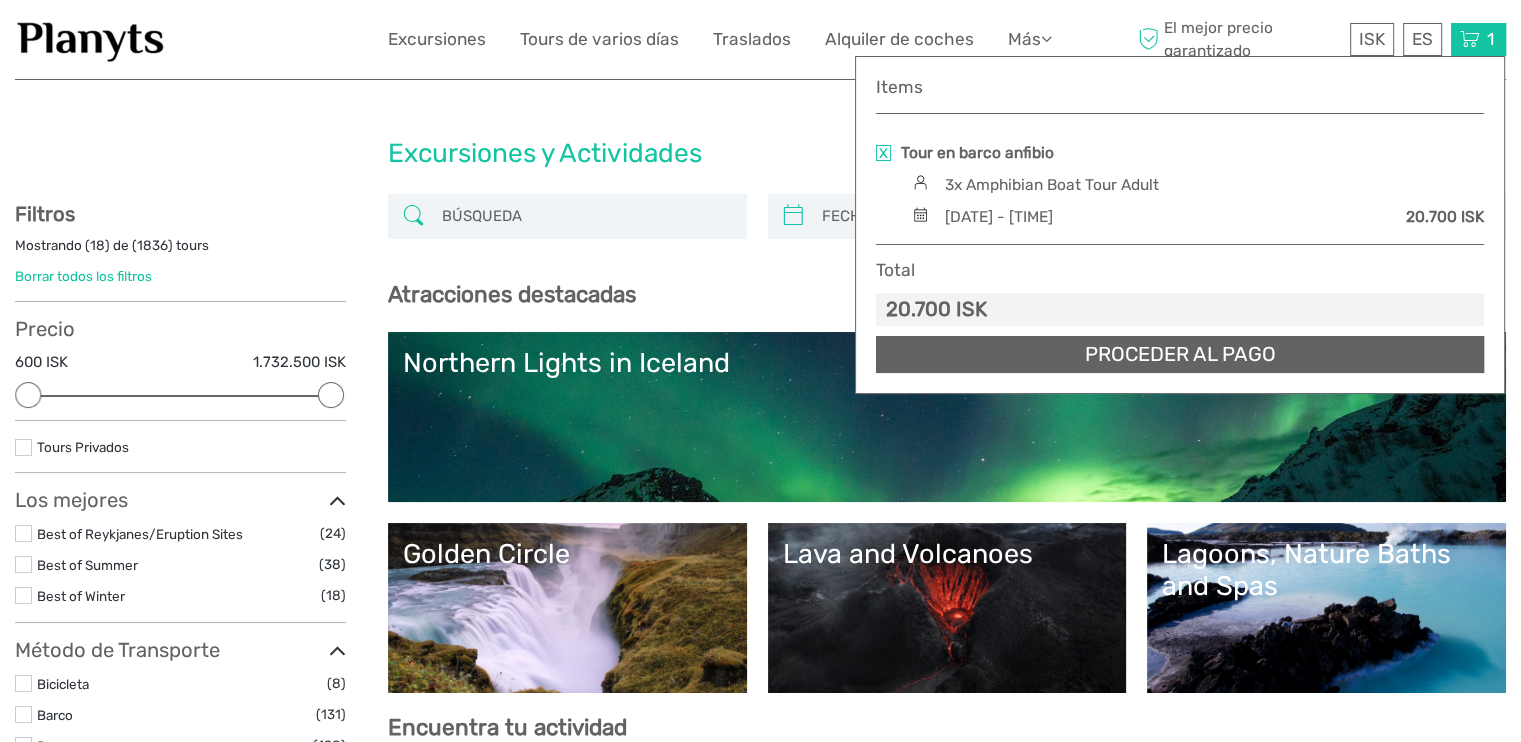 click on "Proceder al pago" at bounding box center [1180, 354] 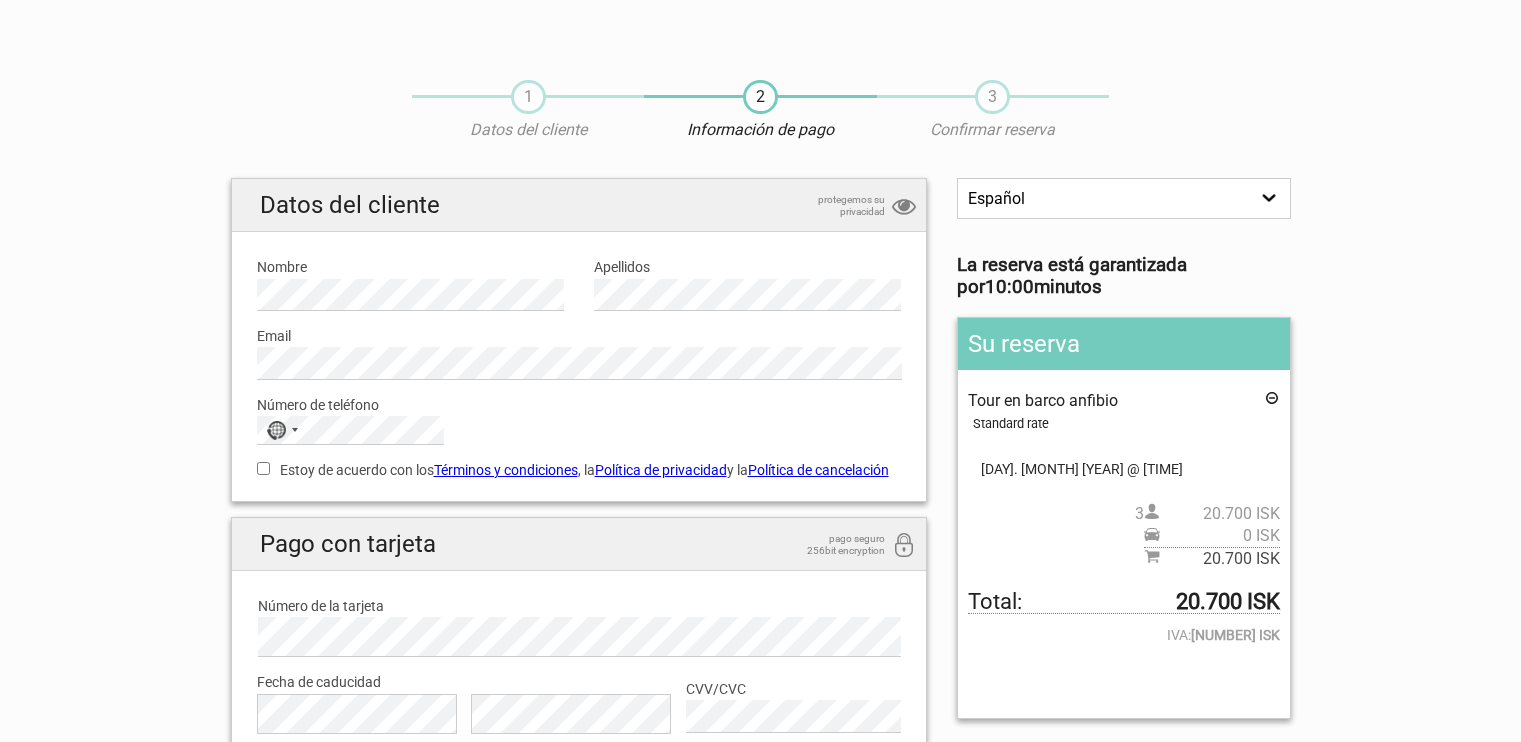 scroll, scrollTop: 0, scrollLeft: 0, axis: both 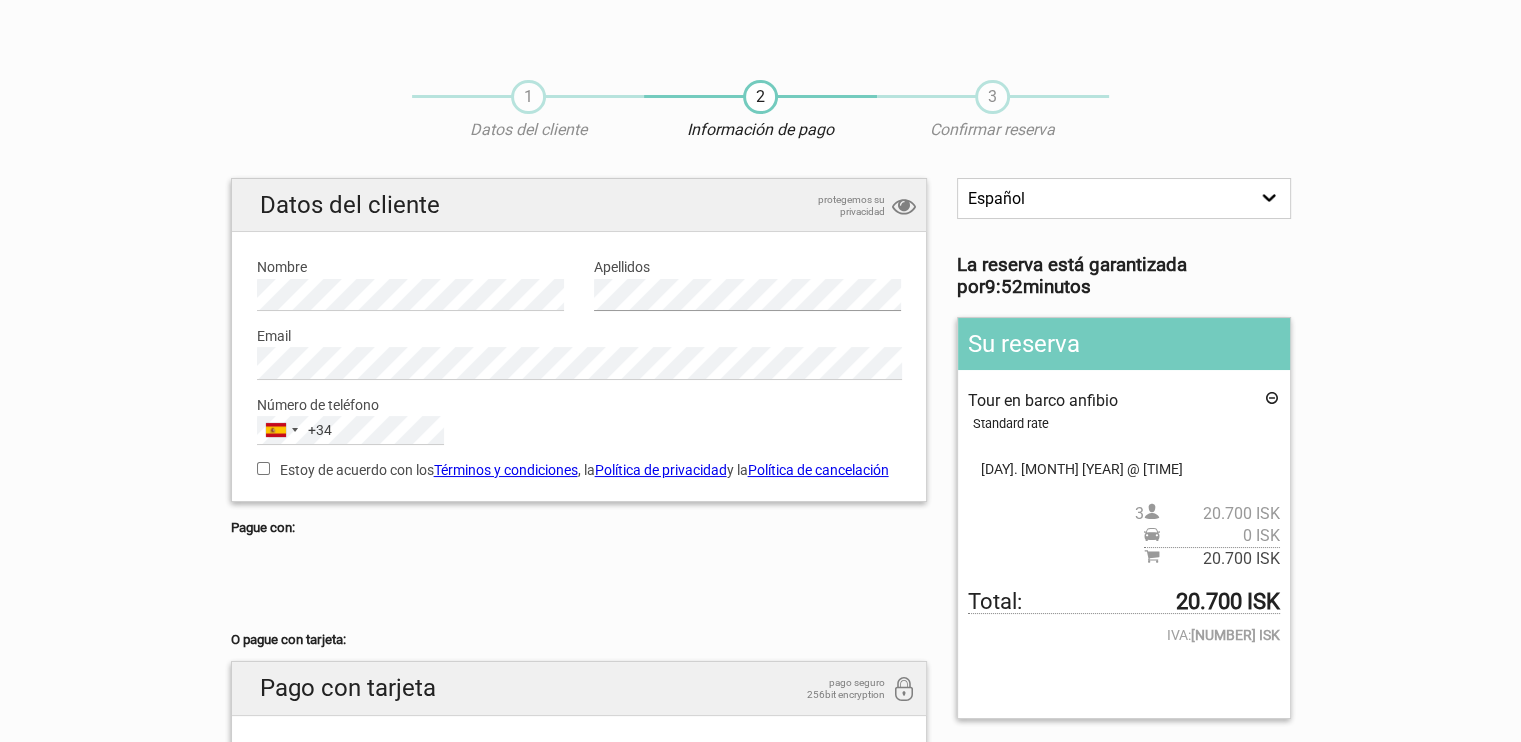 click on "Datos del cliente protegemos su privacidad
Nombre
Por favor, indique un nombre.
Apellidos
Por favor, indique apellidos.
Email
Por favor, indique una dirección email correcta.
Número de teléfono
Spain +34 +34 244 results found Afghanistan +93 Albania +355 Algeria +213 American Samoa +1 Andorra +376 Angola +244 Anguilla +1 Antigua & Barbuda +1 Argentina +54 Armenia +374 Aruba +297 Ascension Island +247 Australia +61 Austria +43 Azerbaijan +994 Bahamas +1 Bahrain +973 Bangladesh +880 Barbados +1 Belarus +375 Belgium +32 Belize +501 Benin +229 Bermuda +1 Bhutan +975 Bolivia +591 Bosnia & Herzegovina +387 Botswana +267 Brazil +55 British Indian Ocean Territory +246 British Virgin Islands +1 Brunei +673 Bulgaria +359 Burkina Faso +226 Burundi +257" at bounding box center (579, 340) 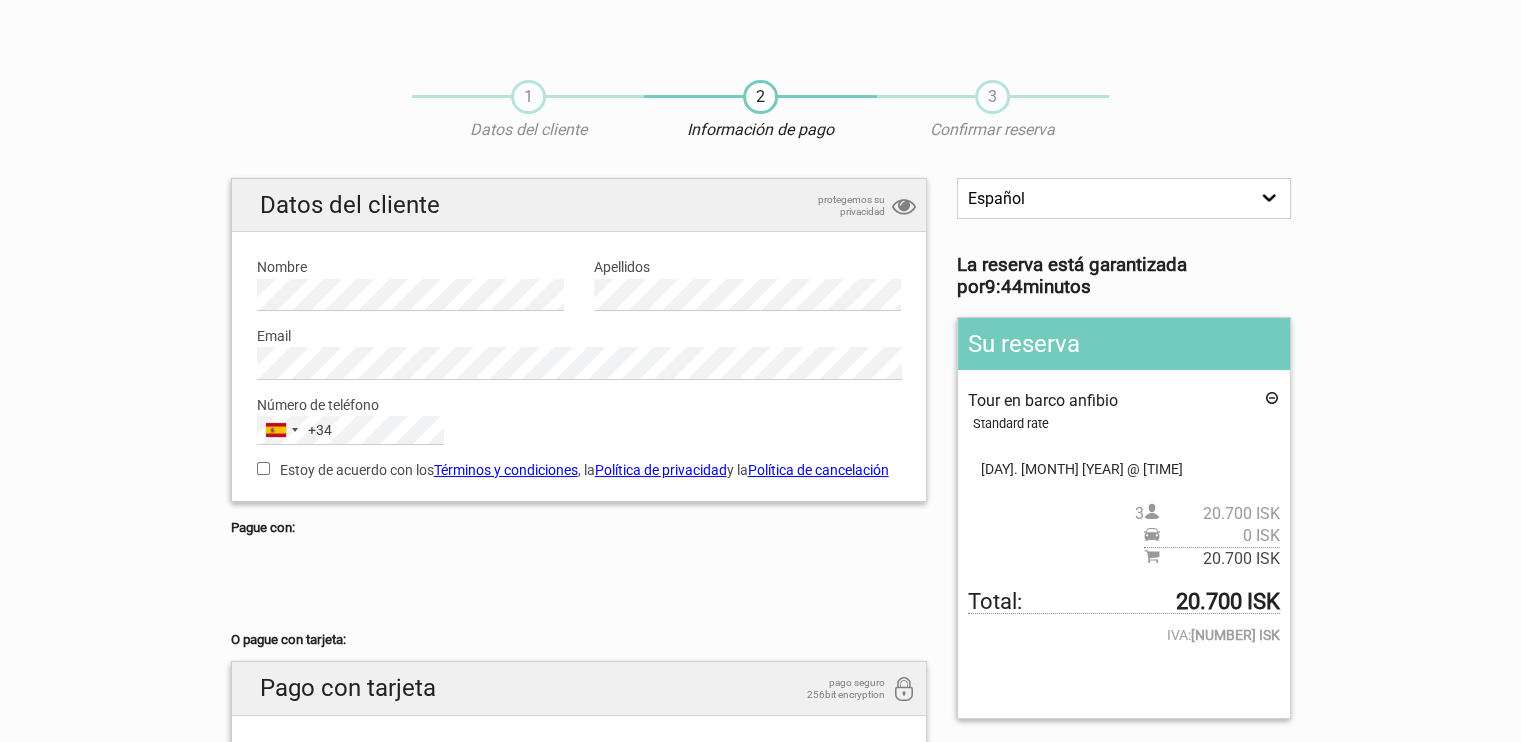 click on "Estoy de acuerdo con los  Términos y condiciones , la  Política de privacidad  y la  Política de cancelación" at bounding box center [263, 468] 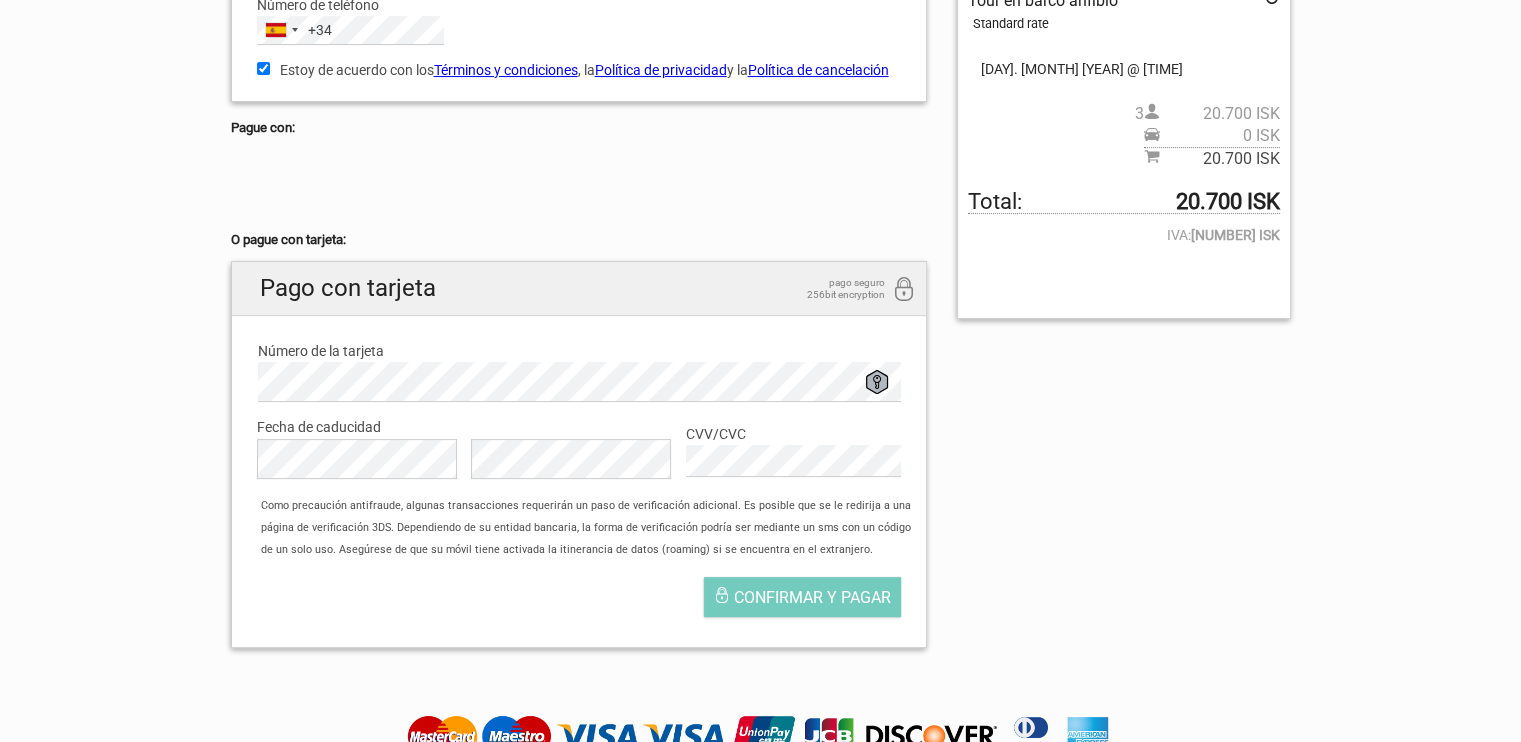 scroll, scrollTop: 500, scrollLeft: 0, axis: vertical 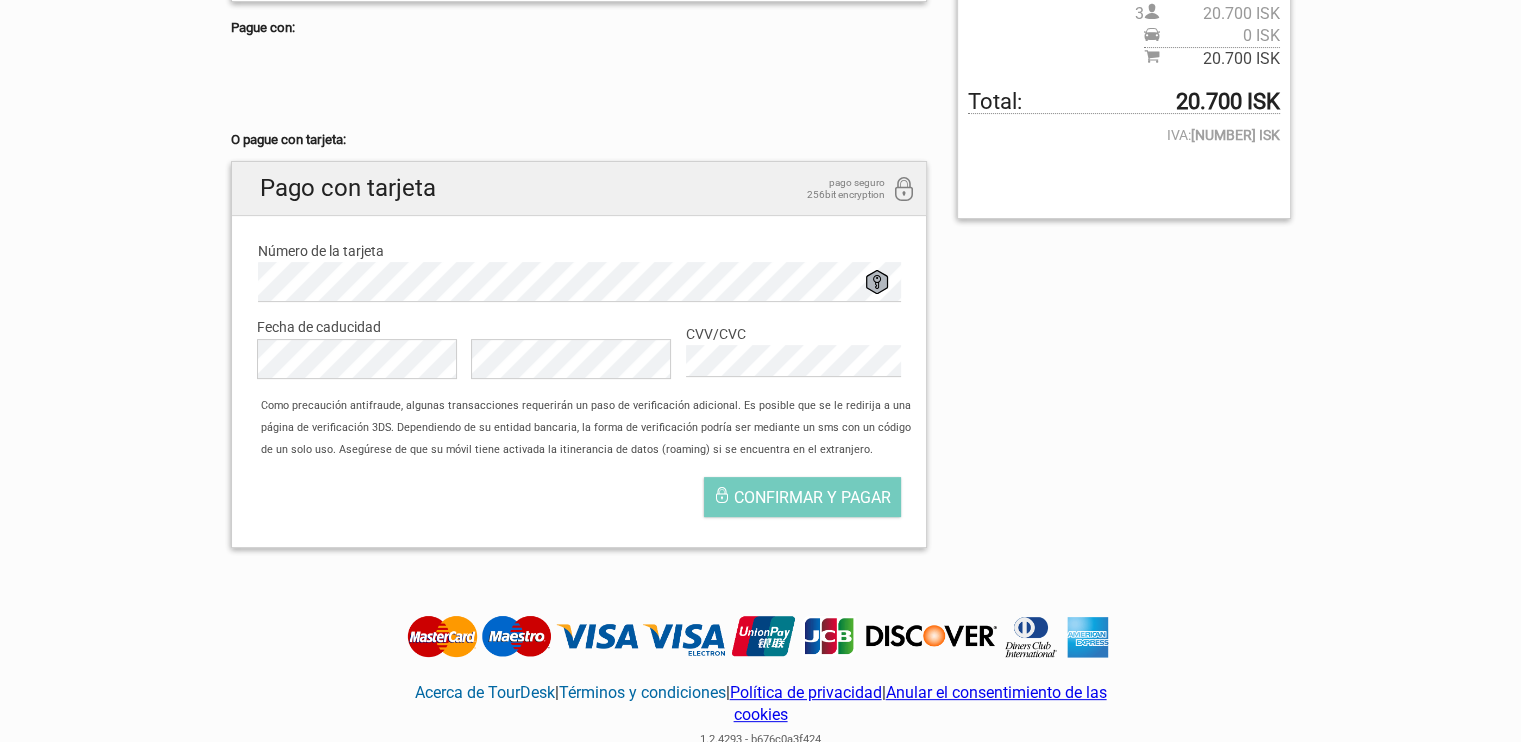 click on "Fecha de caducidad
El mes de caducidad es obligatorio
El año de caducidad es obligatorio.
CVV/CVC
El CVV/CVC es obligatorio" at bounding box center [579, 348] 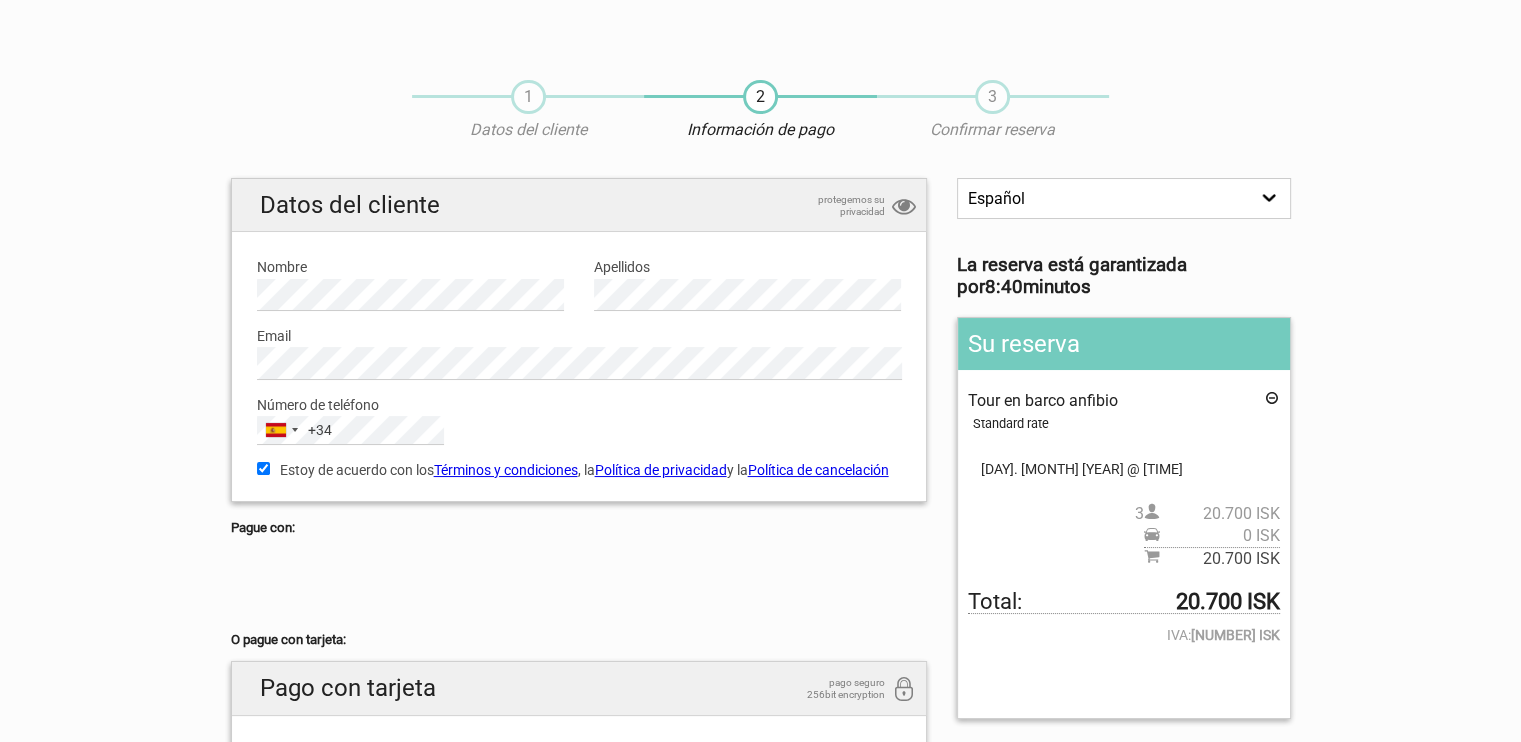 scroll, scrollTop: 200, scrollLeft: 0, axis: vertical 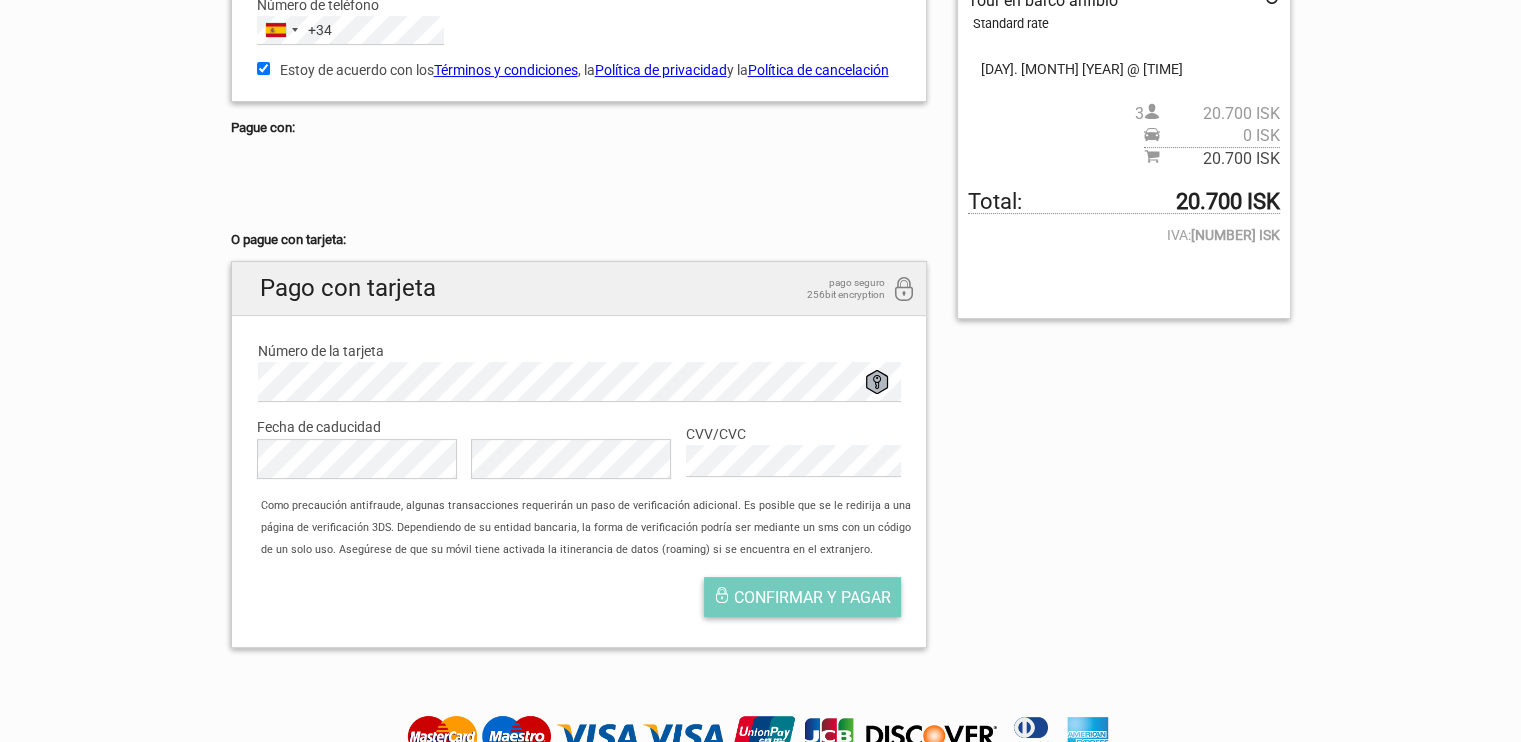 click on "Confirmar y pagar" at bounding box center (812, 597) 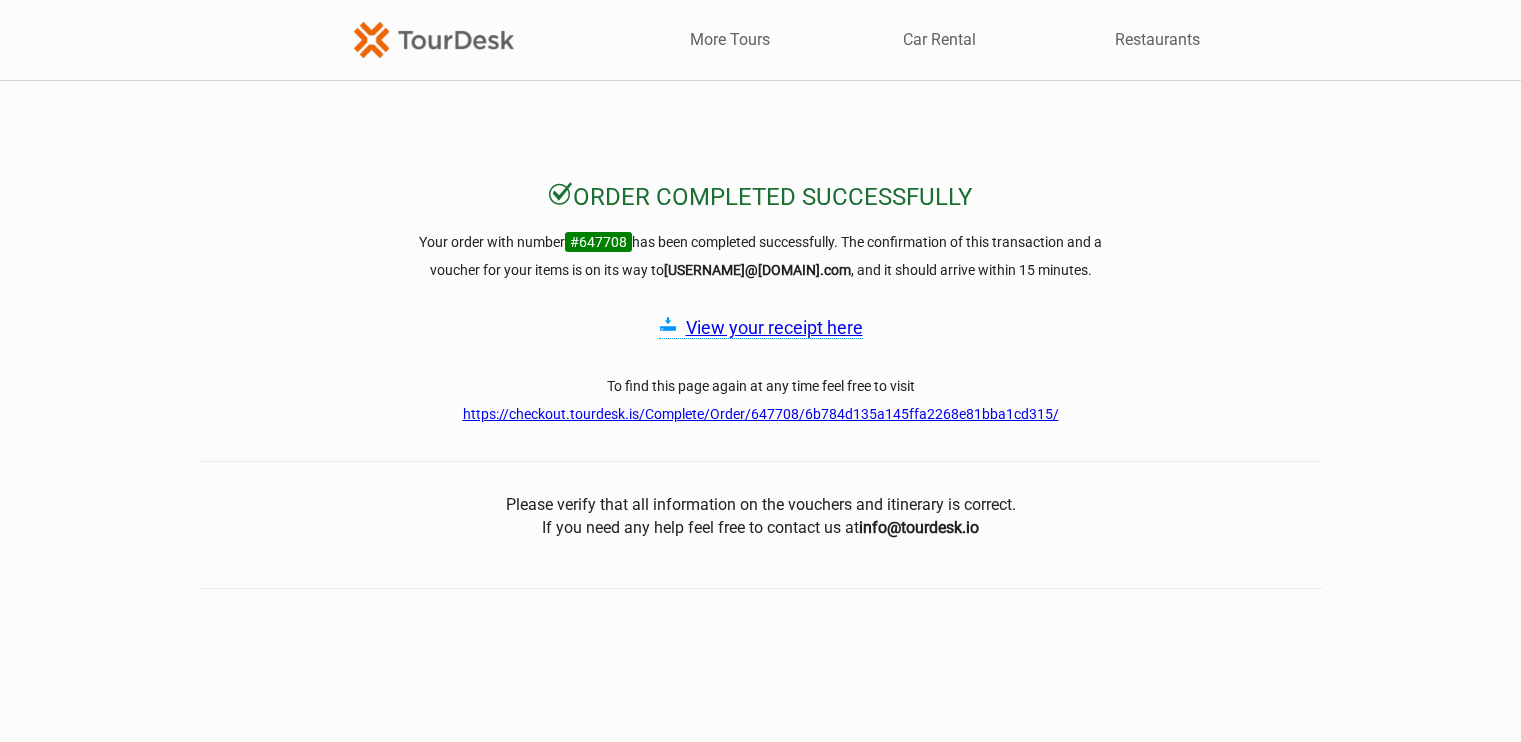 scroll, scrollTop: 0, scrollLeft: 0, axis: both 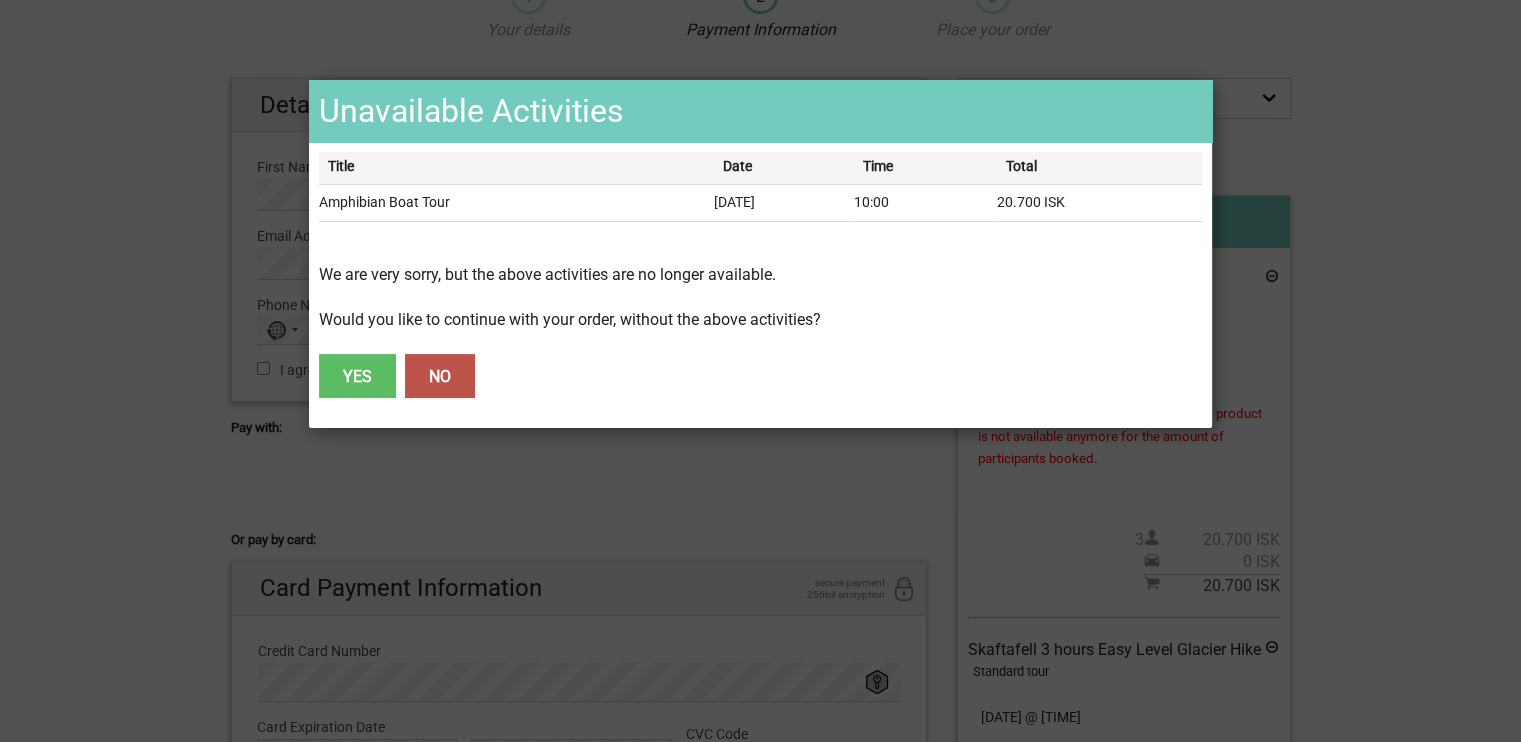 click on "YES" at bounding box center [357, 376] 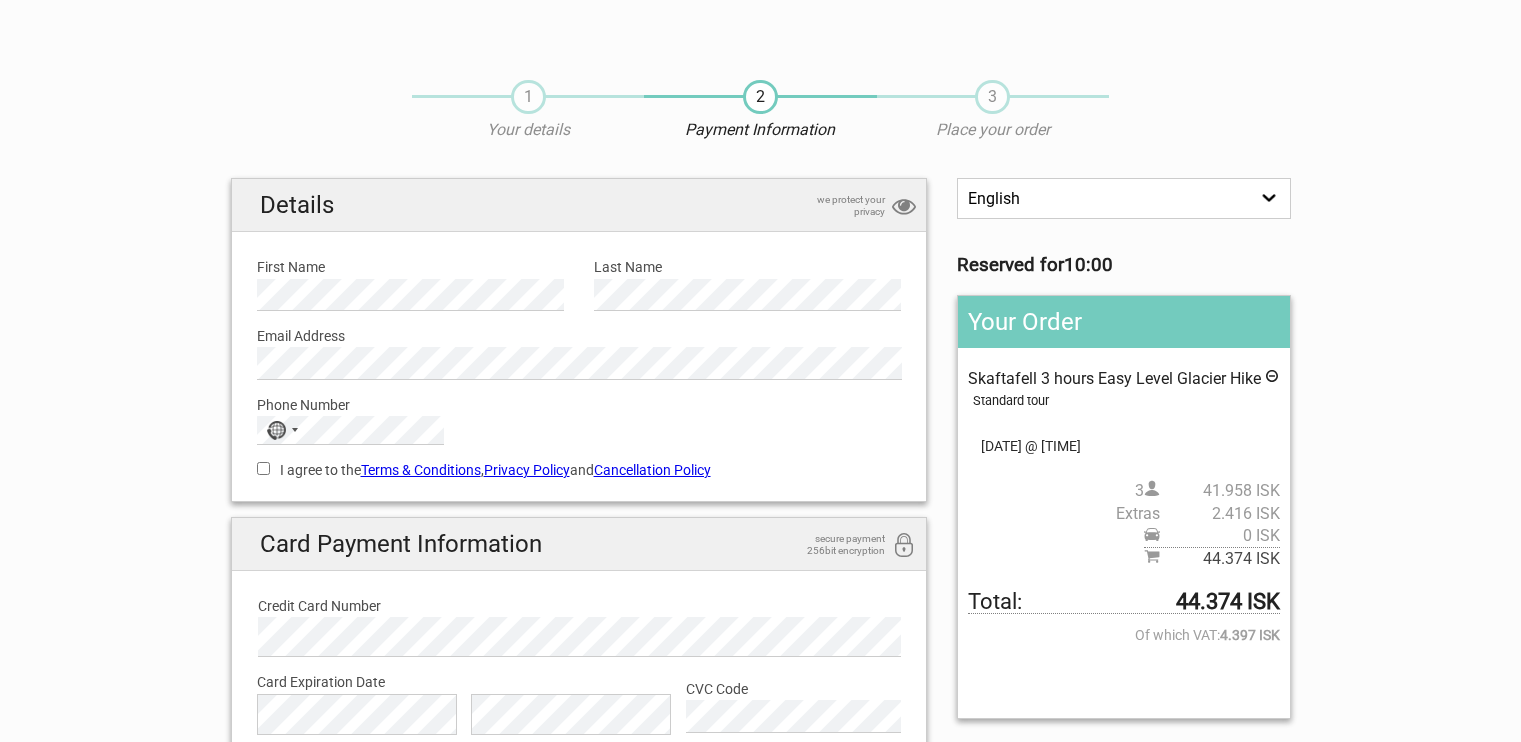 scroll, scrollTop: 0, scrollLeft: 0, axis: both 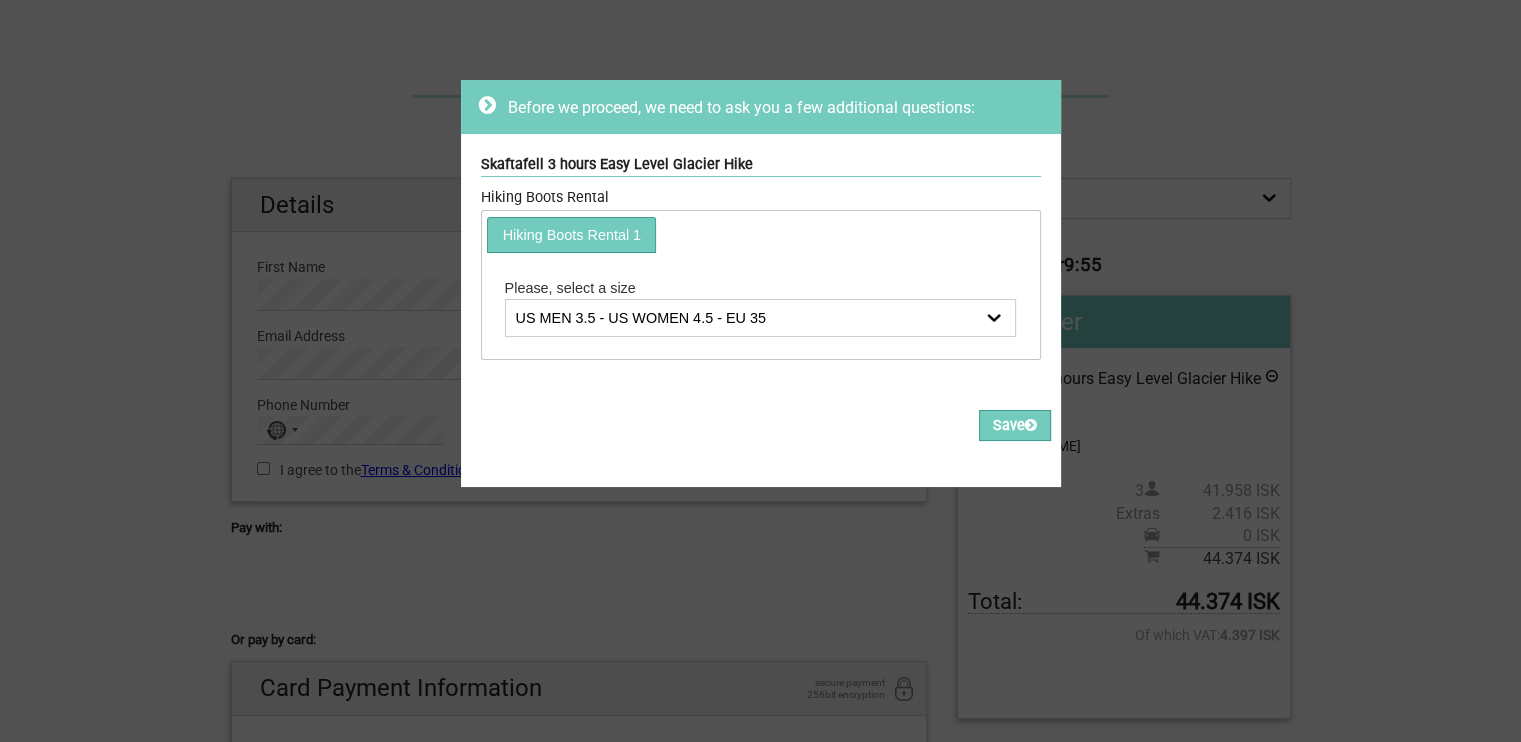 click on "US MEN 3.5 - US WOMEN 4.5 - EU 35
US MEN 4.5 - US WOMEN 5.5 - EU 36
US MEN 5 - US WOMEN 6 - EU 37
US MEN 6 - US WOMEN 7 - EU 38
US MEN 6.5 - US WOMEN 8 - EU 39
US MEN 7.5 - US WOMEN 8.5 - EU 40
US MEN 8 - US WOMEN 9 - EU 41
US MEN 9 - US WOMEN 10 - EU 42
US MEN 10 - US WOMEN 11 - EU 43
US MEN 10.5 - US WOMEN 11.5 - EU 44
US MEN 11.5 - US WOMEN 12.5 - EU 45
US MEN 12 - US WOMEN 13 - EU 46
US MEN 13 - US WOMEN 14 - EU 47" at bounding box center [761, 318] 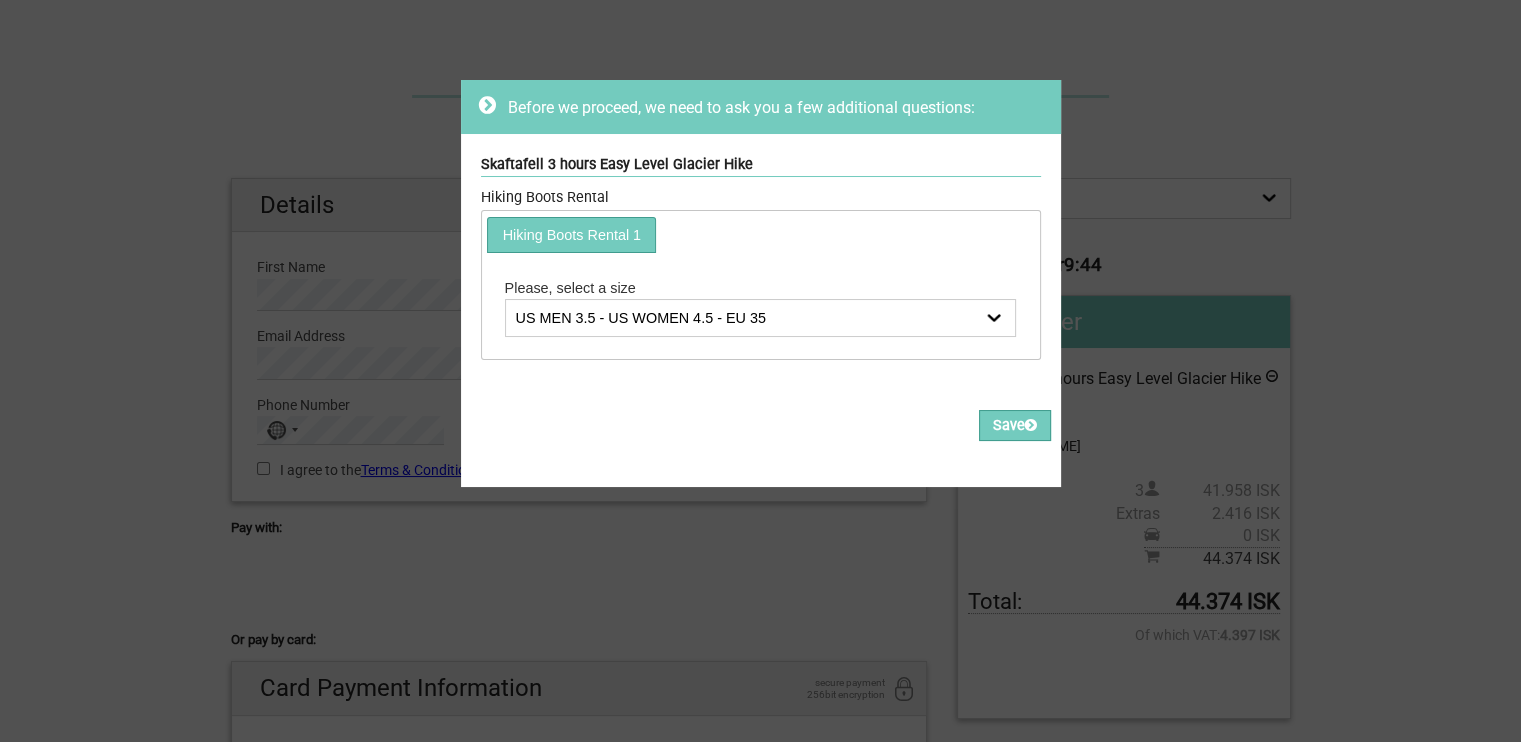 select on "US MEN 6 - US WOMEN 7 - EU 38" 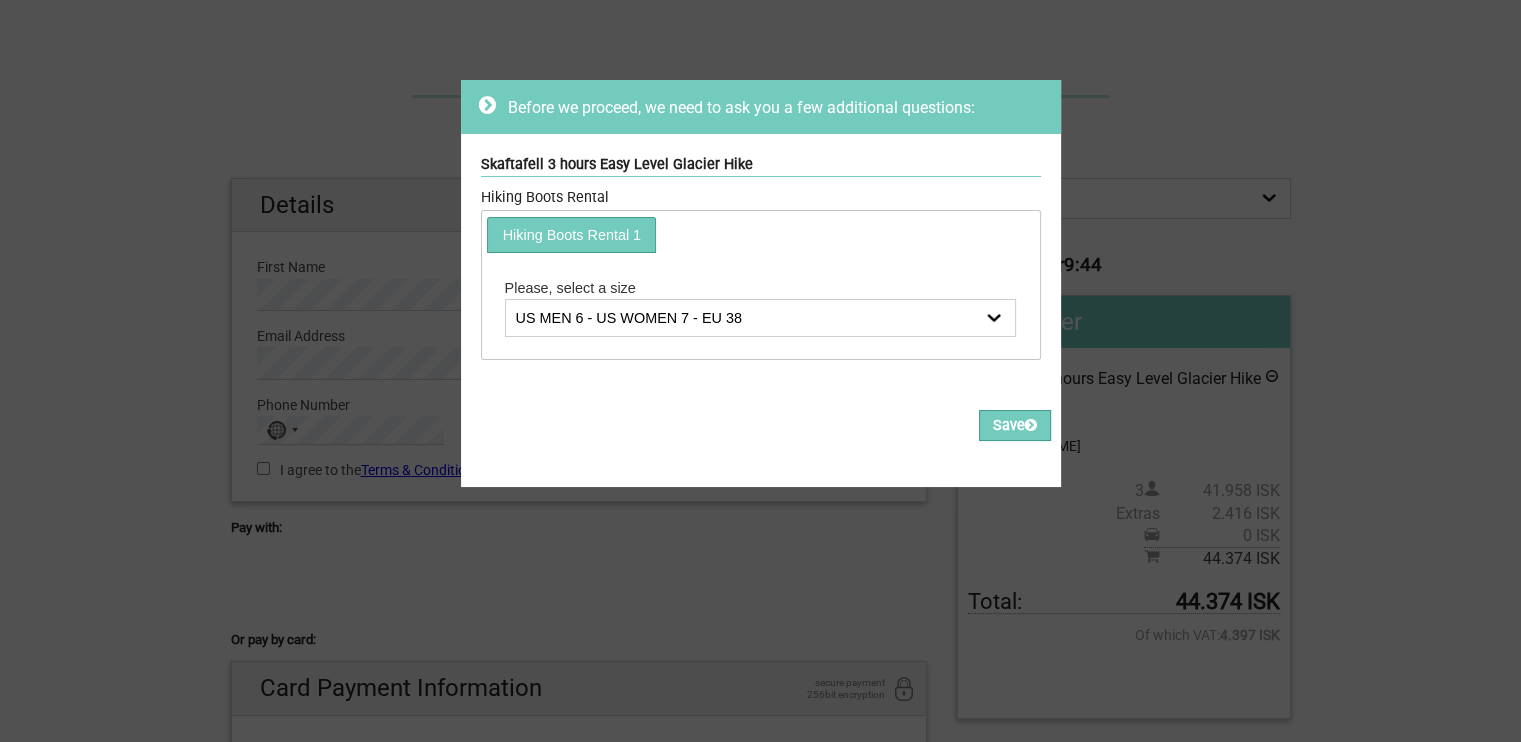 click on "US MEN 3.5 - US WOMEN 4.5 - EU 35
US MEN 4.5 - US WOMEN 5.5 - EU 36
US MEN 5 - US WOMEN 6 - EU 37
US MEN 6 - US WOMEN 7 - EU 38
US MEN 6.5 - US WOMEN 8 - EU 39
US MEN 7.5 - US WOMEN 8.5 - EU 40
US MEN 8 - US WOMEN 9 - EU 41
US MEN 9 - US WOMEN 10 - EU 42
US MEN 10 - US WOMEN 11 - EU 43
US MEN 10.5 - US WOMEN 11.5 - EU 44
US MEN 11.5 - US WOMEN 12.5 - EU 45
US MEN 12 - US WOMEN 13 - EU 46
US MEN 13 - US WOMEN 14 - EU 47" at bounding box center [761, 318] 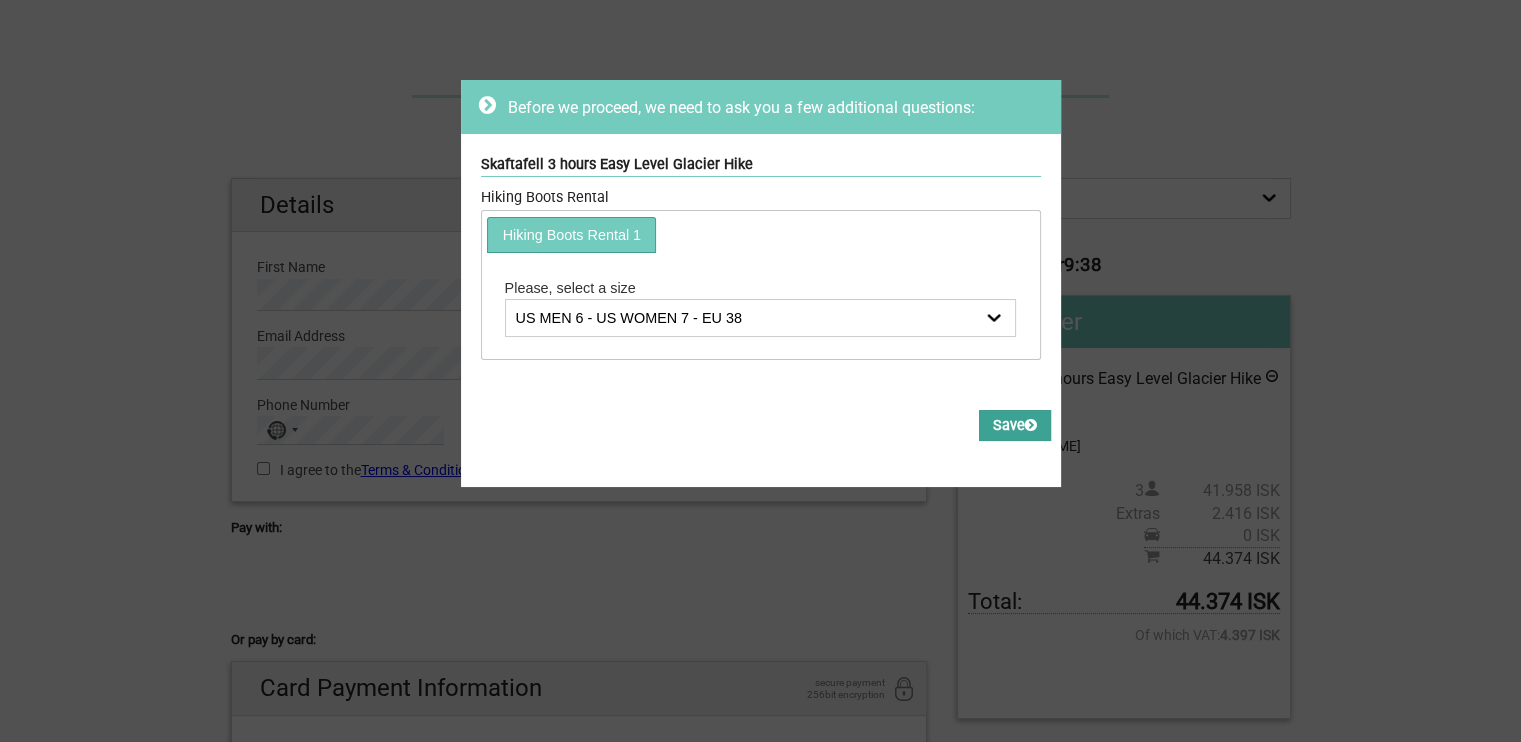 click on "Save" at bounding box center [1015, 425] 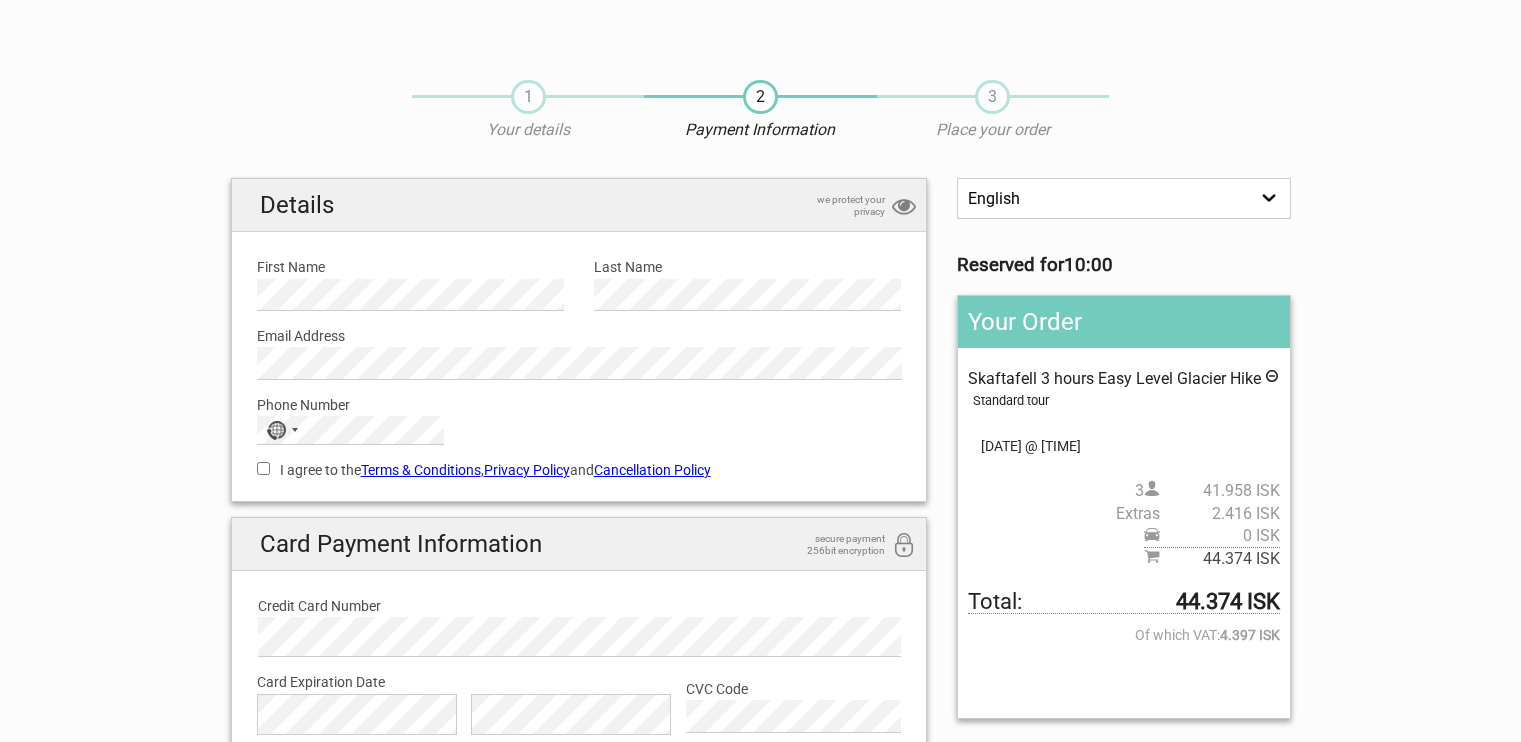 scroll, scrollTop: 0, scrollLeft: 0, axis: both 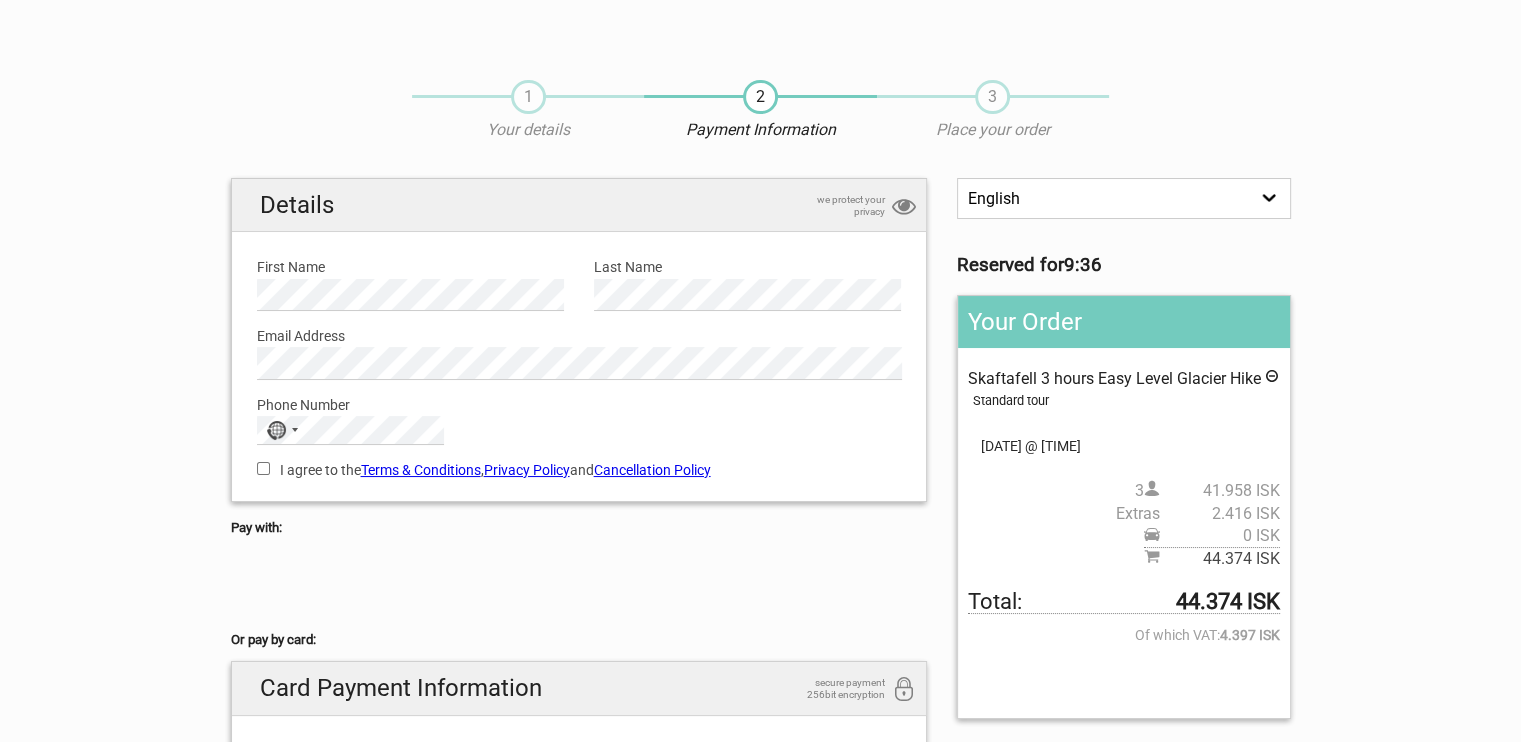 click on "English
Español
Deutsch" at bounding box center (1123, 198) 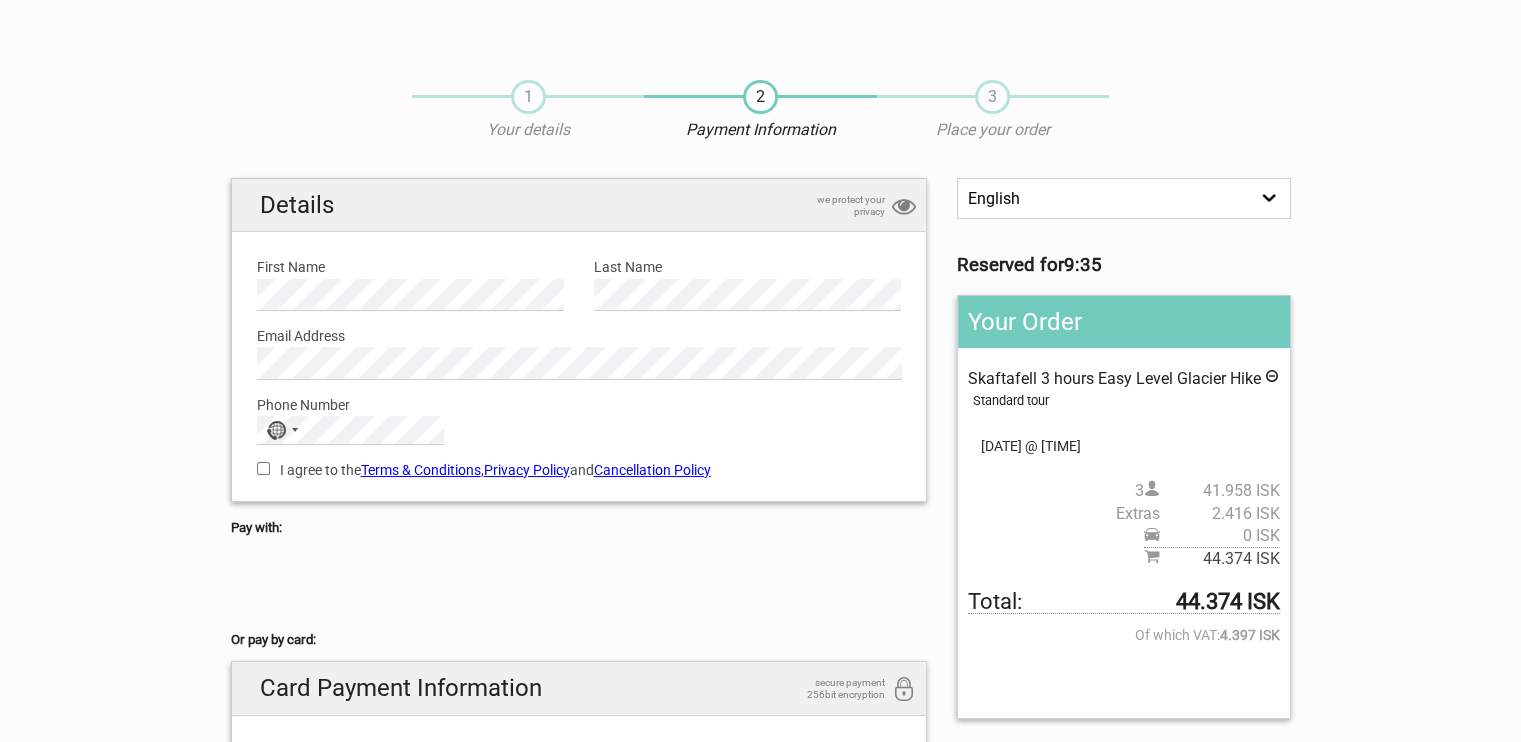 select on "/es/HandleOrder/Info/647721/b4371db5954bf949108a0661f3d3259a" 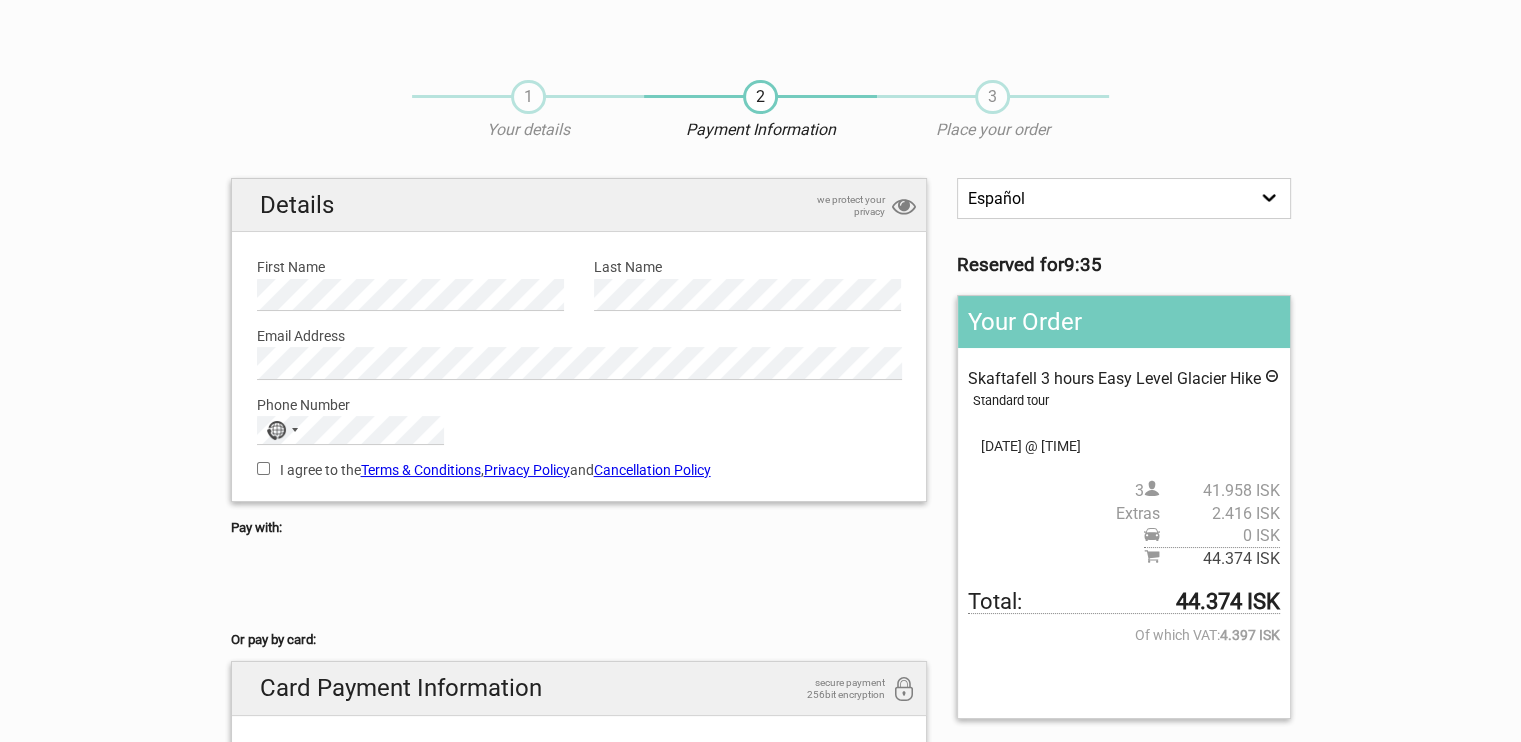 click on "English
Español
Deutsch" at bounding box center [1123, 198] 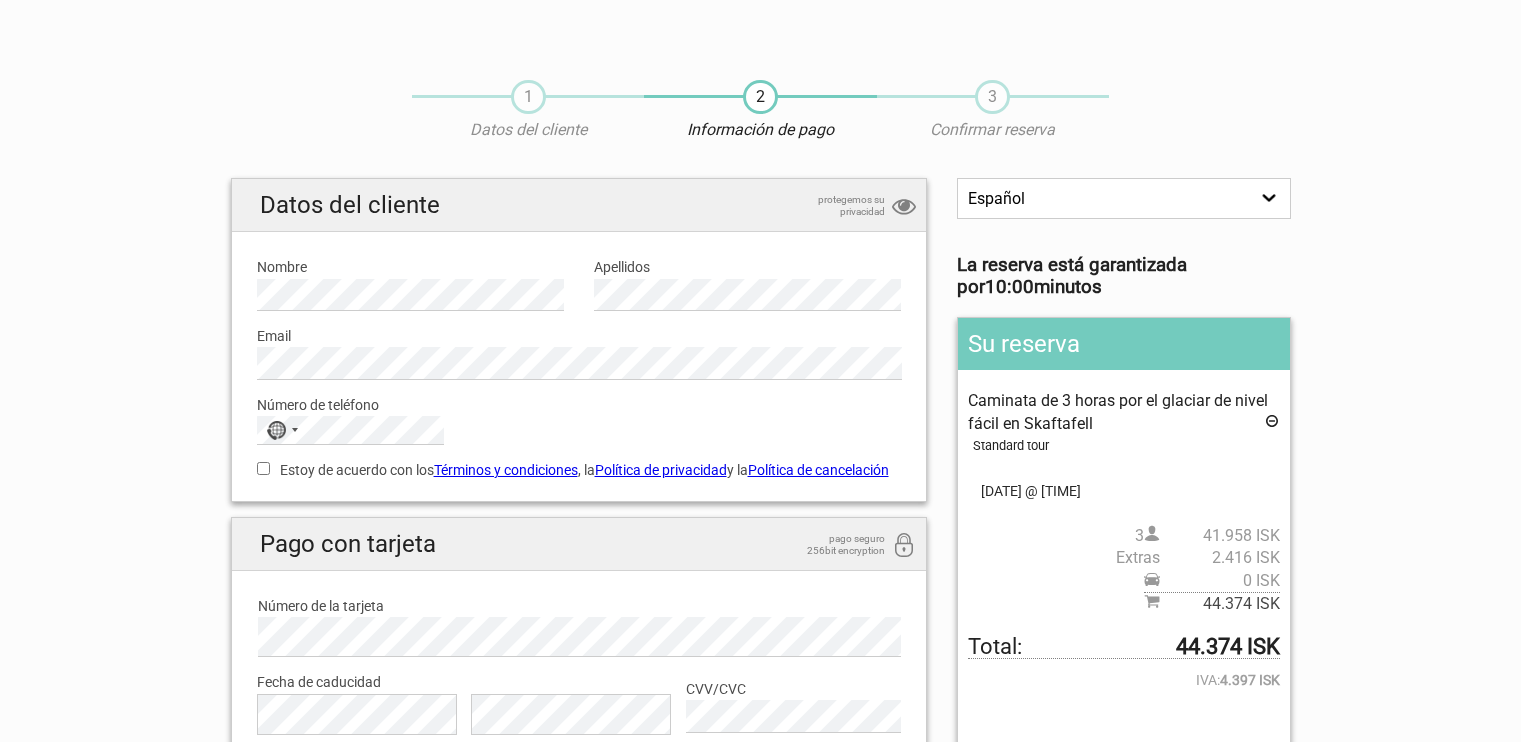 scroll, scrollTop: 0, scrollLeft: 0, axis: both 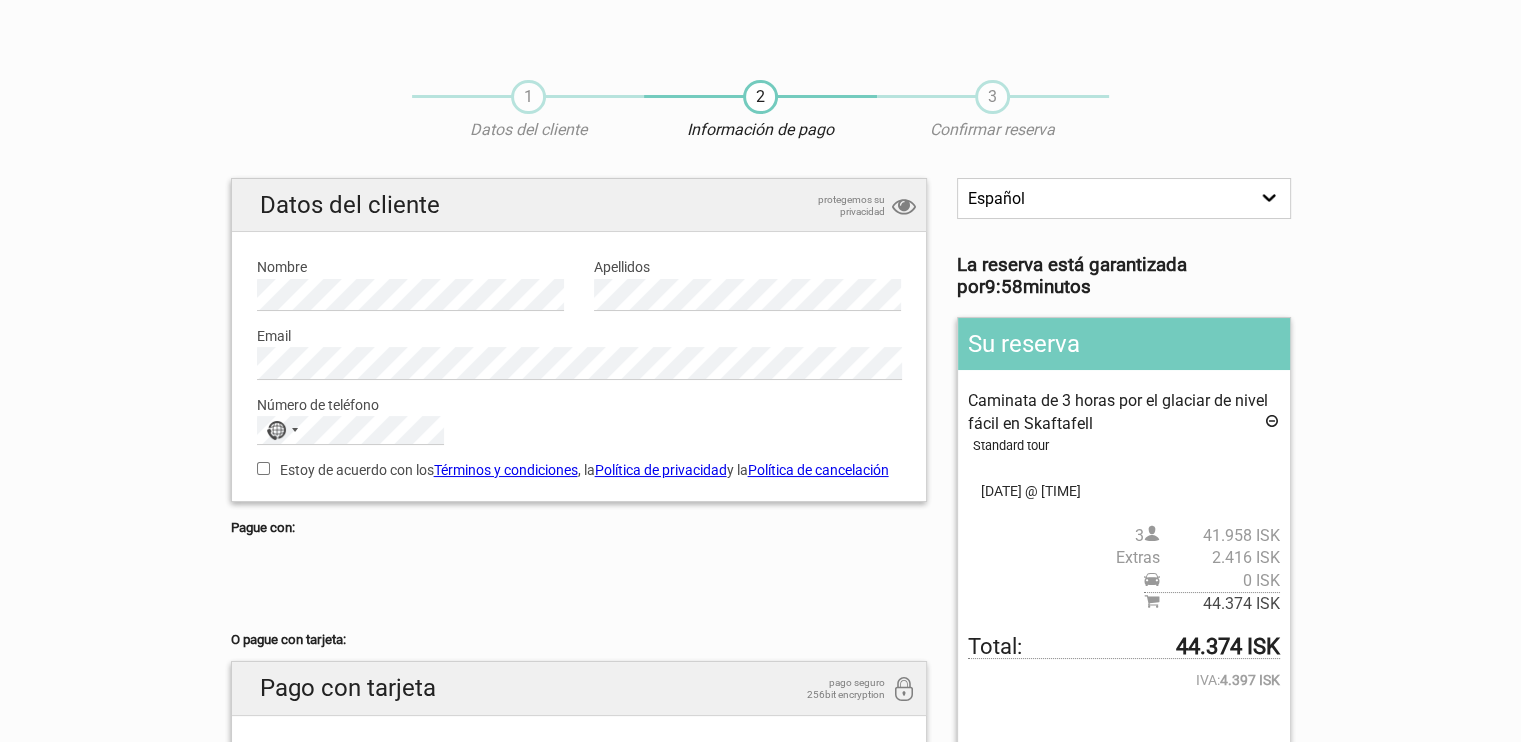 click on "2.416 ISK" at bounding box center (1220, 558) 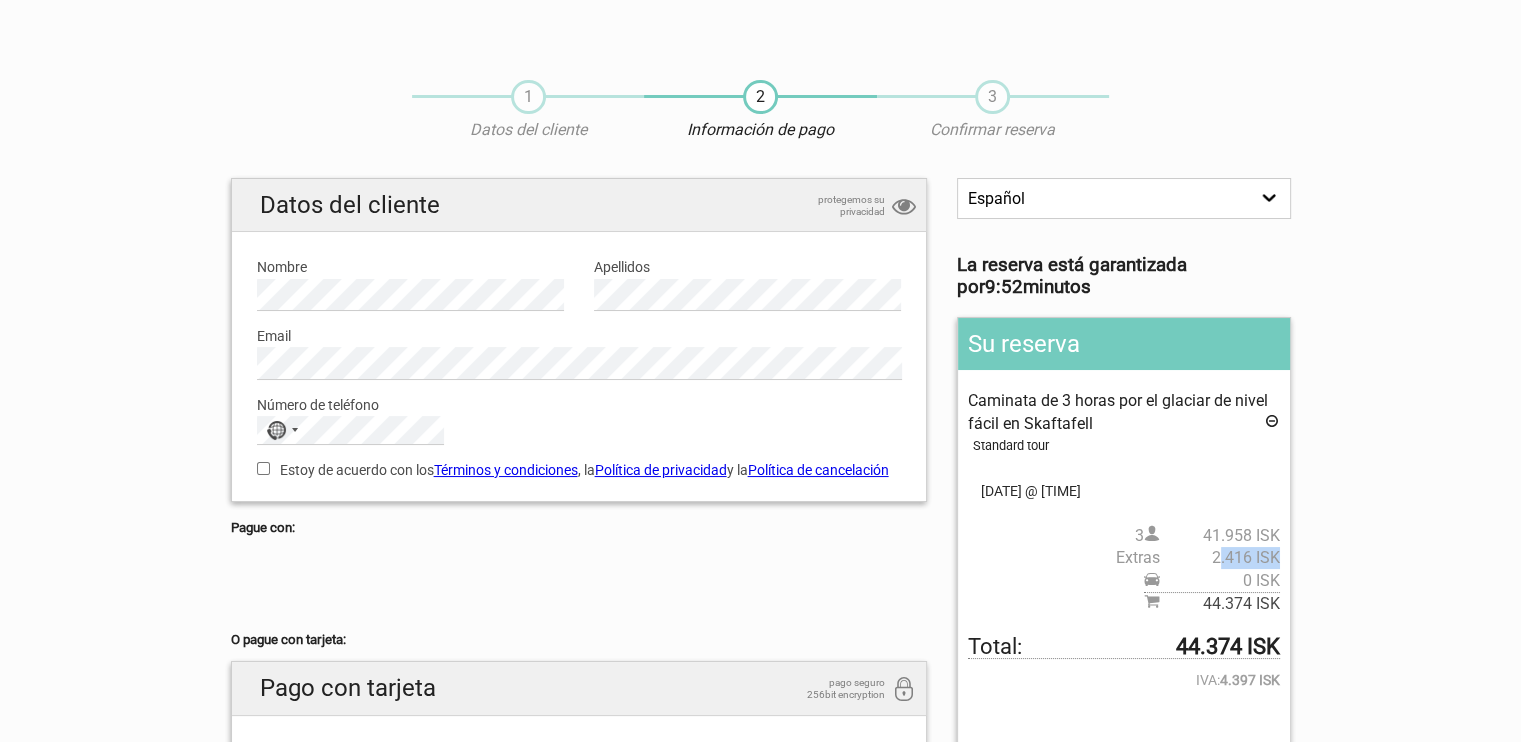 drag, startPoint x: 1212, startPoint y: 559, endPoint x: 1264, endPoint y: 565, distance: 52.34501 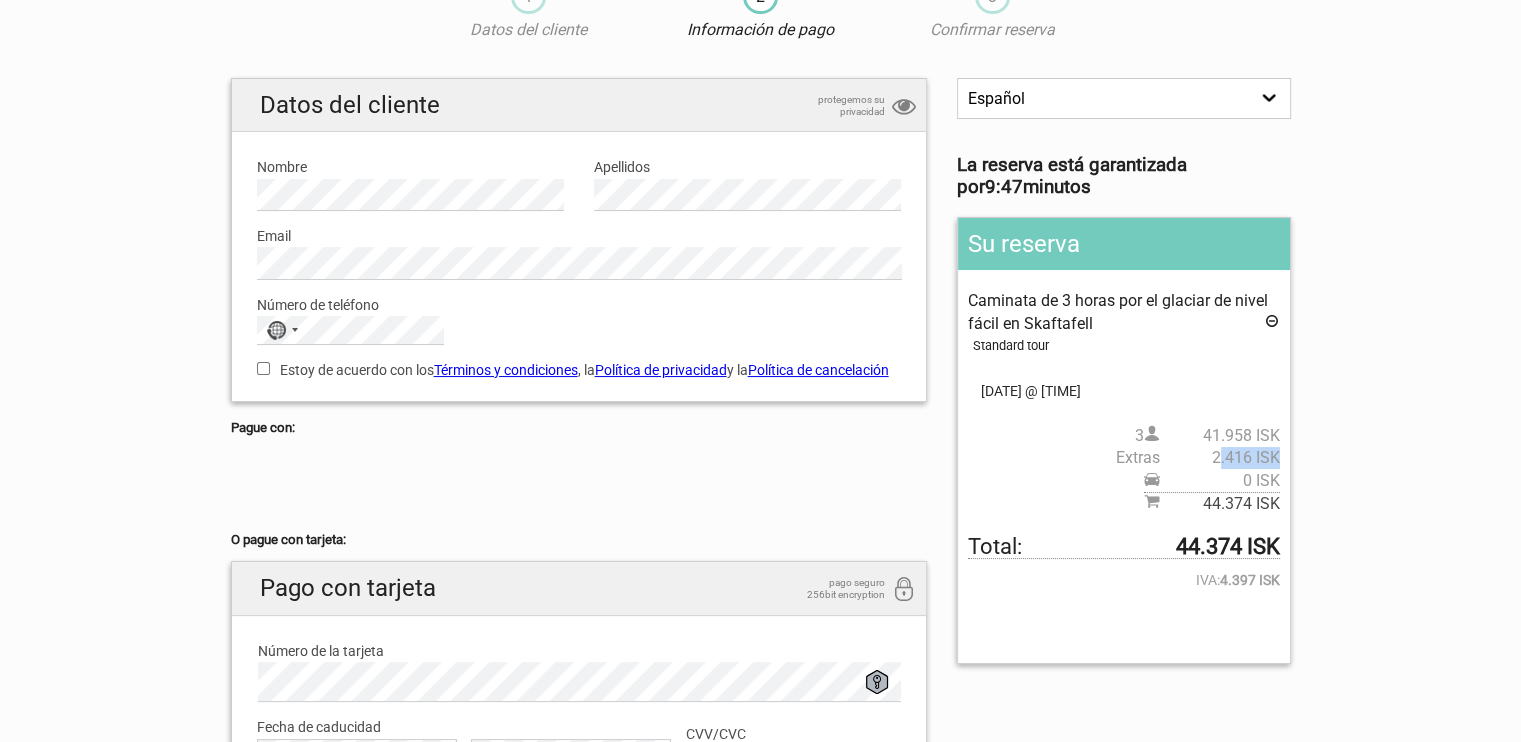 scroll, scrollTop: 0, scrollLeft: 0, axis: both 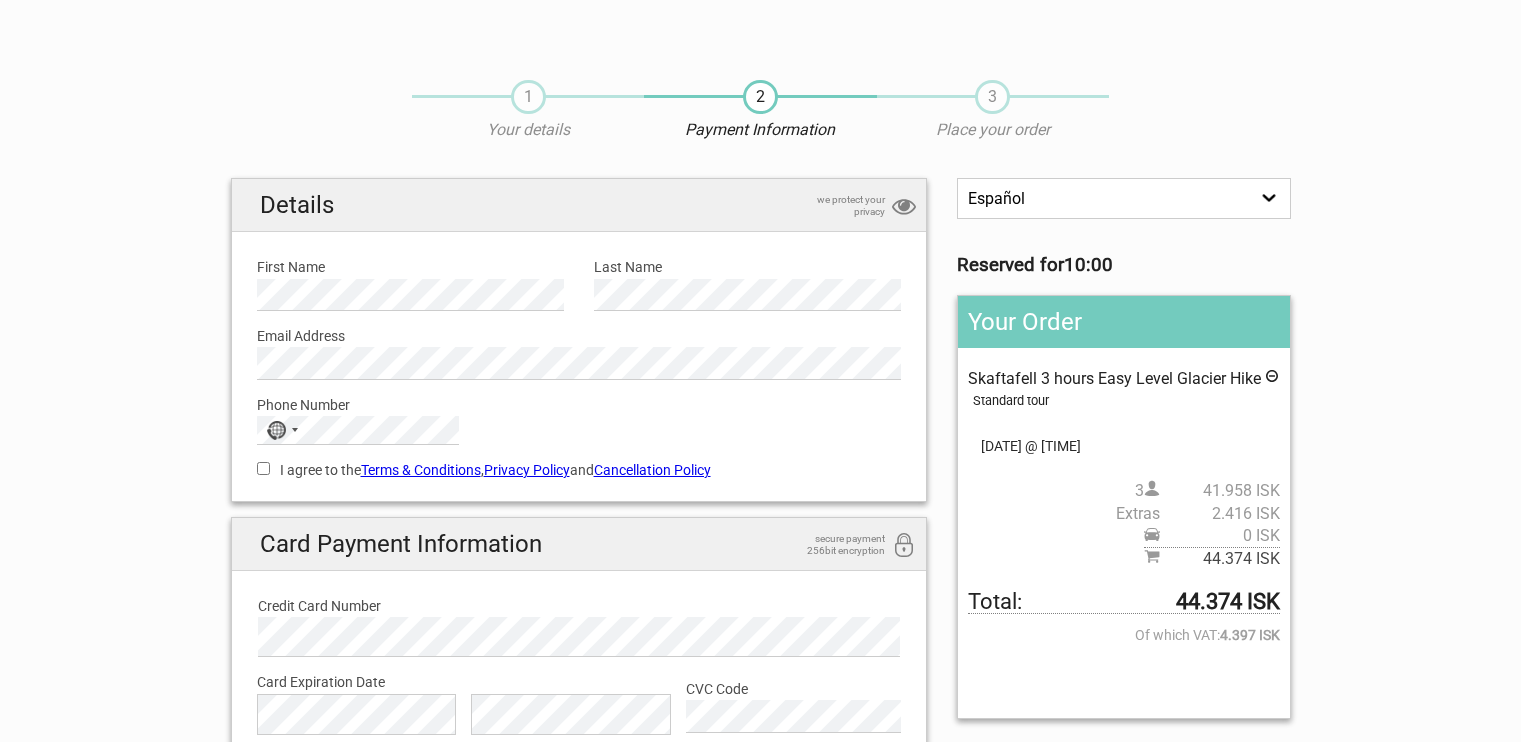 select on "/es/HandleOrder/Info/647721/b4371db5954bf949108a0661f3d3259a" 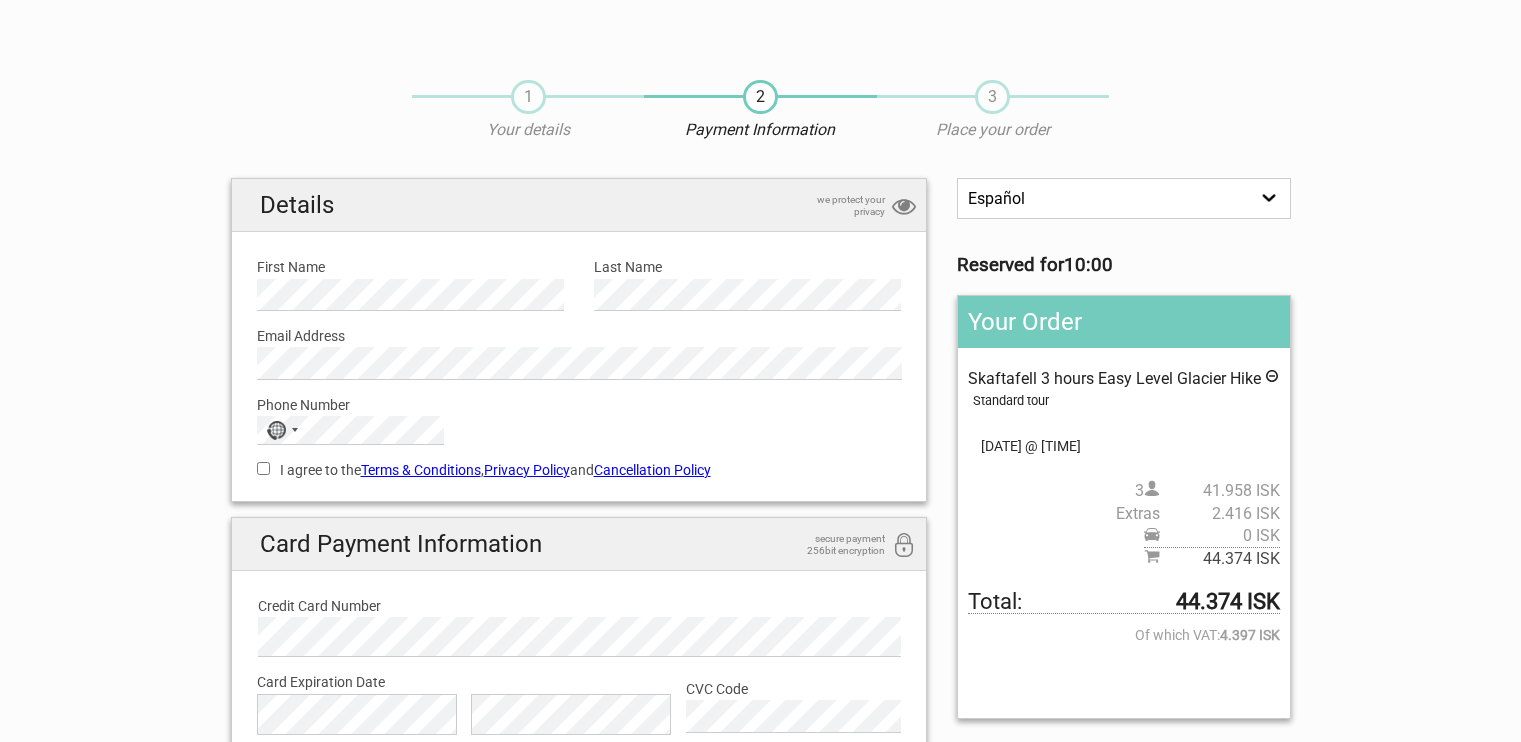 scroll, scrollTop: 0, scrollLeft: 0, axis: both 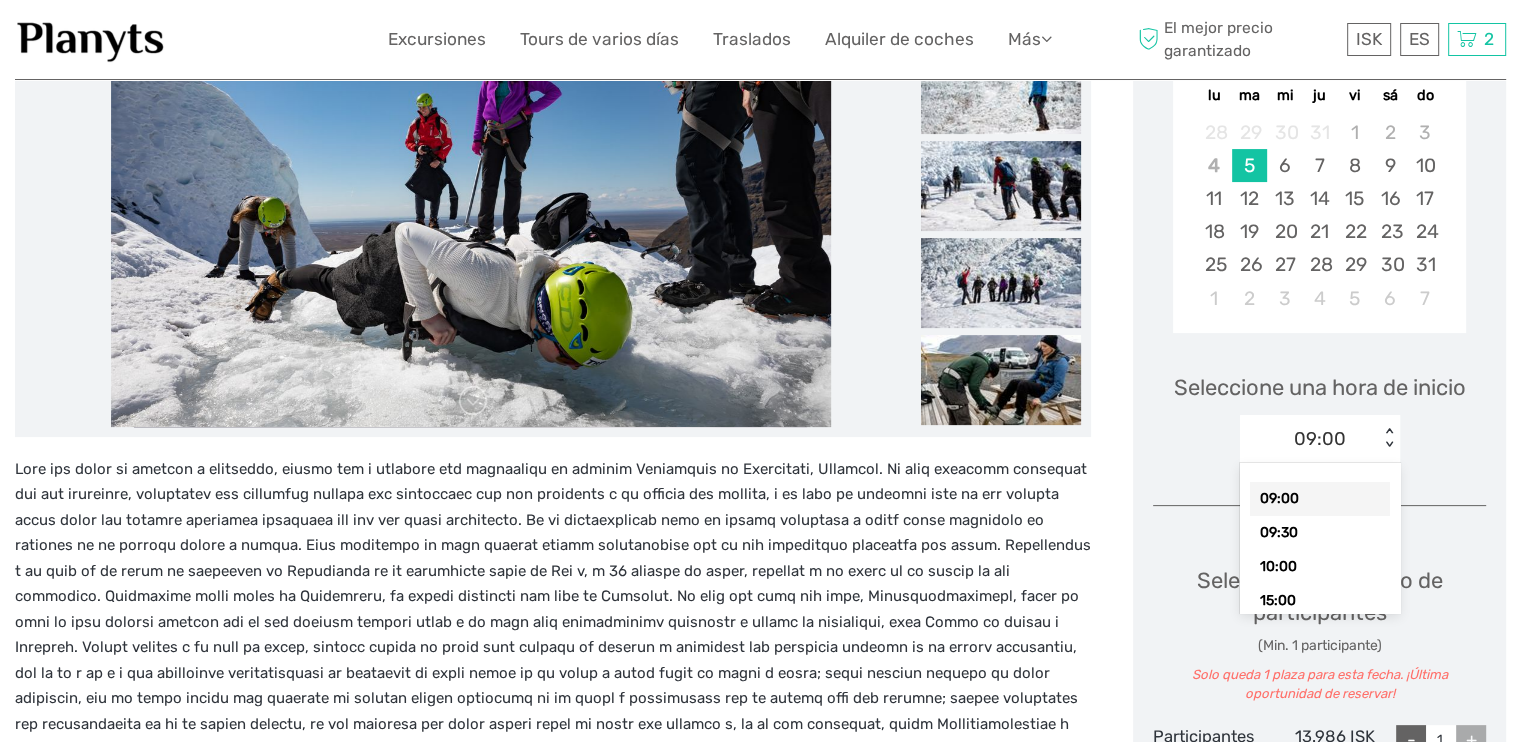 click on "< >" at bounding box center (1389, 438) 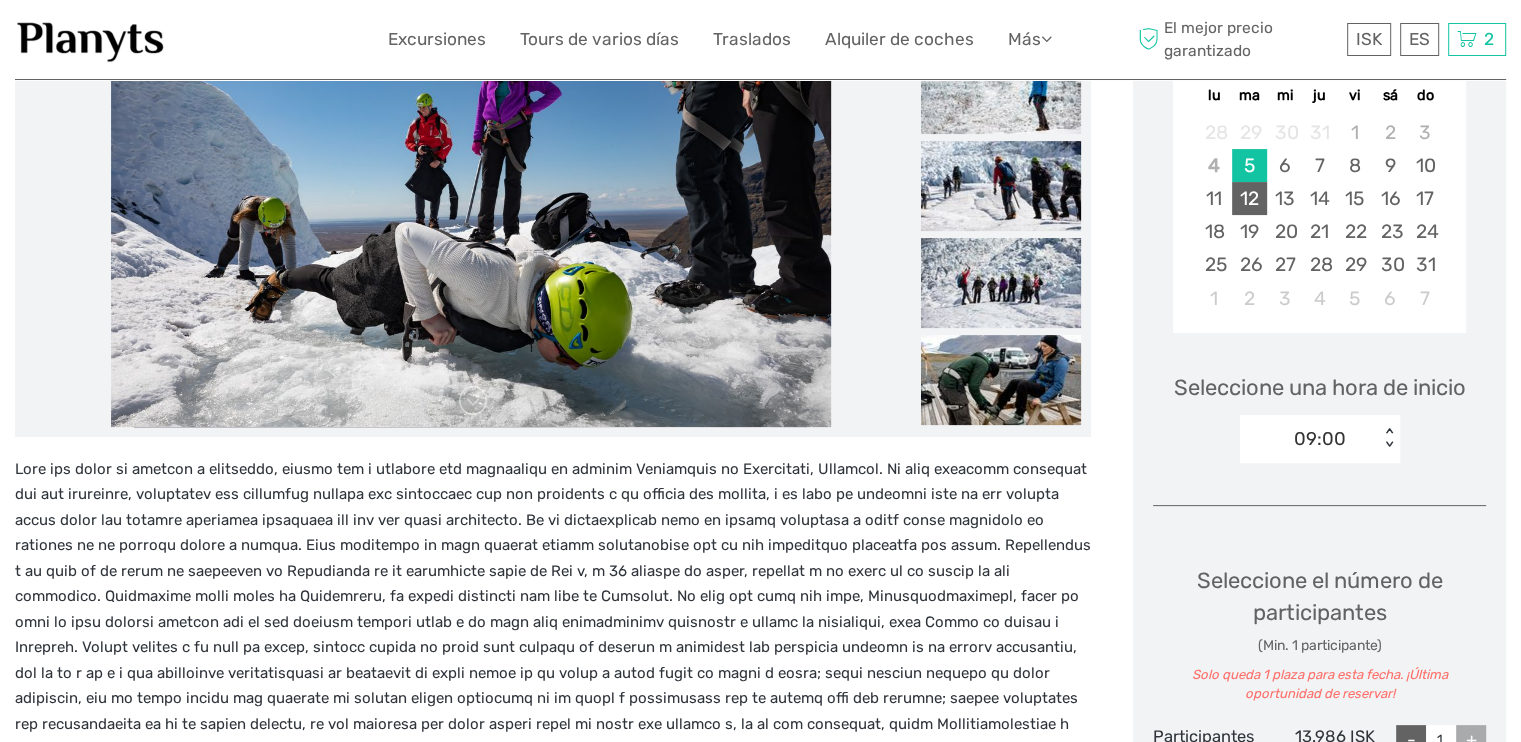 click on "12" at bounding box center (1249, 198) 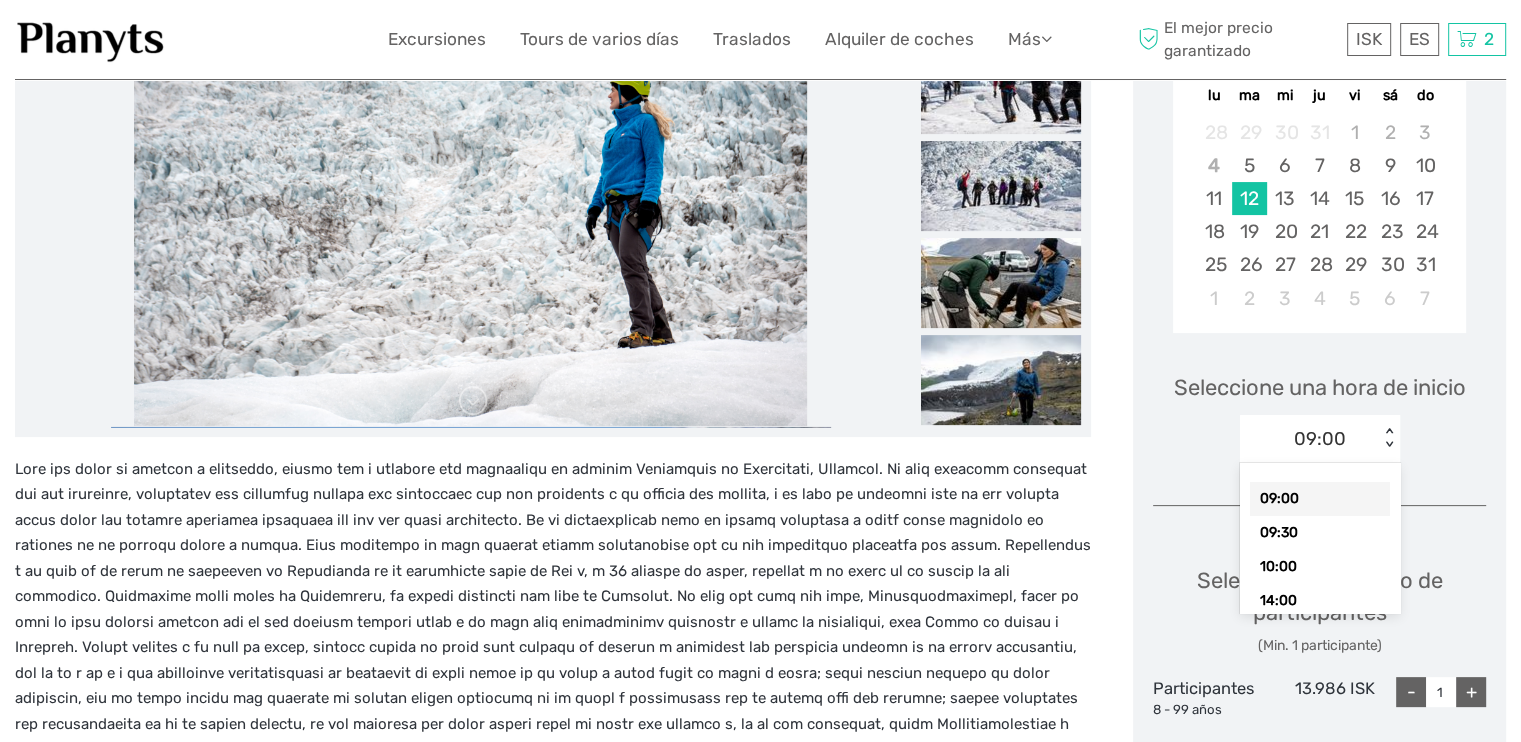 click on "09:00 < >" at bounding box center [1320, 439] 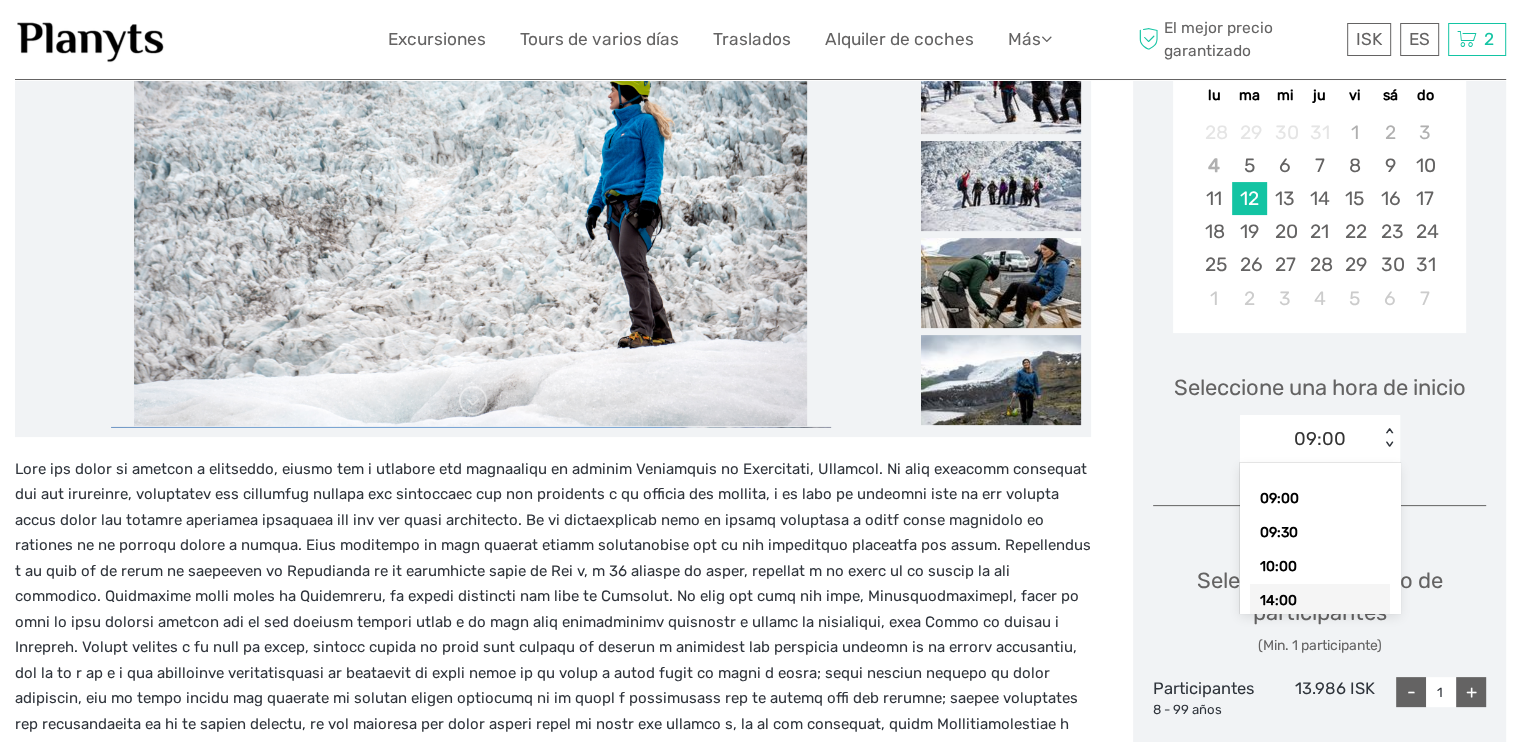 scroll, scrollTop: 40, scrollLeft: 0, axis: vertical 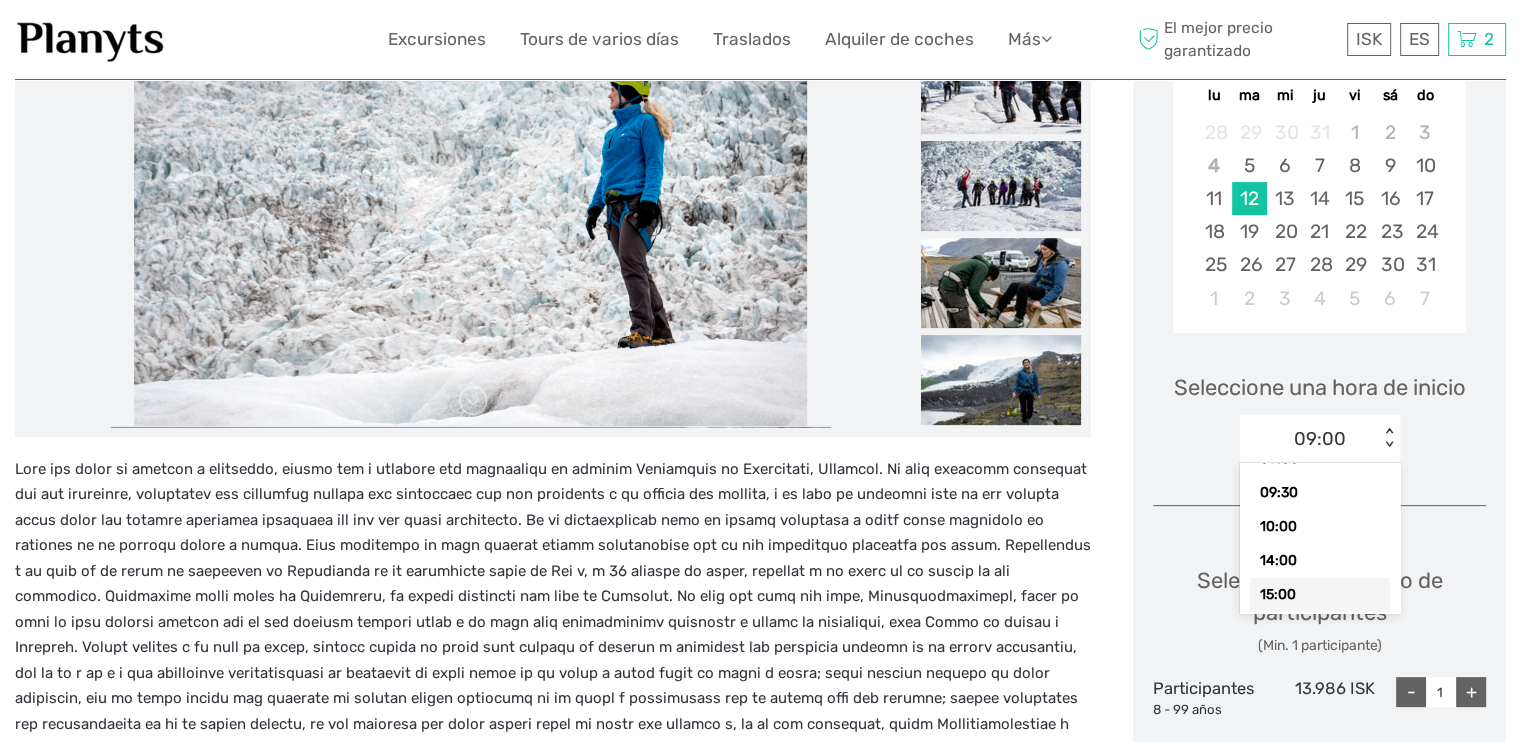 click on "15:00" at bounding box center (1320, 595) 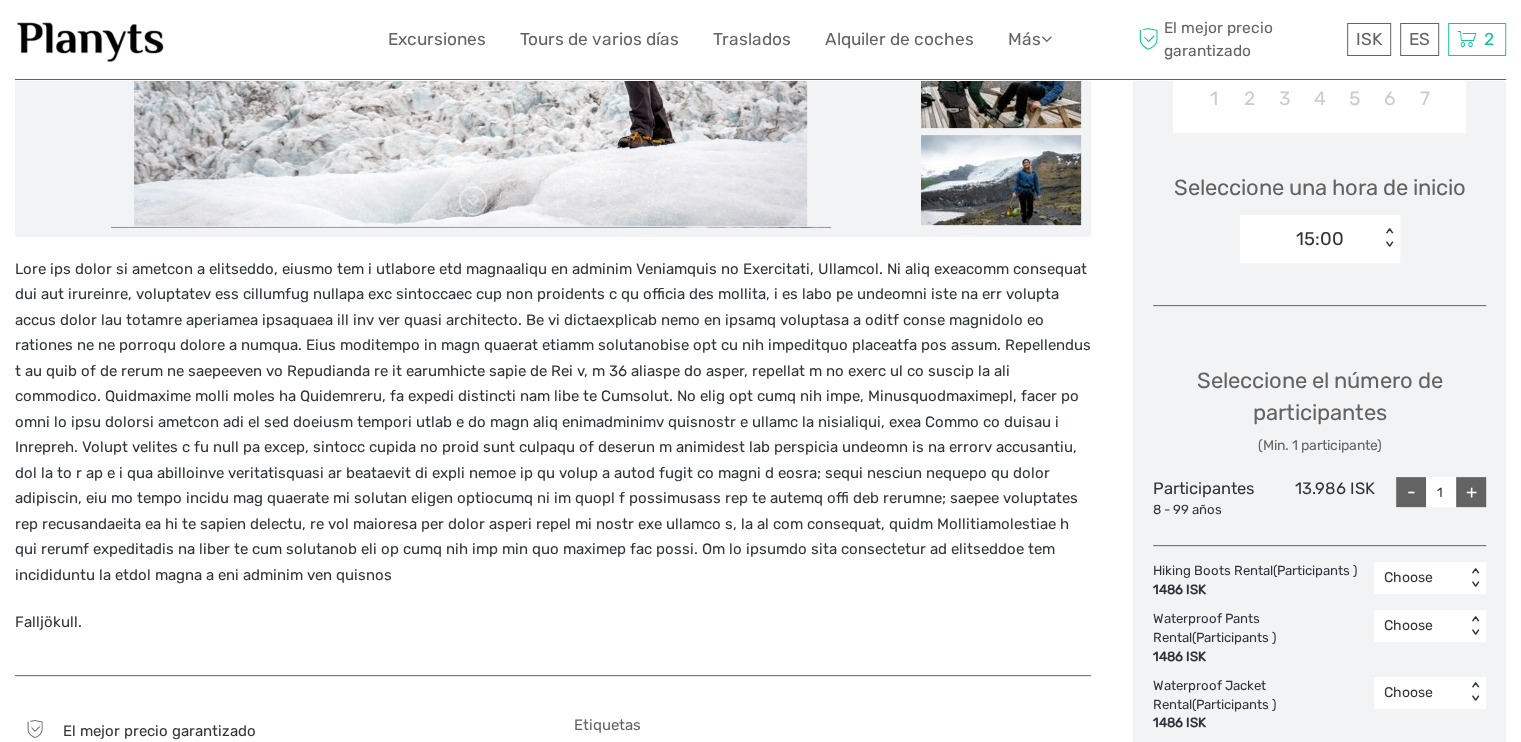 scroll, scrollTop: 800, scrollLeft: 0, axis: vertical 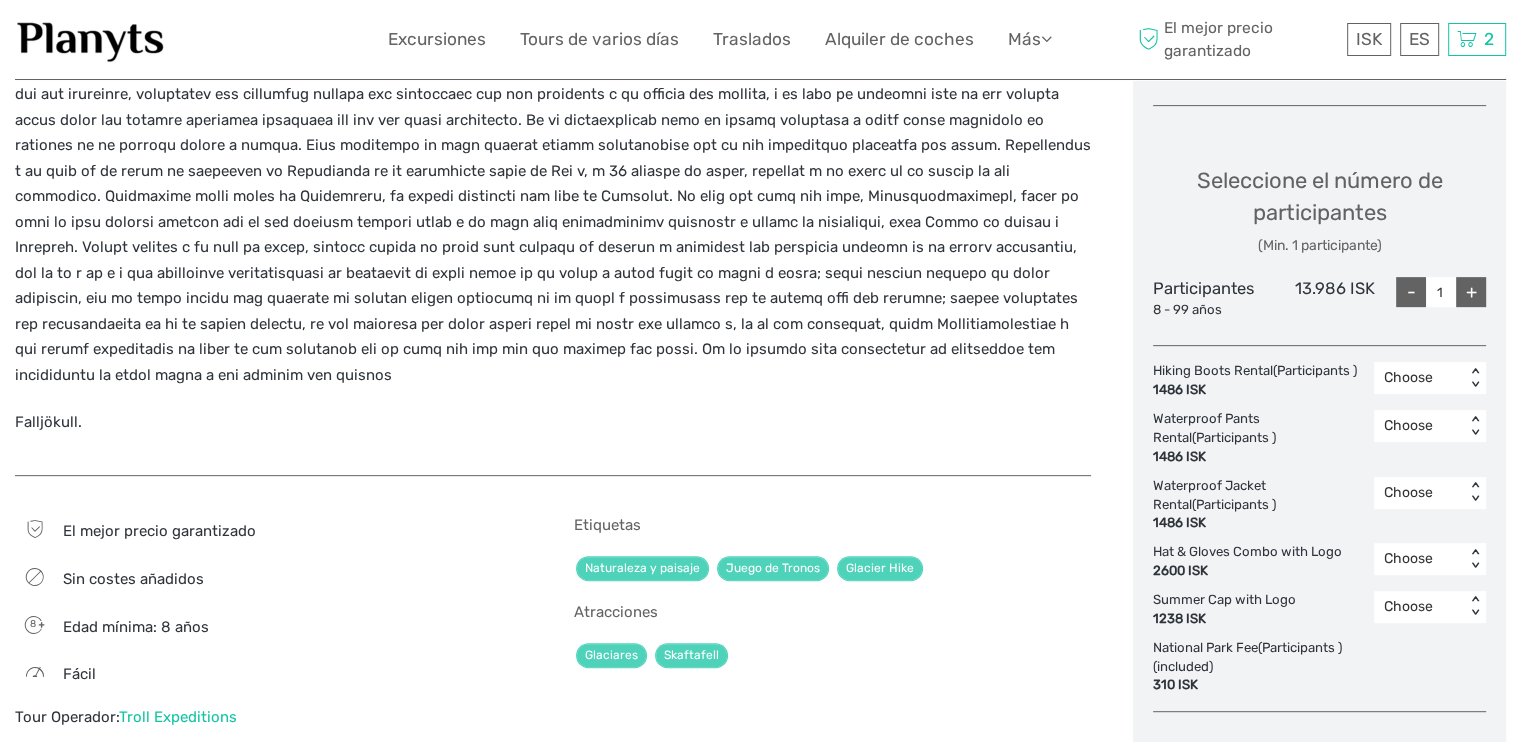 click on "+" at bounding box center (1471, 292) 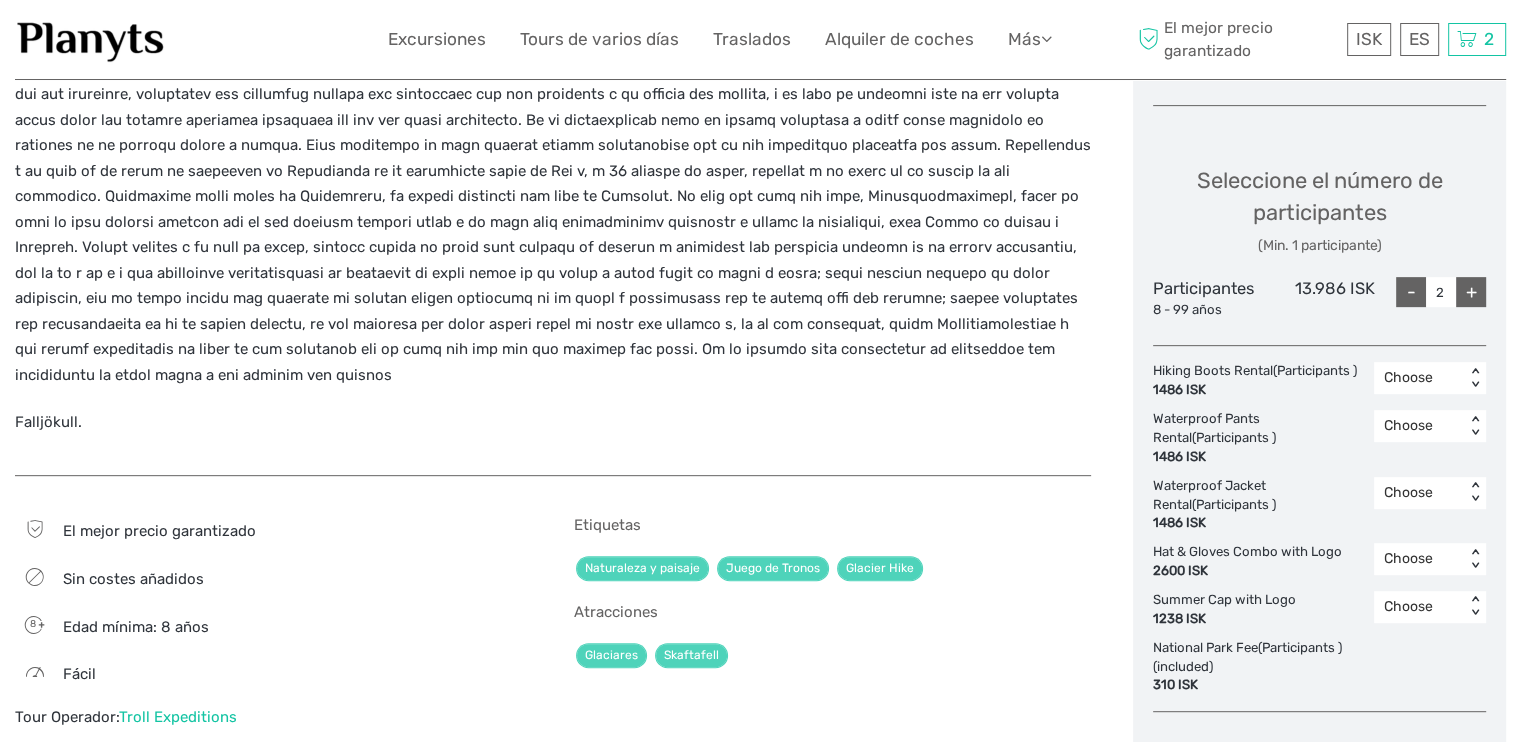 click on "+" at bounding box center [1471, 292] 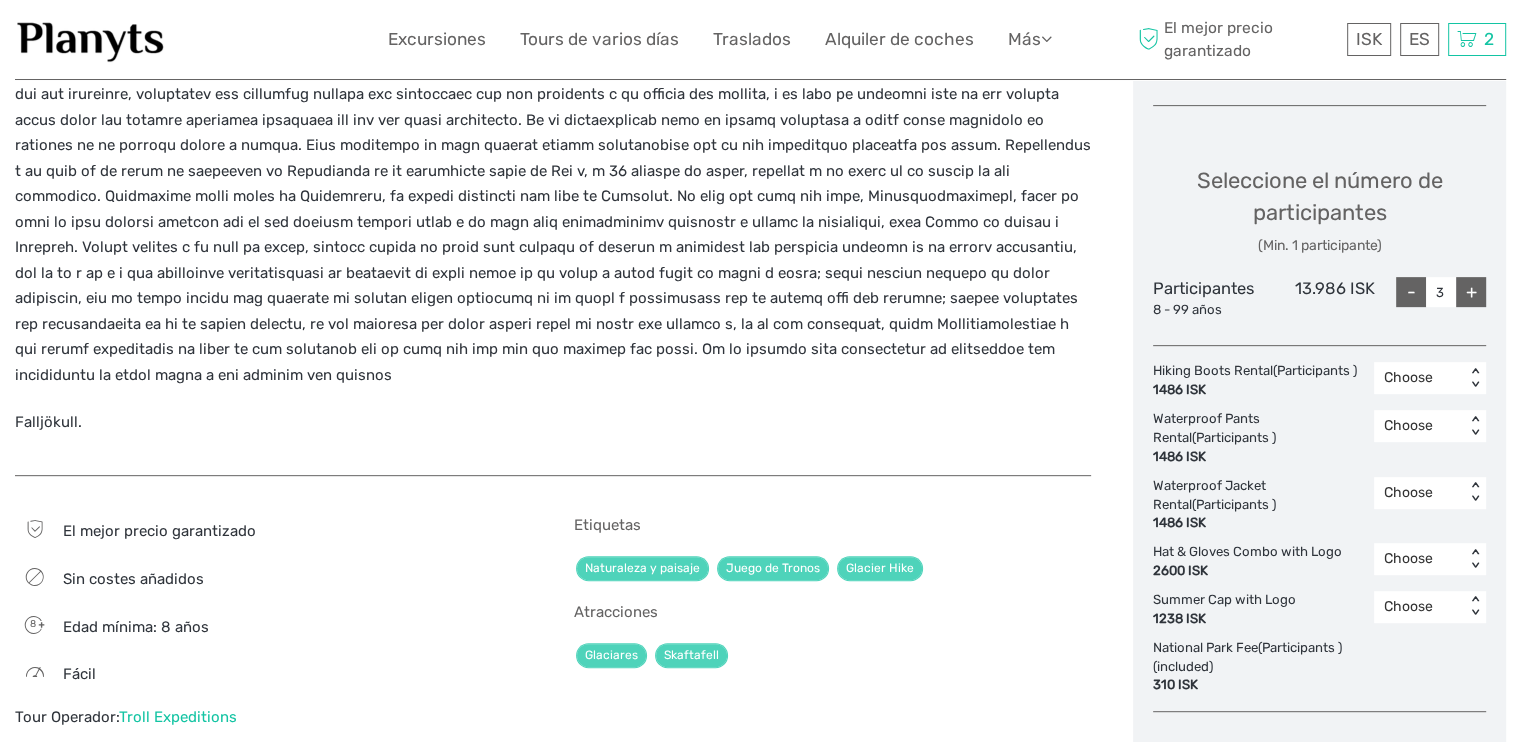 scroll, scrollTop: 1000, scrollLeft: 0, axis: vertical 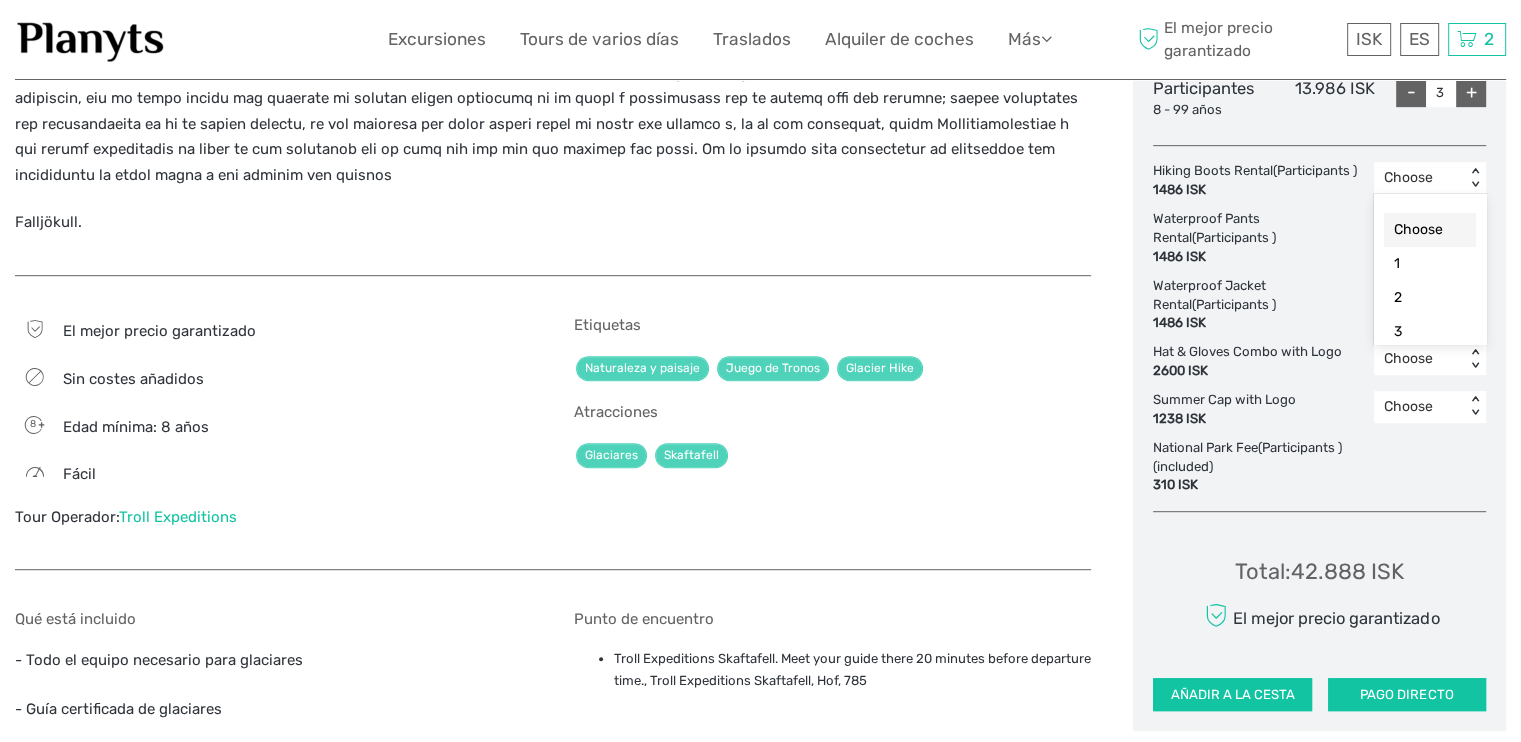 click on "< >" at bounding box center (1475, 178) 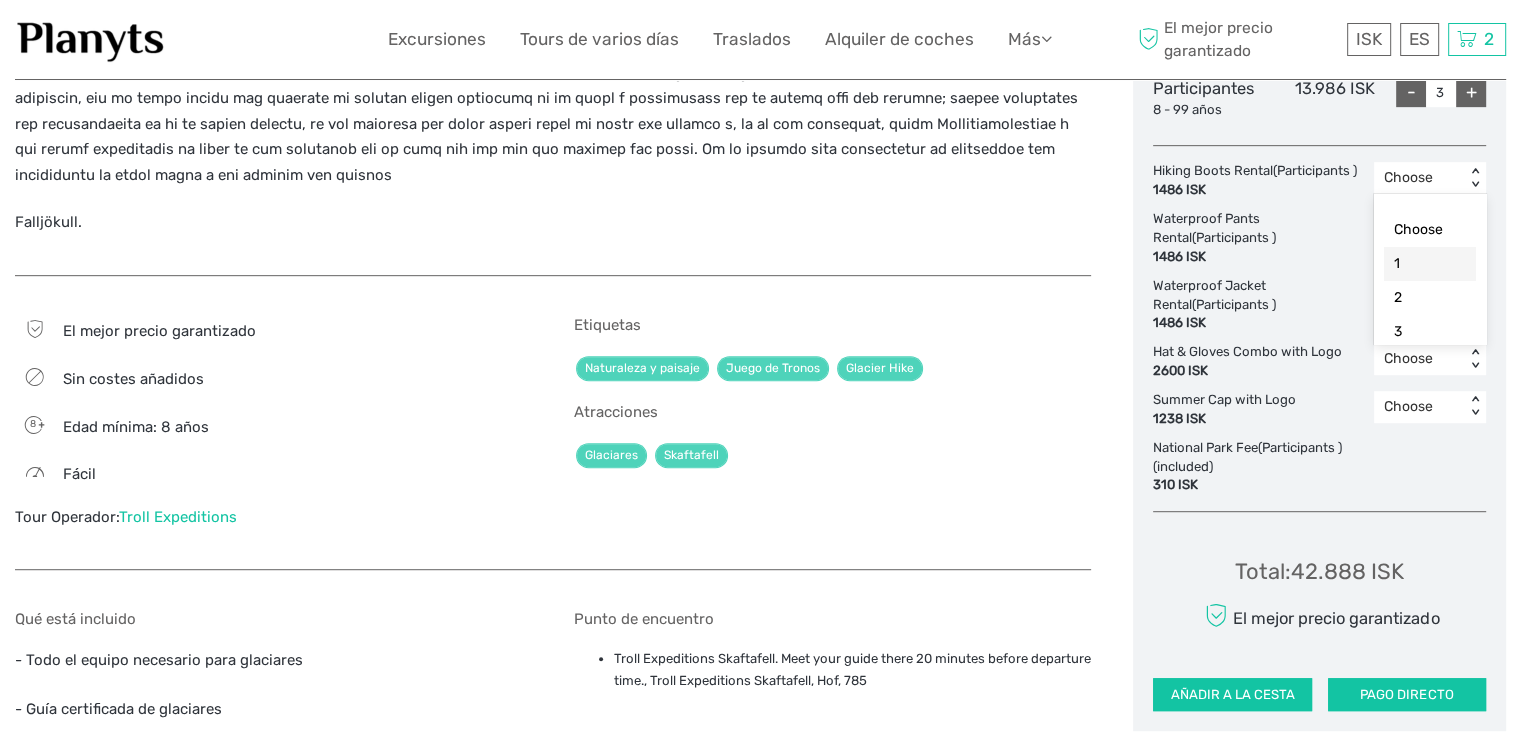 click on "1" at bounding box center [1430, 264] 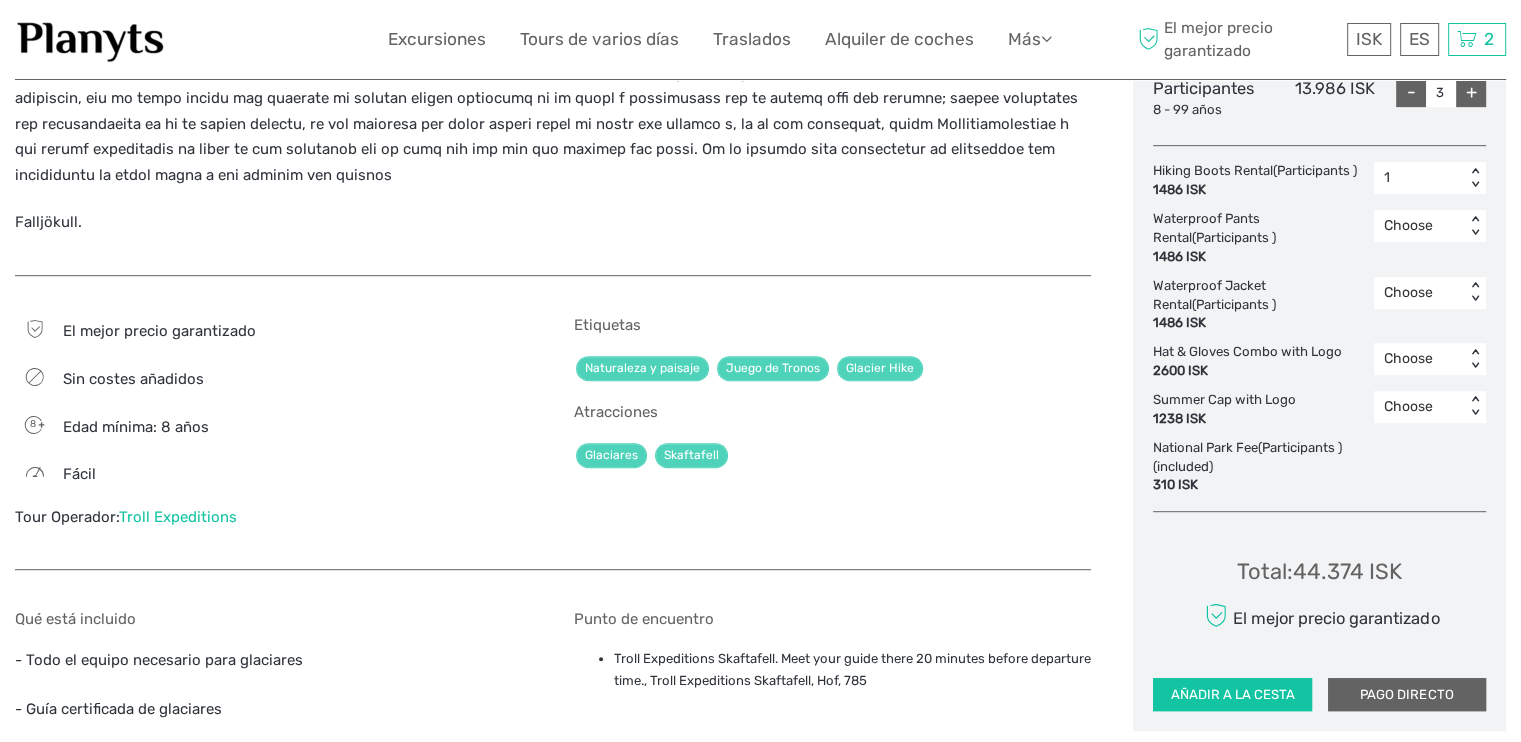 click on "PAGO DIRECTO" at bounding box center (1407, 695) 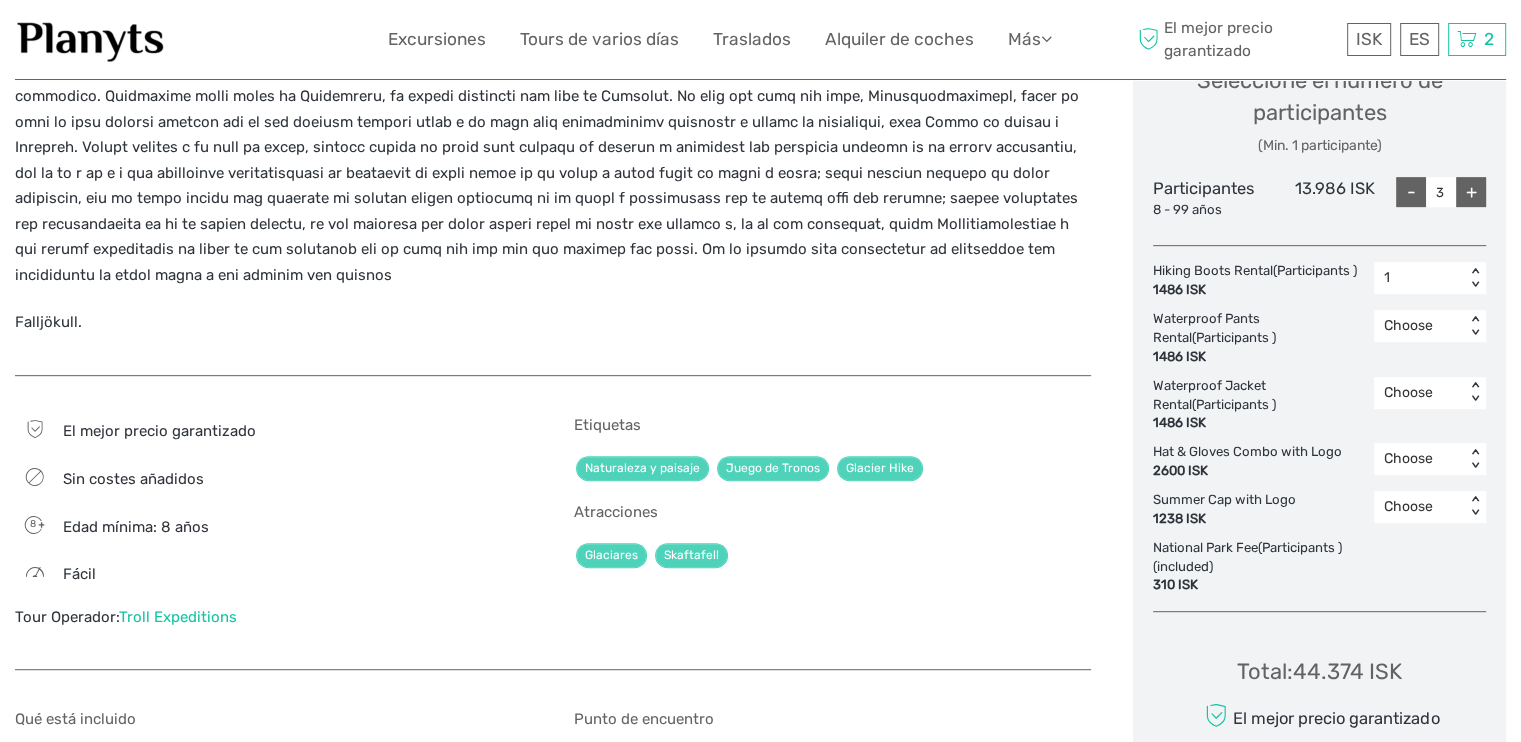 scroll, scrollTop: 800, scrollLeft: 0, axis: vertical 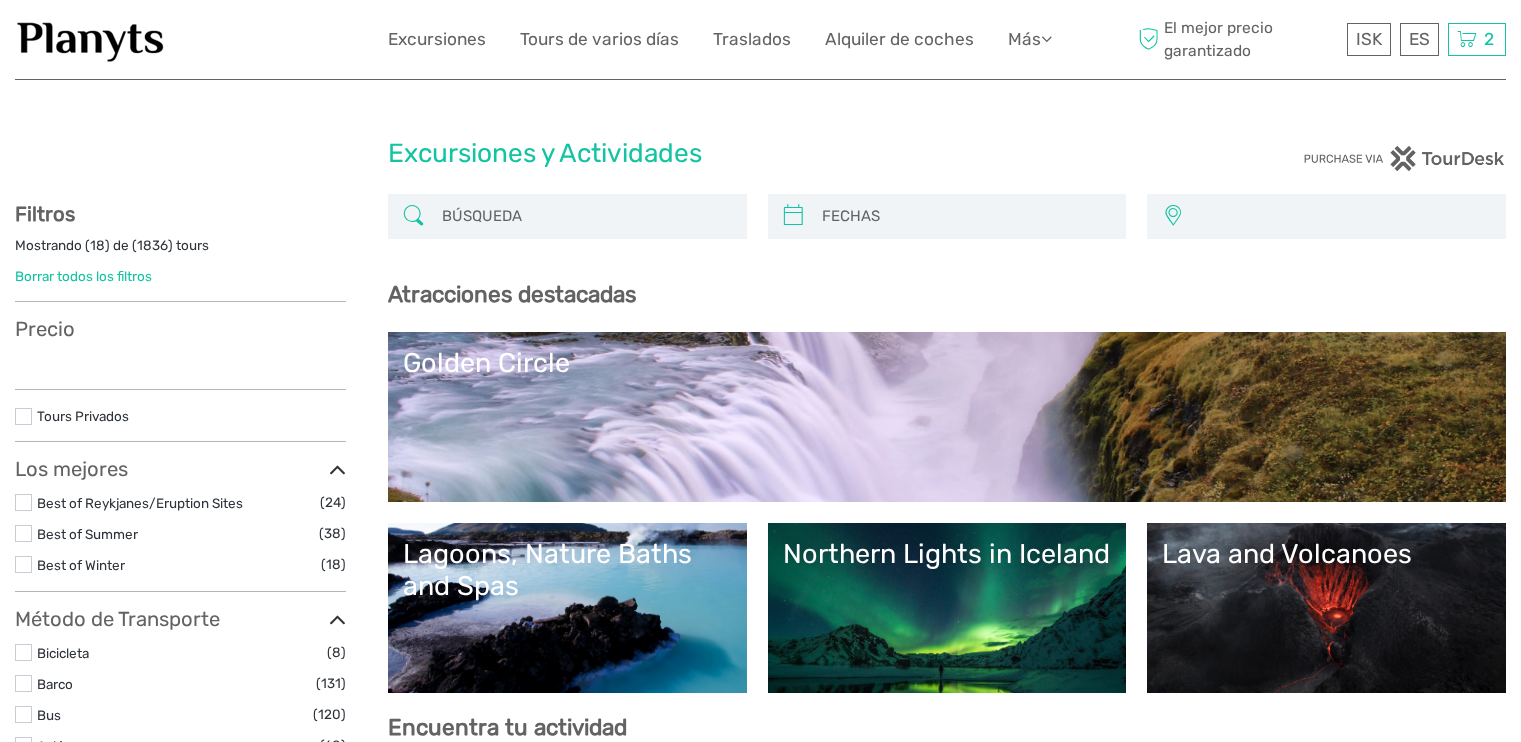 select 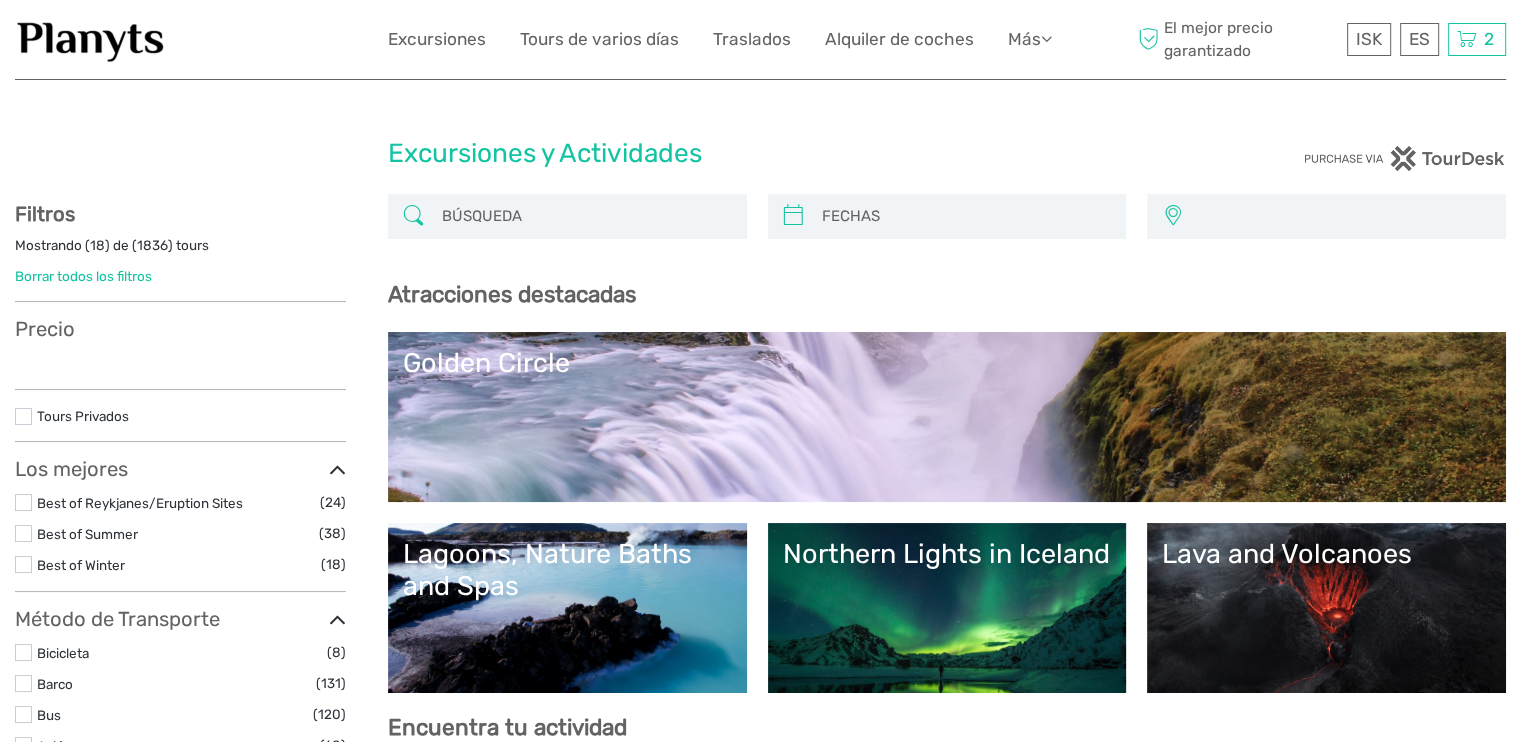 scroll, scrollTop: 0, scrollLeft: 0, axis: both 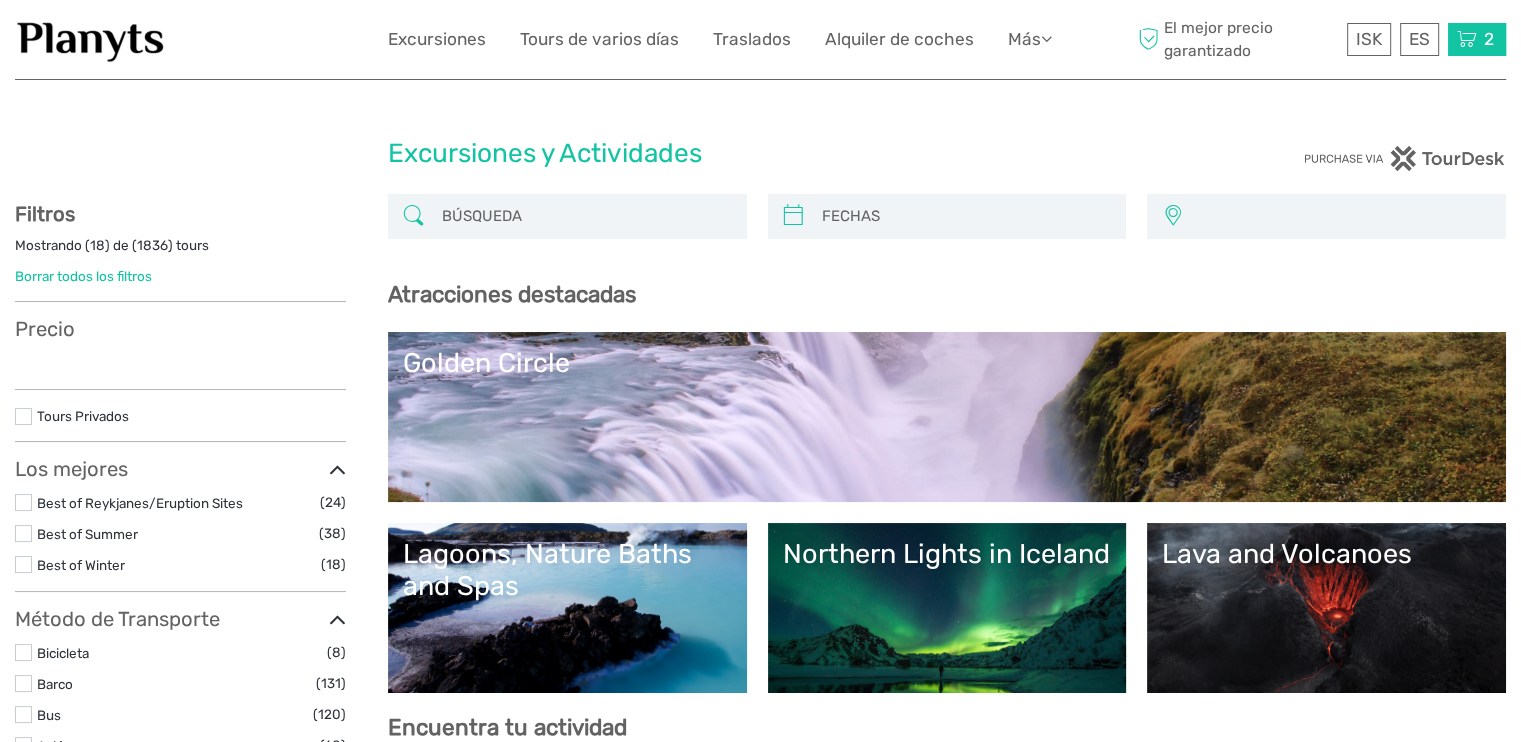 click on "2" at bounding box center [1489, 39] 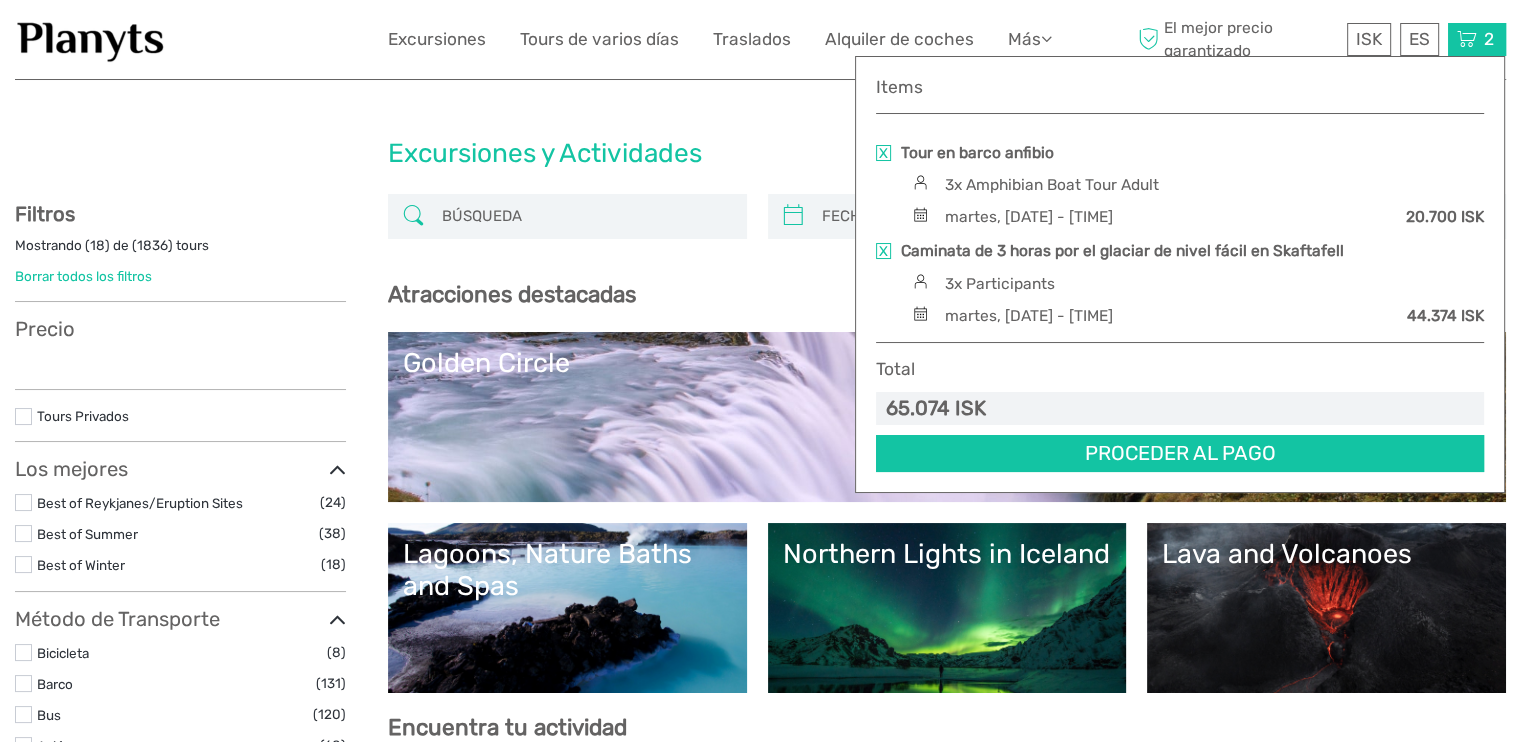 select 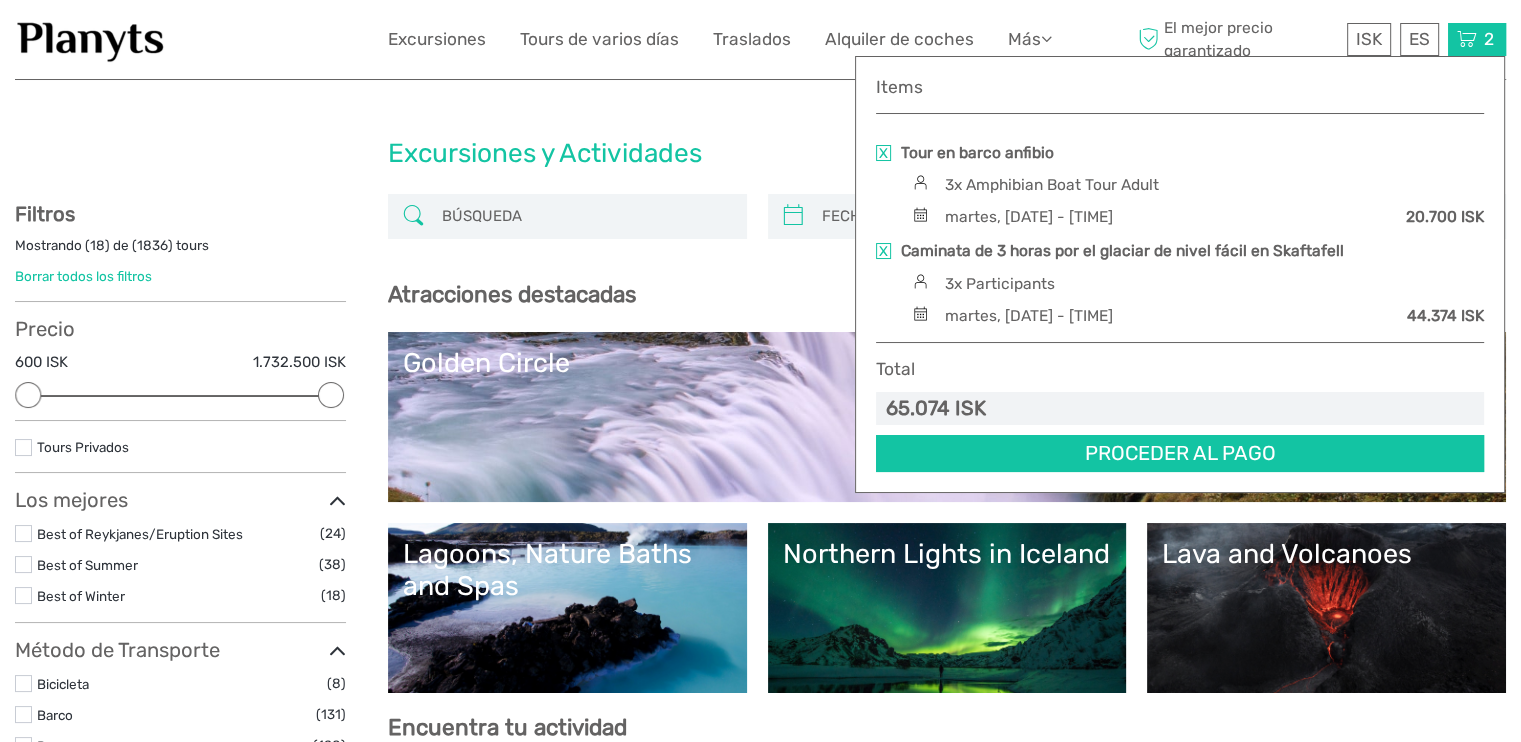 scroll, scrollTop: 0, scrollLeft: 0, axis: both 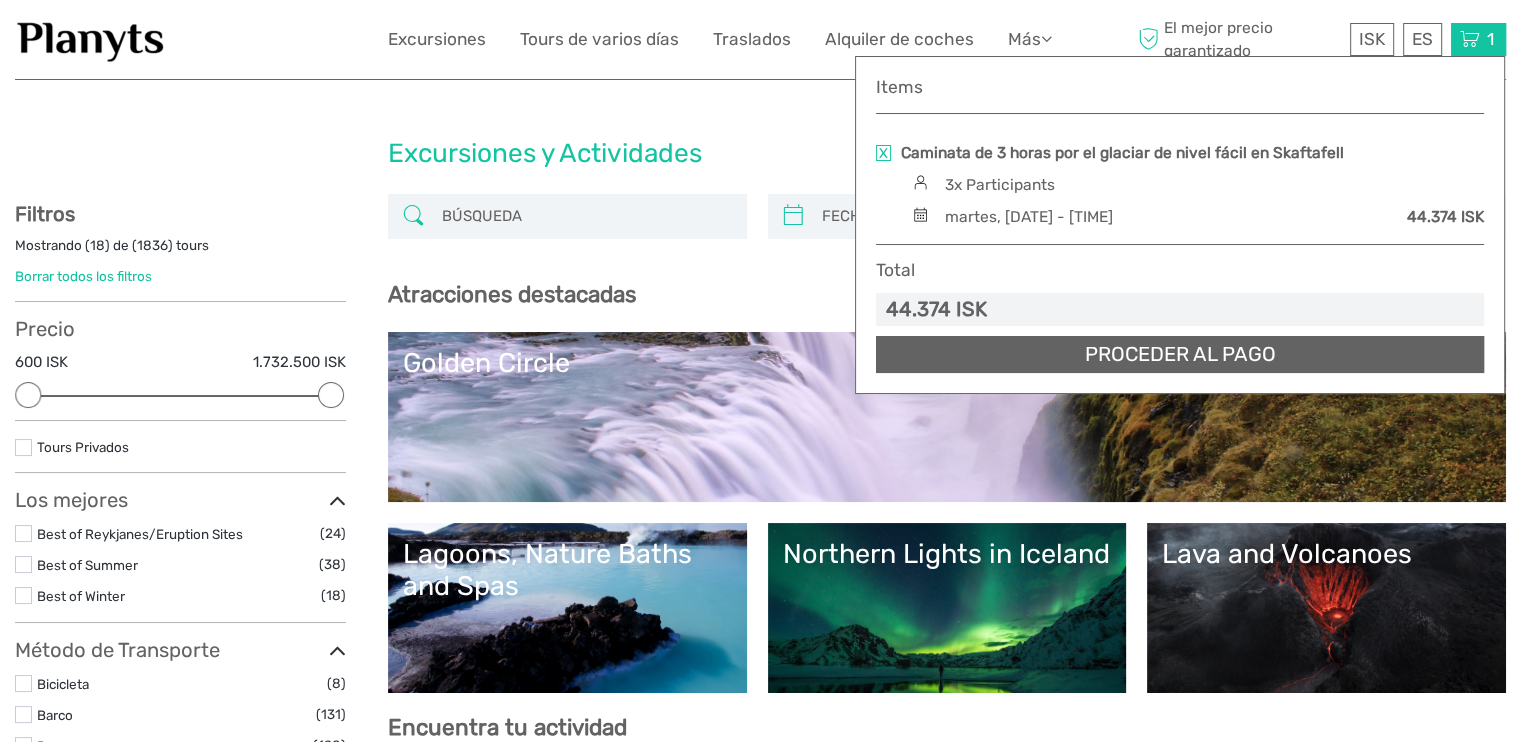 click on "Proceder al pago" at bounding box center [1180, 354] 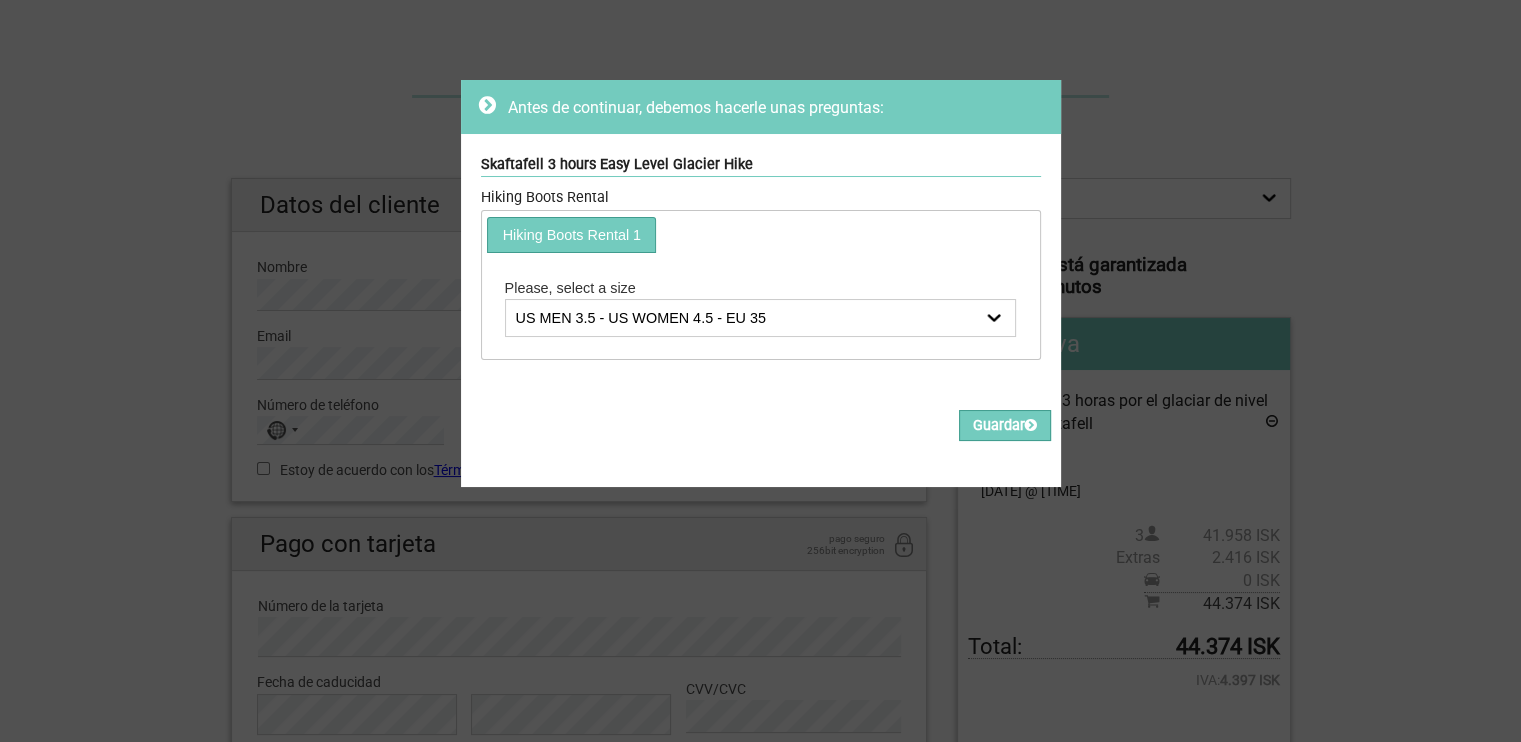 scroll, scrollTop: 100, scrollLeft: 0, axis: vertical 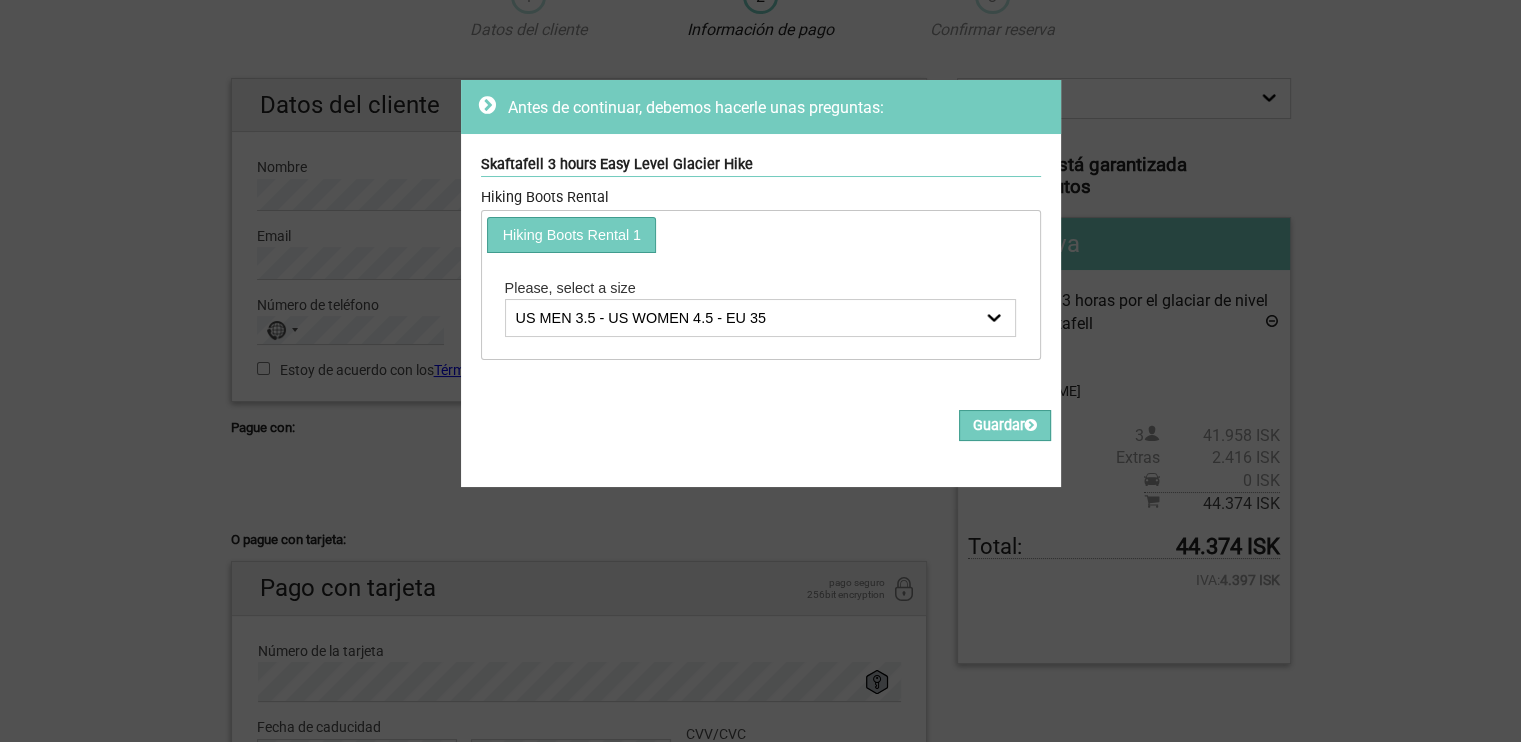 click on "US MEN 3.5 - US WOMEN 4.5 - EU 35
US MEN 4.5 - US WOMEN 5.5 - EU 36
US MEN 5 - US WOMEN 6 - EU 37
US MEN 6 - US WOMEN 7 - EU 38
US MEN 6.5 - US WOMEN 8 - EU 39
US MEN 7.5 - US WOMEN 8.5 - EU 40
US MEN 8 - US WOMEN 9 - EU 41
US MEN 9 - US WOMEN 10 - EU 42
US MEN 10 - US WOMEN 11 - EU 43
US MEN 10.5 - US WOMEN 11.5 - EU 44
US MEN 11.5 - US WOMEN 12.5 - EU 45
US MEN 12 - US WOMEN 13 - EU 46
US MEN 13 - US WOMEN 14 - EU 47" at bounding box center (761, 318) 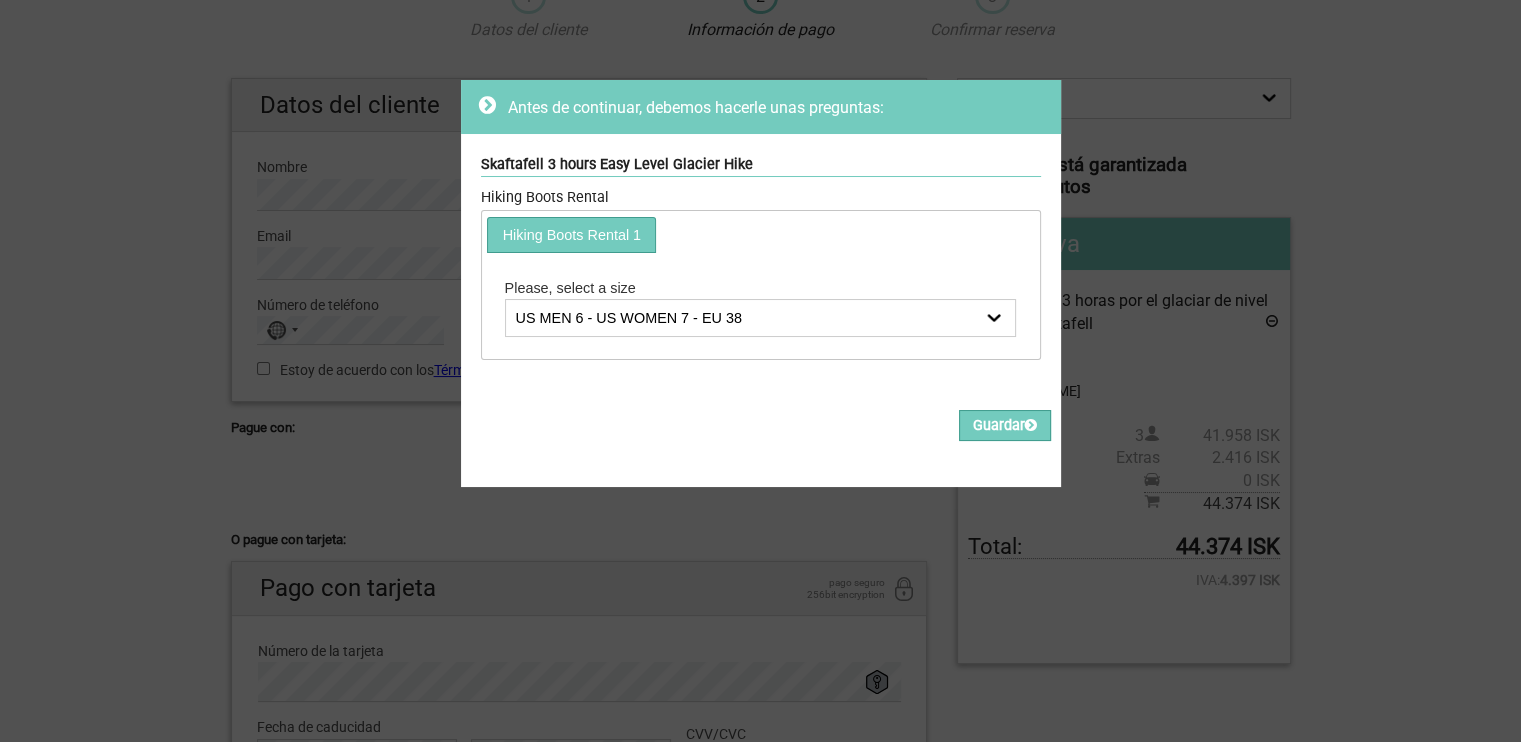 click on "US MEN 3.5 - US WOMEN 4.5 - EU 35
US MEN 4.5 - US WOMEN 5.5 - EU 36
US MEN 5 - US WOMEN 6 - EU 37
US MEN 6 - US WOMEN 7 - EU 38
US MEN 6.5 - US WOMEN 8 - EU 39
US MEN 7.5 - US WOMEN 8.5 - EU 40
US MEN 8 - US WOMEN 9 - EU 41
US MEN 9 - US WOMEN 10 - EU 42
US MEN 10 - US WOMEN 11 - EU 43
US MEN 10.5 - US WOMEN 11.5 - EU 44
US MEN 11.5 - US WOMEN 12.5 - EU 45
US MEN 12 - US WOMEN 13 - EU 46
US MEN 13 - US WOMEN 14 - EU 47" at bounding box center [761, 318] 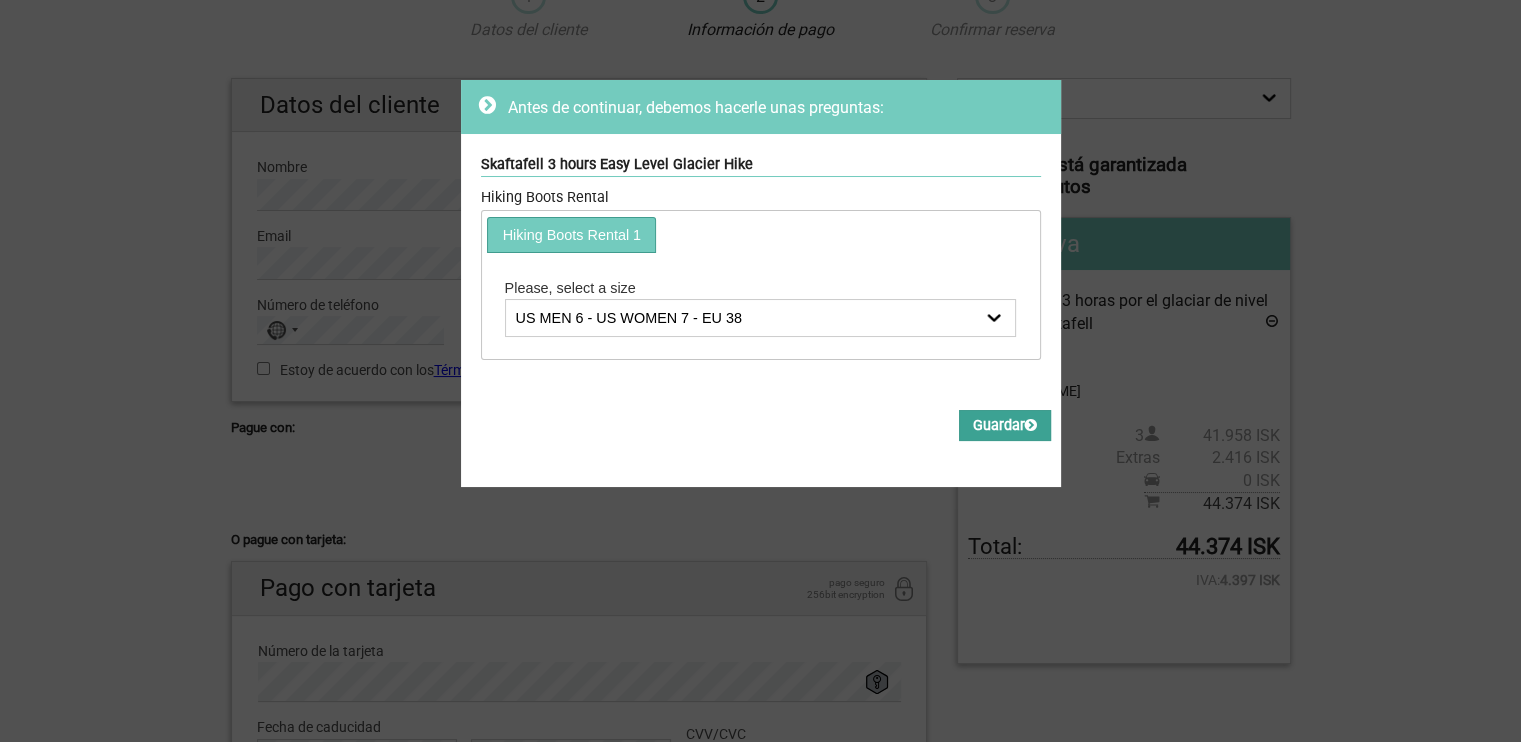 click on "Guardar" at bounding box center [1005, 425] 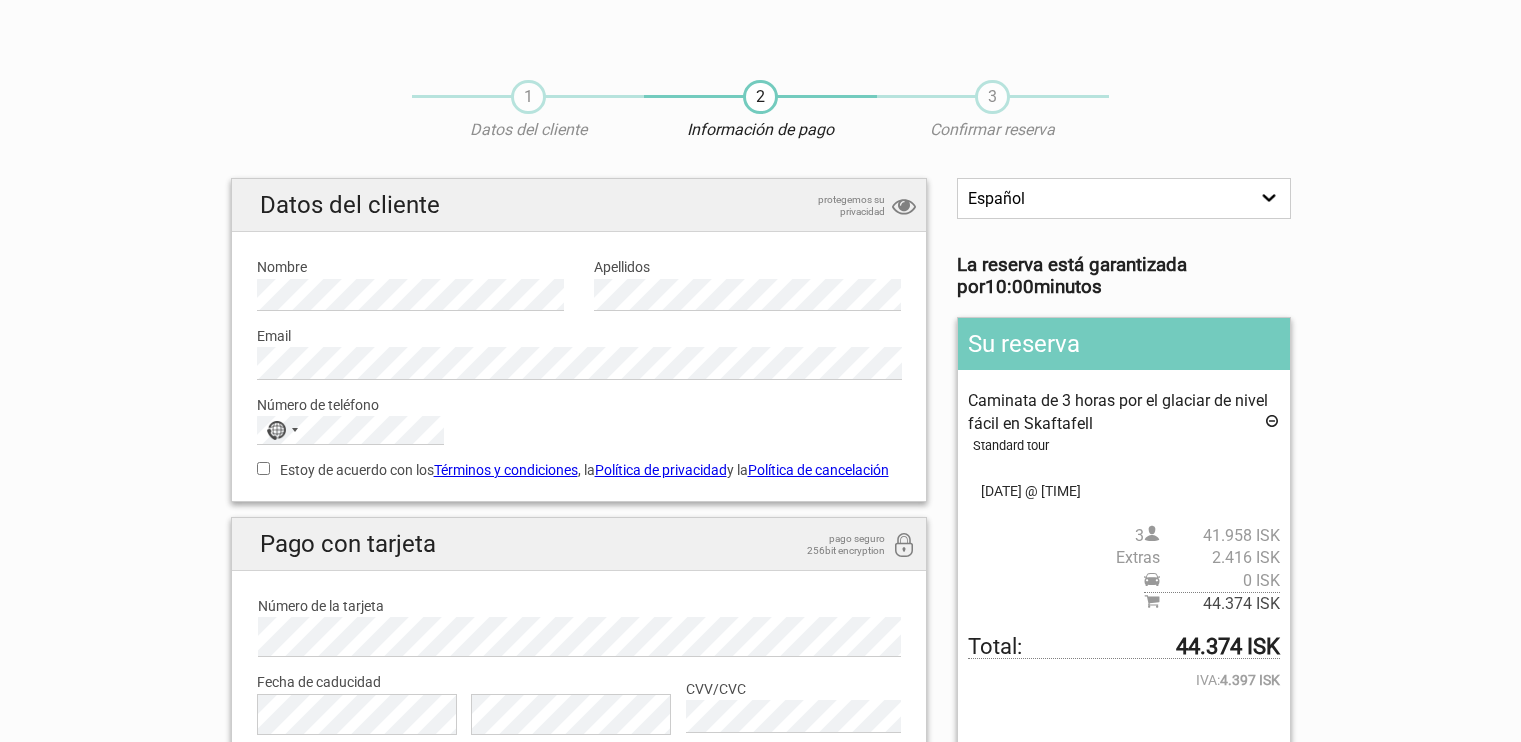 scroll, scrollTop: 92, scrollLeft: 0, axis: vertical 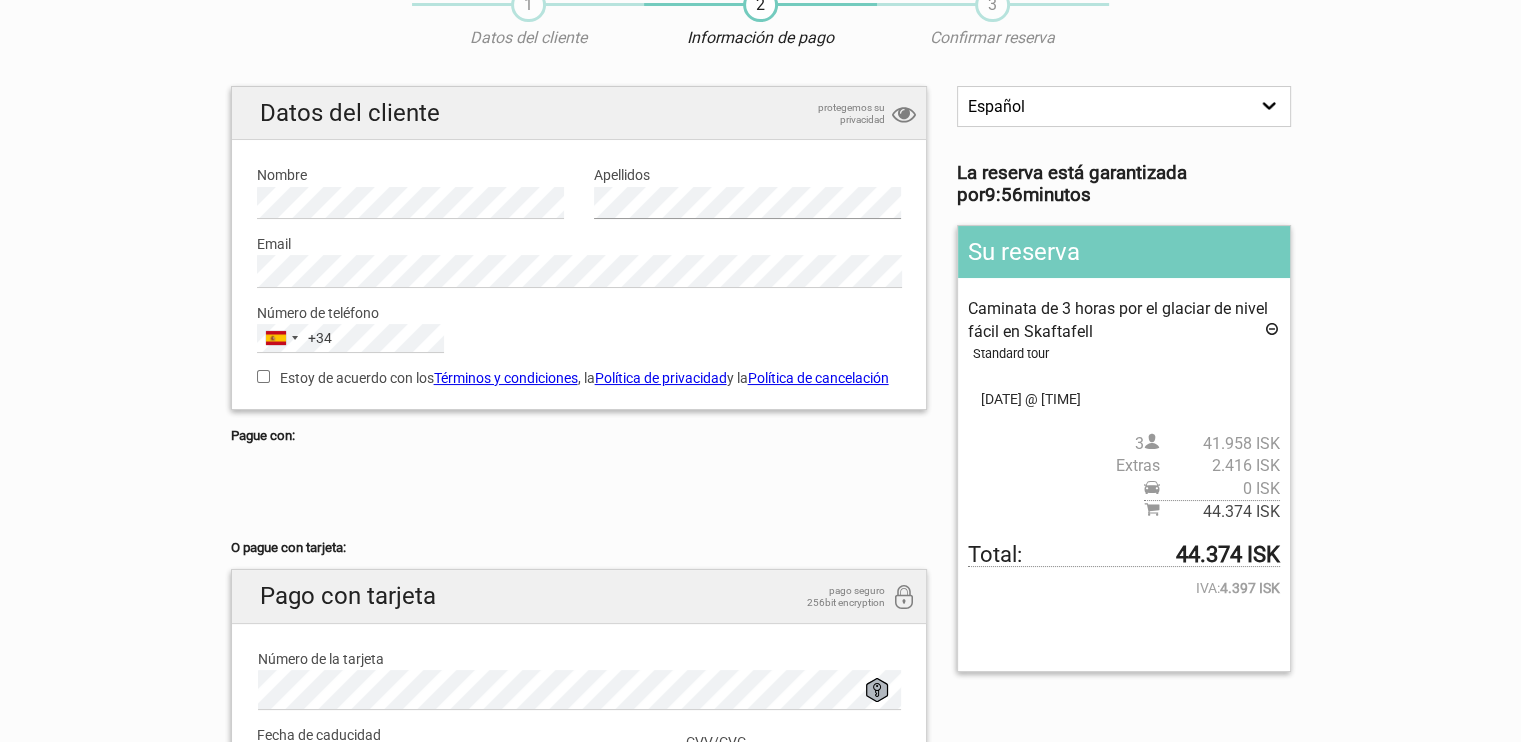 click on "Datos del cliente protegemos su privacidad
Nombre
Por favor, indique un nombre.
Apellidos
Por favor, indique apellidos.
Email
Por favor, indique una dirección email correcta.
Número de teléfono
[COUNTRY] [PHONE] [PHONE] 244 results found Afghanistan [PHONE] Albania [PHONE] Algeria [PHONE] American Samoa [PHONE] Andorra [PHONE] Angola [PHONE] Anguilla [PHONE] Antigua & Barbuda [PHONE] Argentina [PHONE] Armenia [PHONE] Aruba [PHONE] Ascension Island [PHONE] Australia [PHONE] Austria [PHONE] Azerbaijan [PHONE] Bahamas [PHONE] Bahrain [PHONE] Bangladesh [PHONE] Barbados [PHONE] Belarus [PHONE] Belgium [PHONE] Belize [PHONE] Benin [PHONE] Bermuda [PHONE] Bhutan [PHONE] Bolivia [PHONE] Bosnia & Herzegovina [PHONE] Botswana [PHONE] Brazil [PHONE] British Indian Ocean Territory [PHONE] British Virgin Islands [PHONE] Brunei [PHONE] Bulgaria [PHONE] Burkina Faso [PHONE] Burundi [PHONE]" at bounding box center (579, 248) 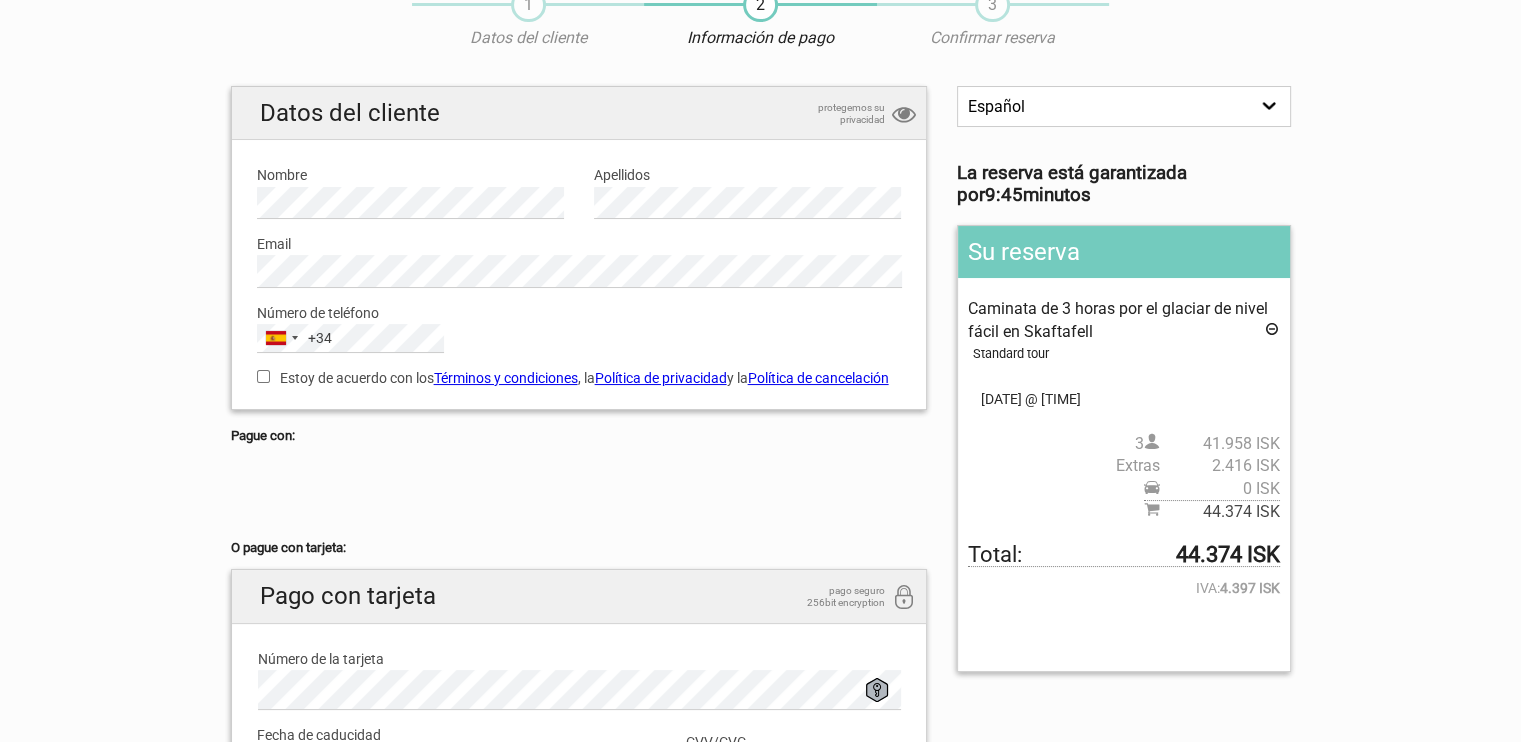 click on "Estoy de acuerdo con los  Términos y condiciones , la  Política de privacidad  y la  Política de cancelación" at bounding box center (263, 376) 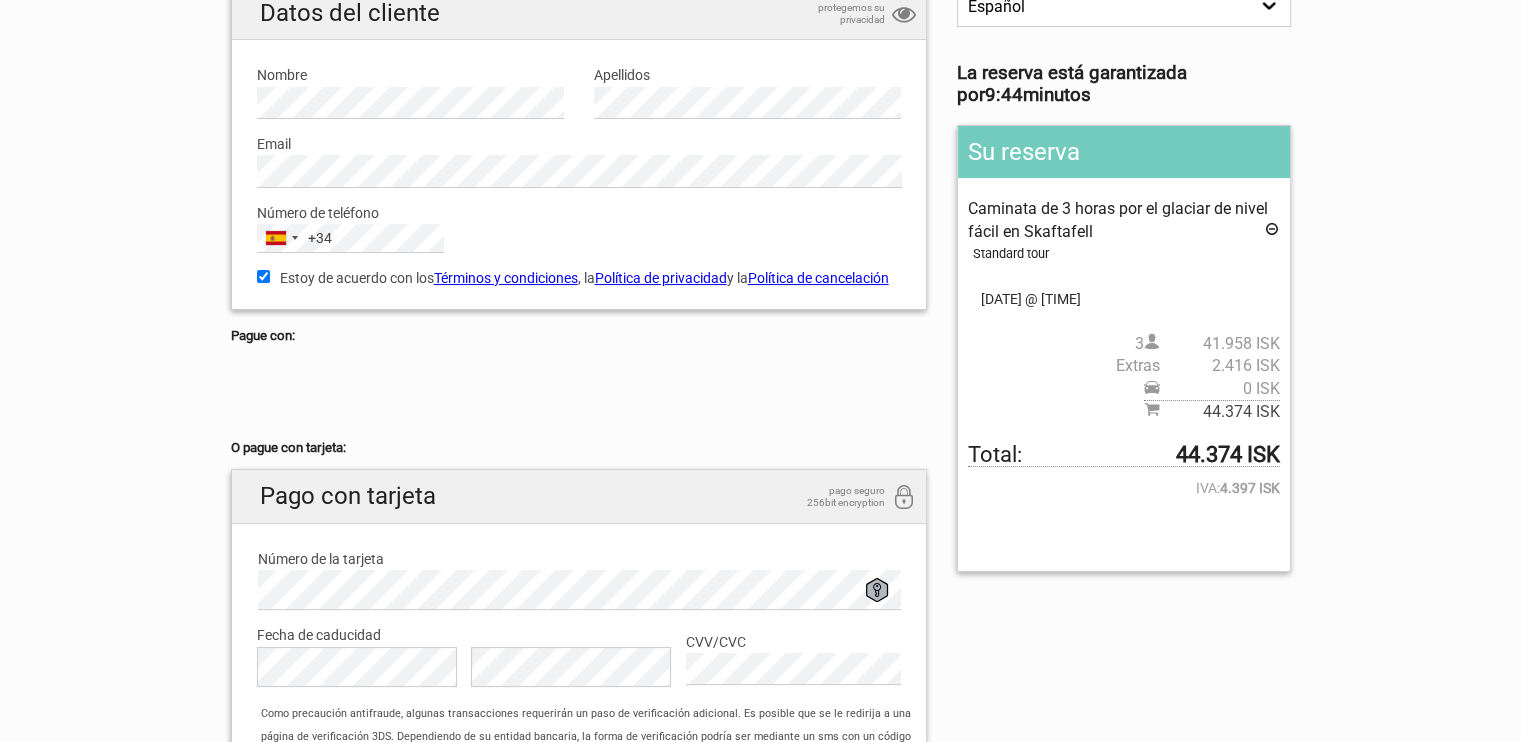 scroll, scrollTop: 392, scrollLeft: 0, axis: vertical 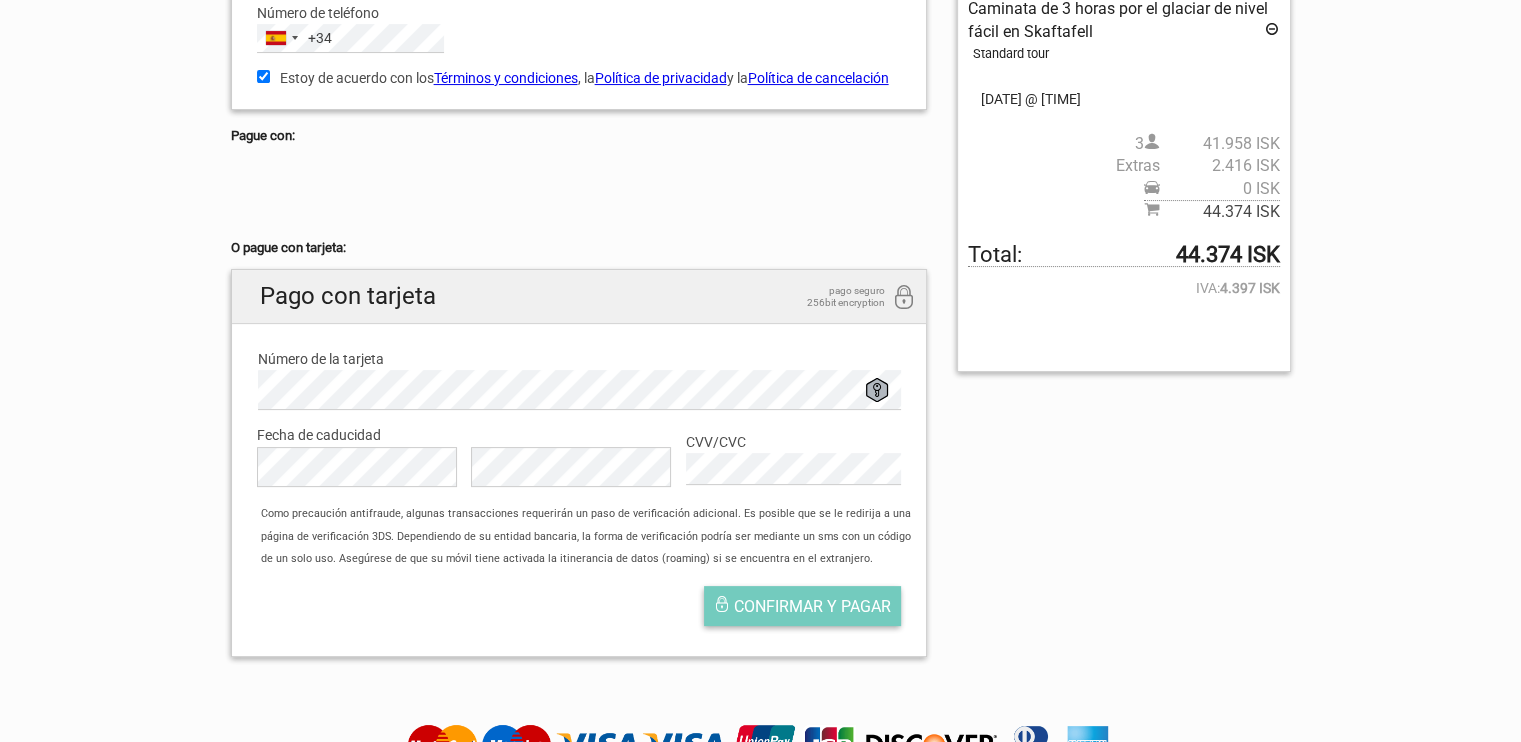 click on "Confirmar y pagar" at bounding box center (812, 606) 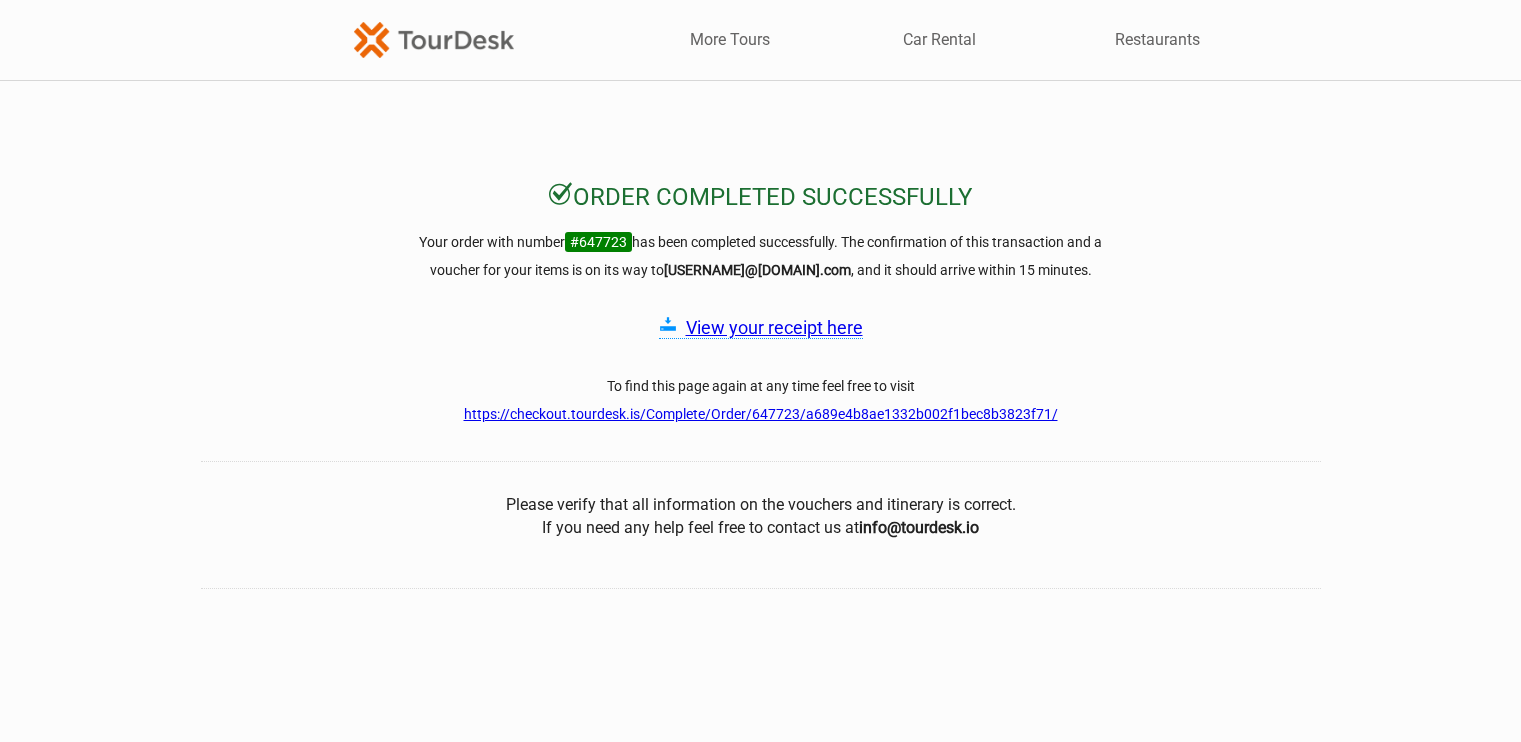 scroll, scrollTop: 0, scrollLeft: 0, axis: both 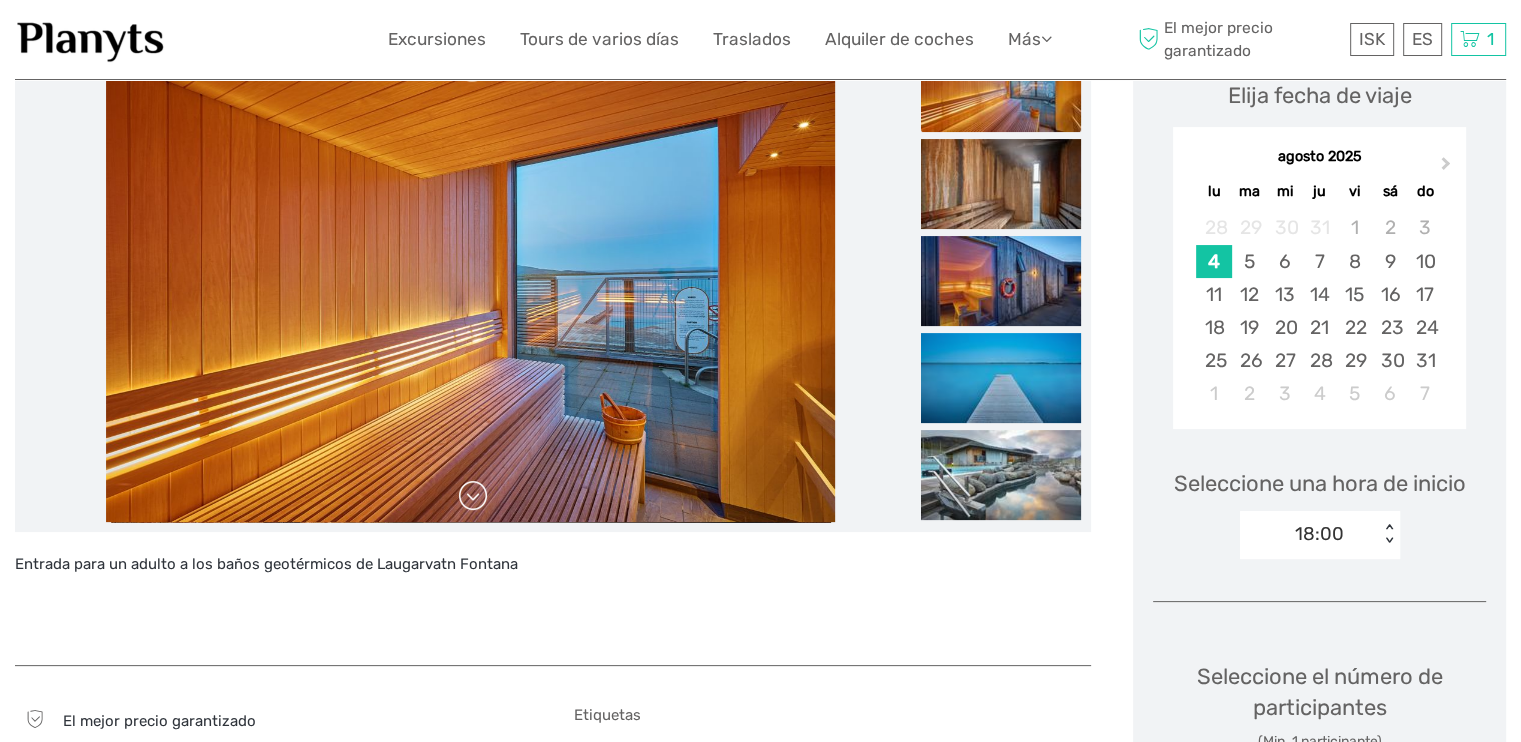 click at bounding box center [473, 496] 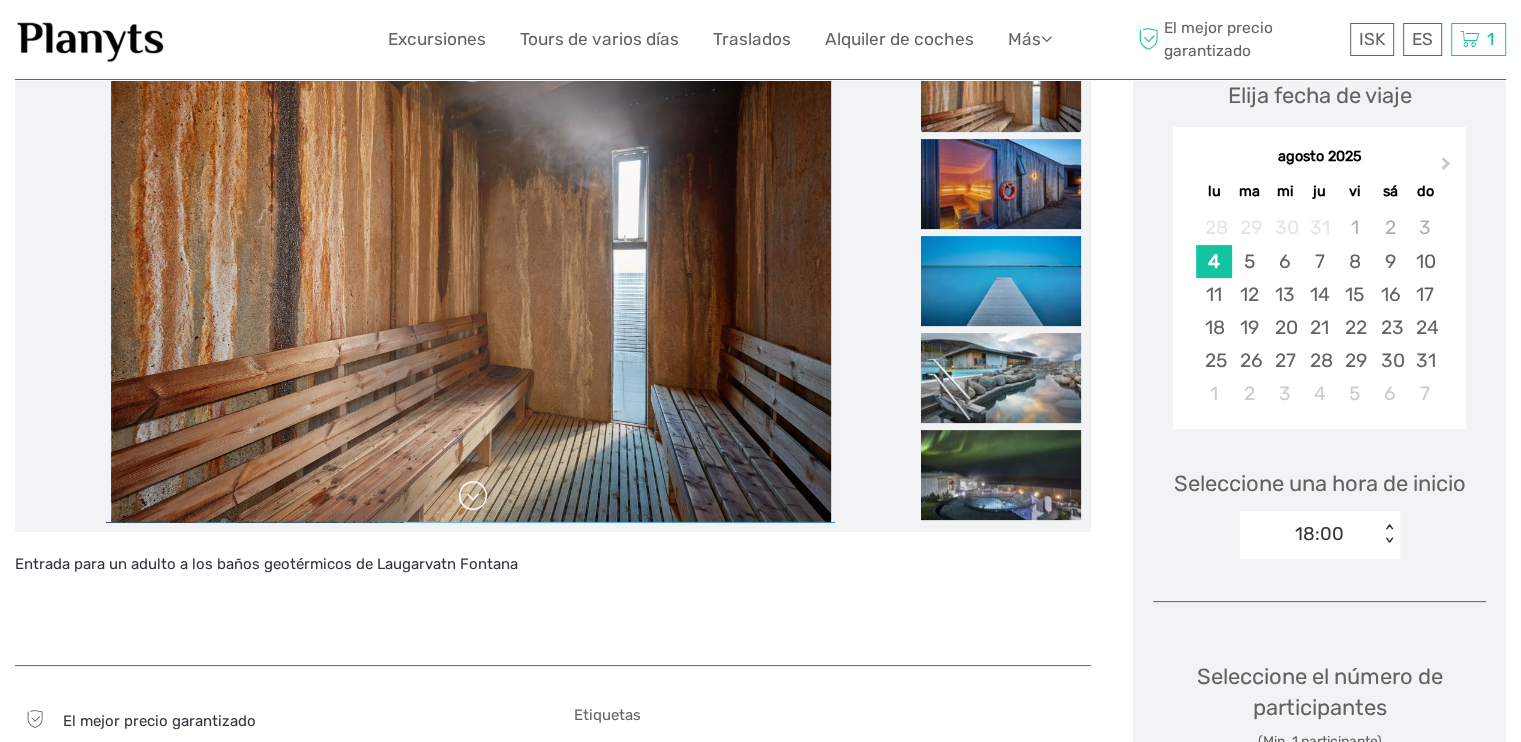 click at bounding box center [473, 496] 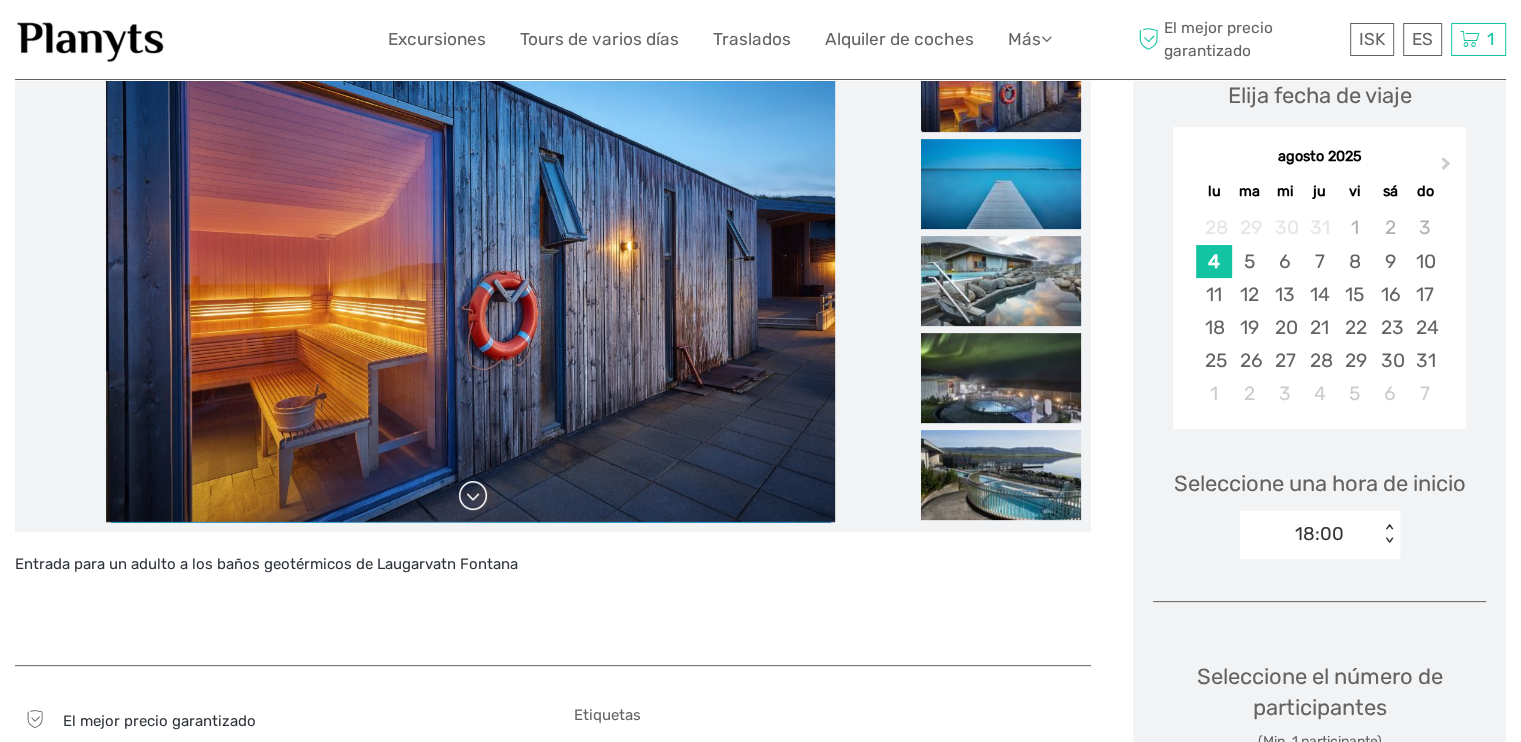 click at bounding box center (473, 496) 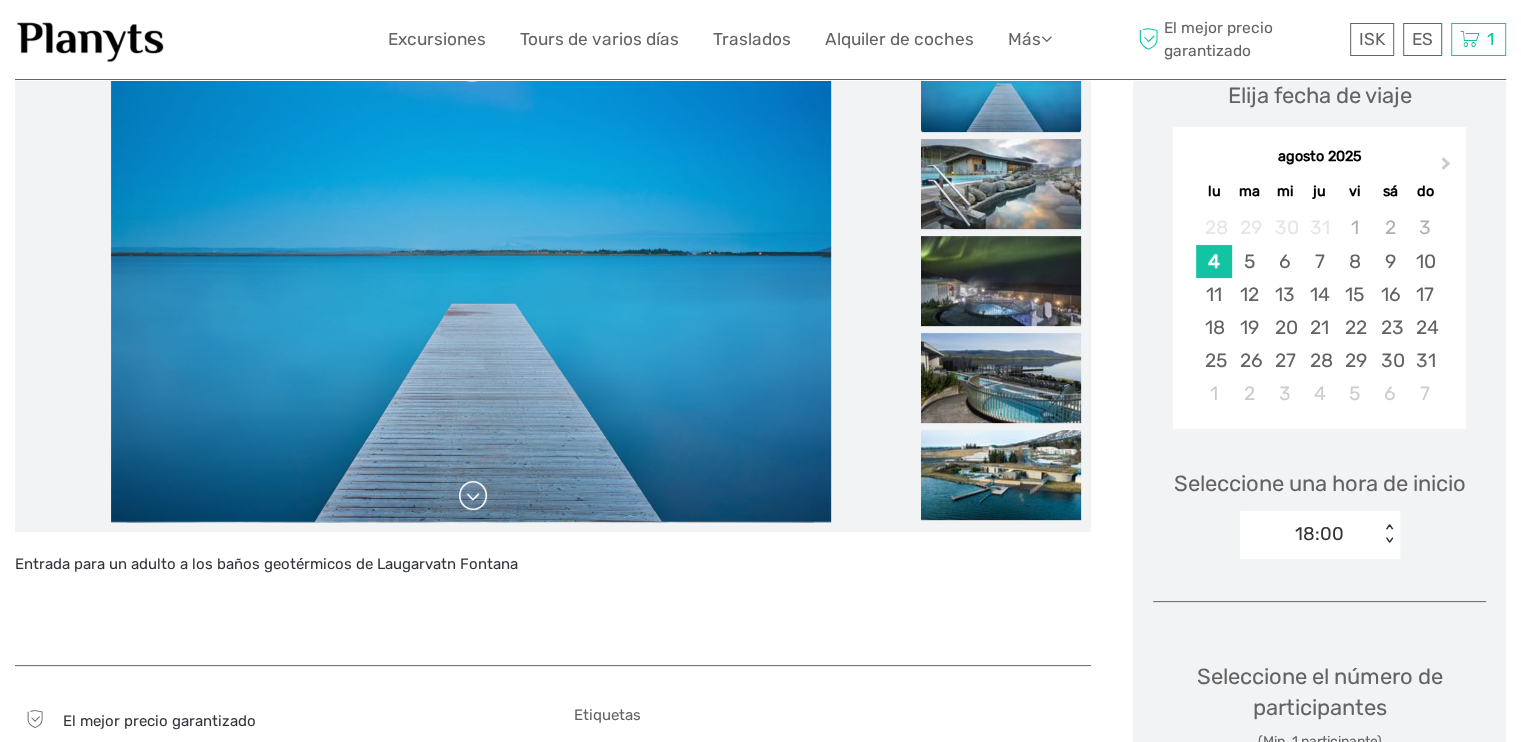 click at bounding box center (473, 496) 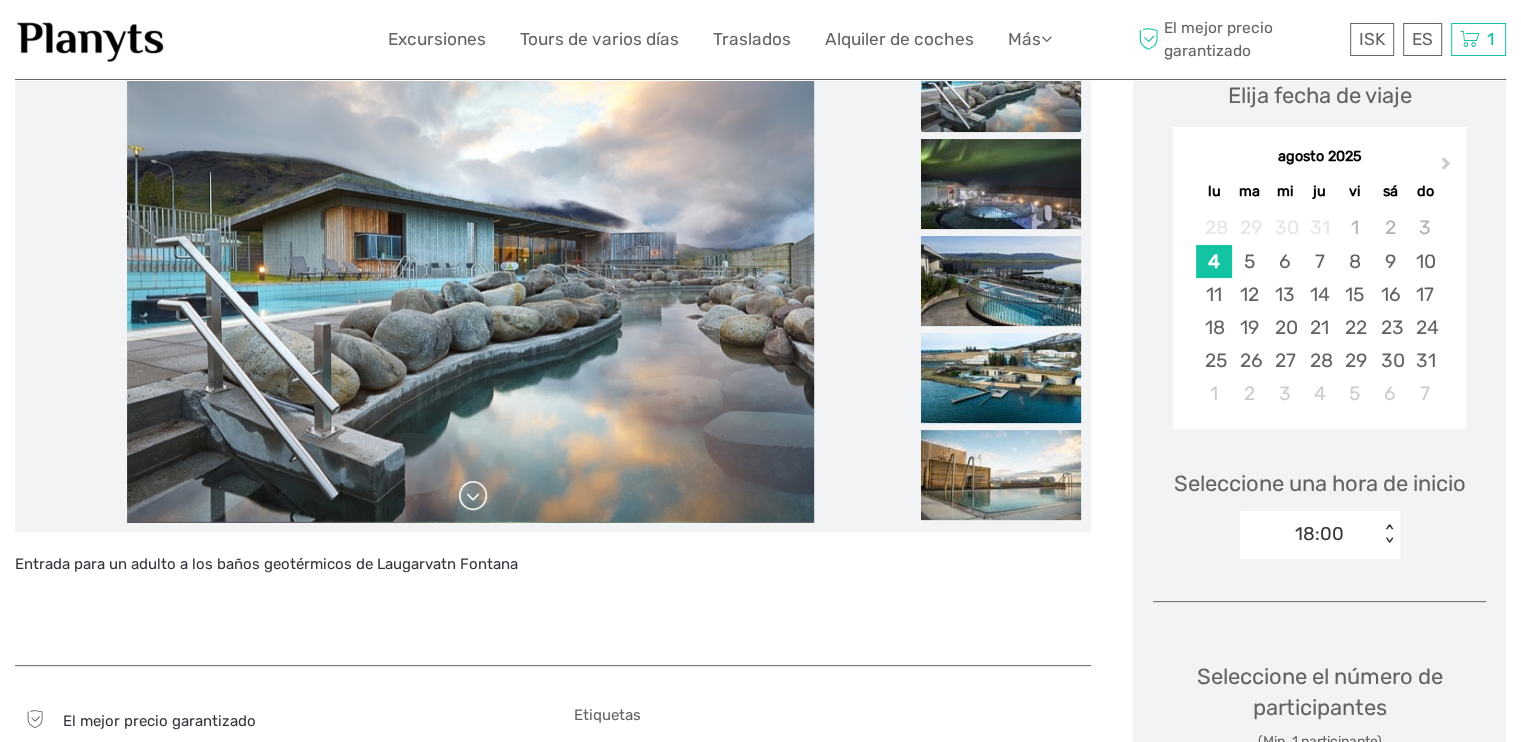 click at bounding box center [473, 496] 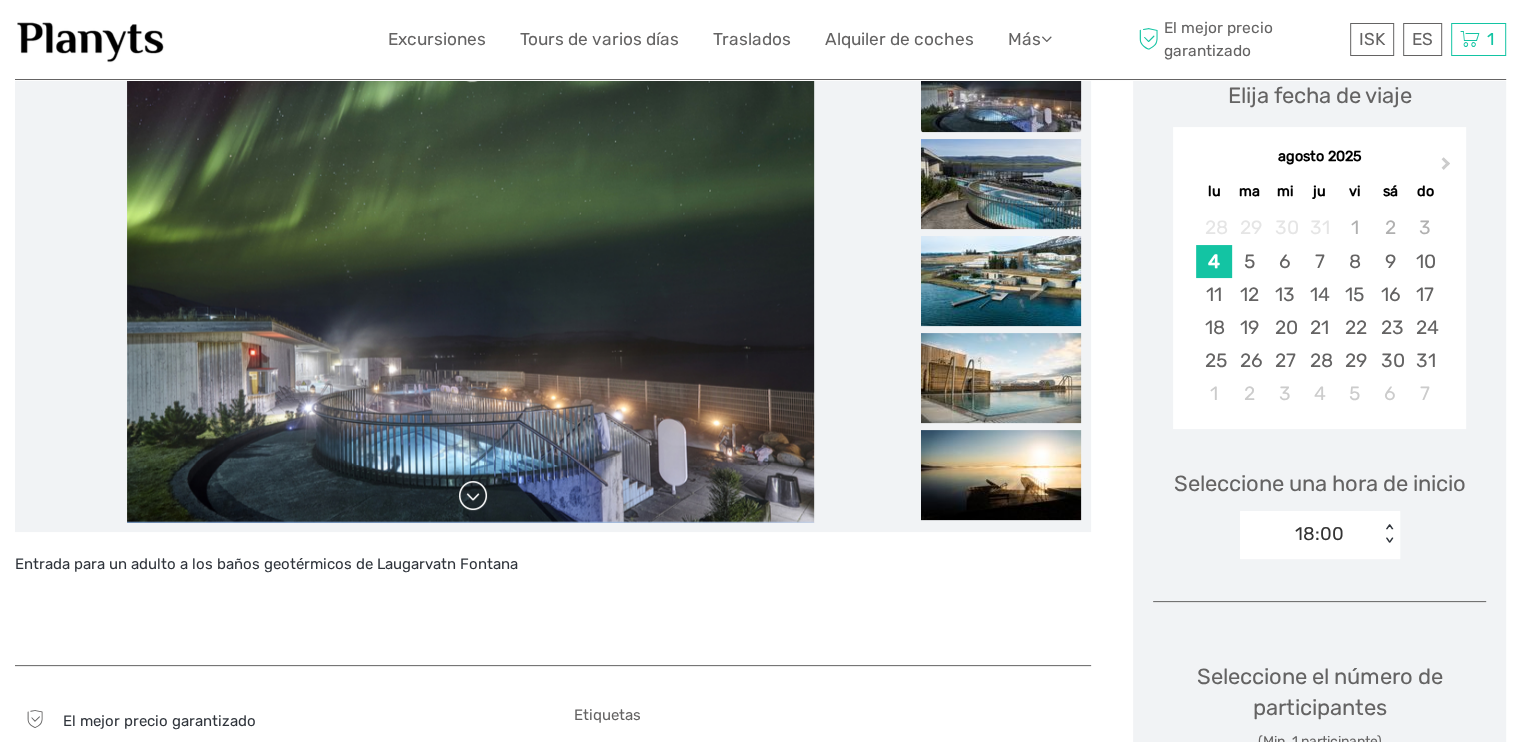 click at bounding box center [473, 496] 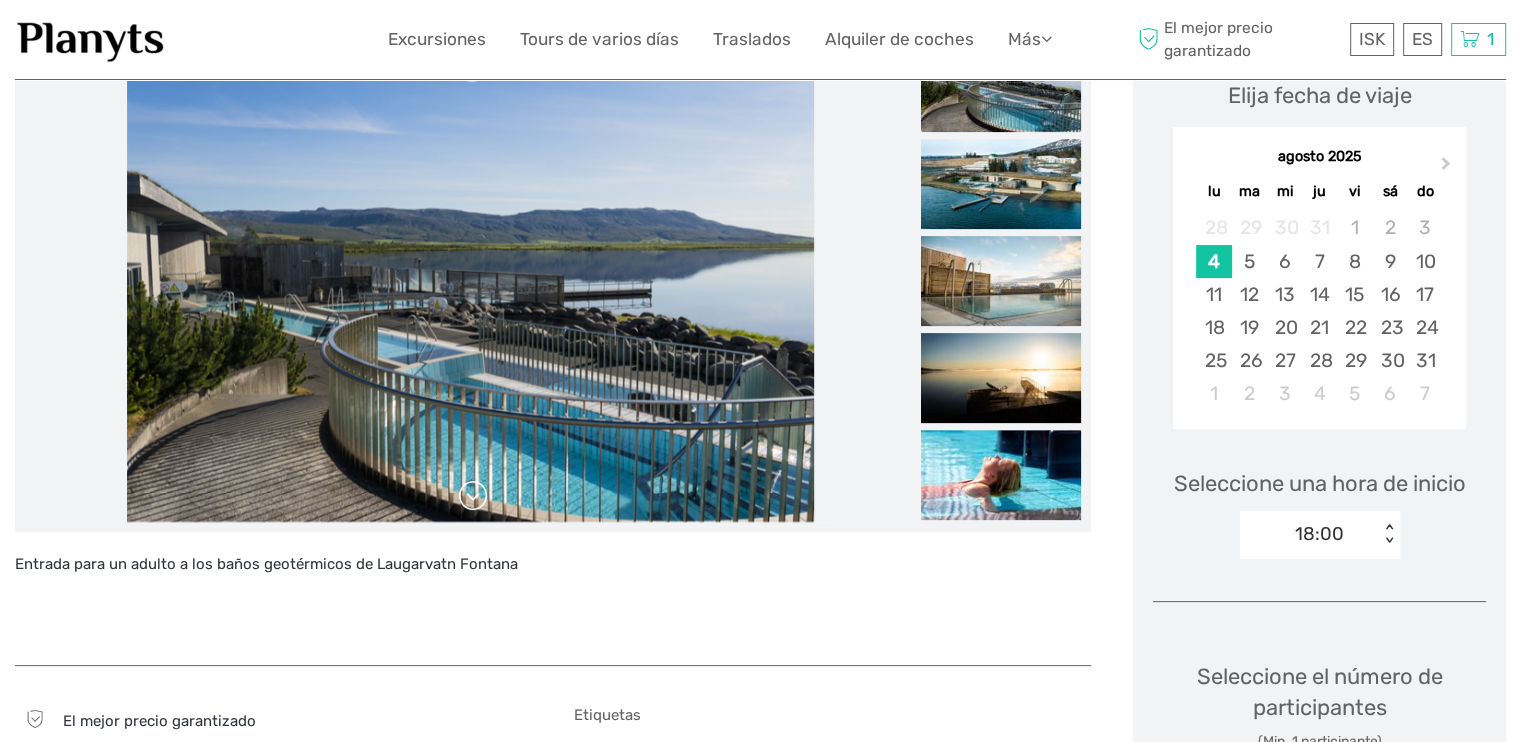 click at bounding box center [473, 496] 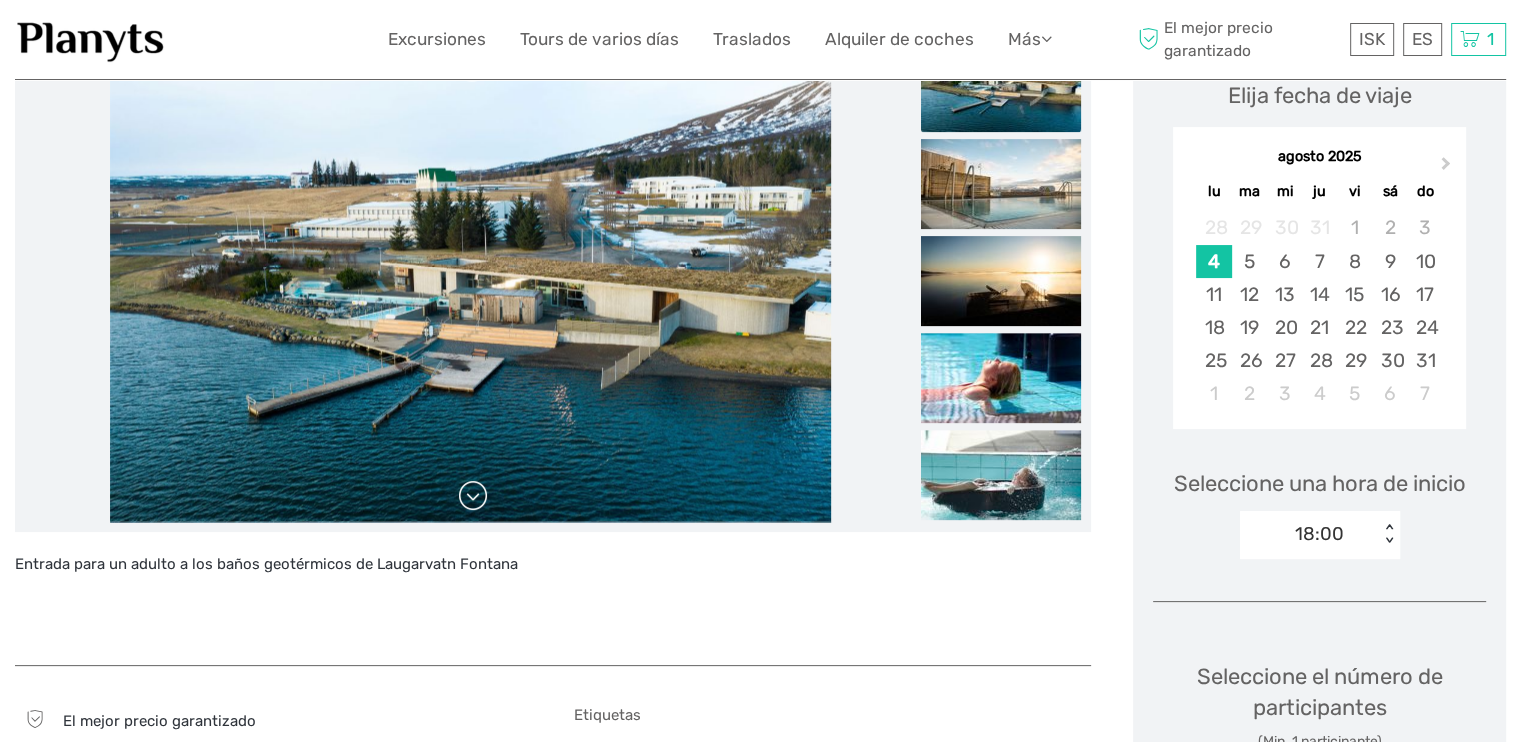 click at bounding box center (473, 496) 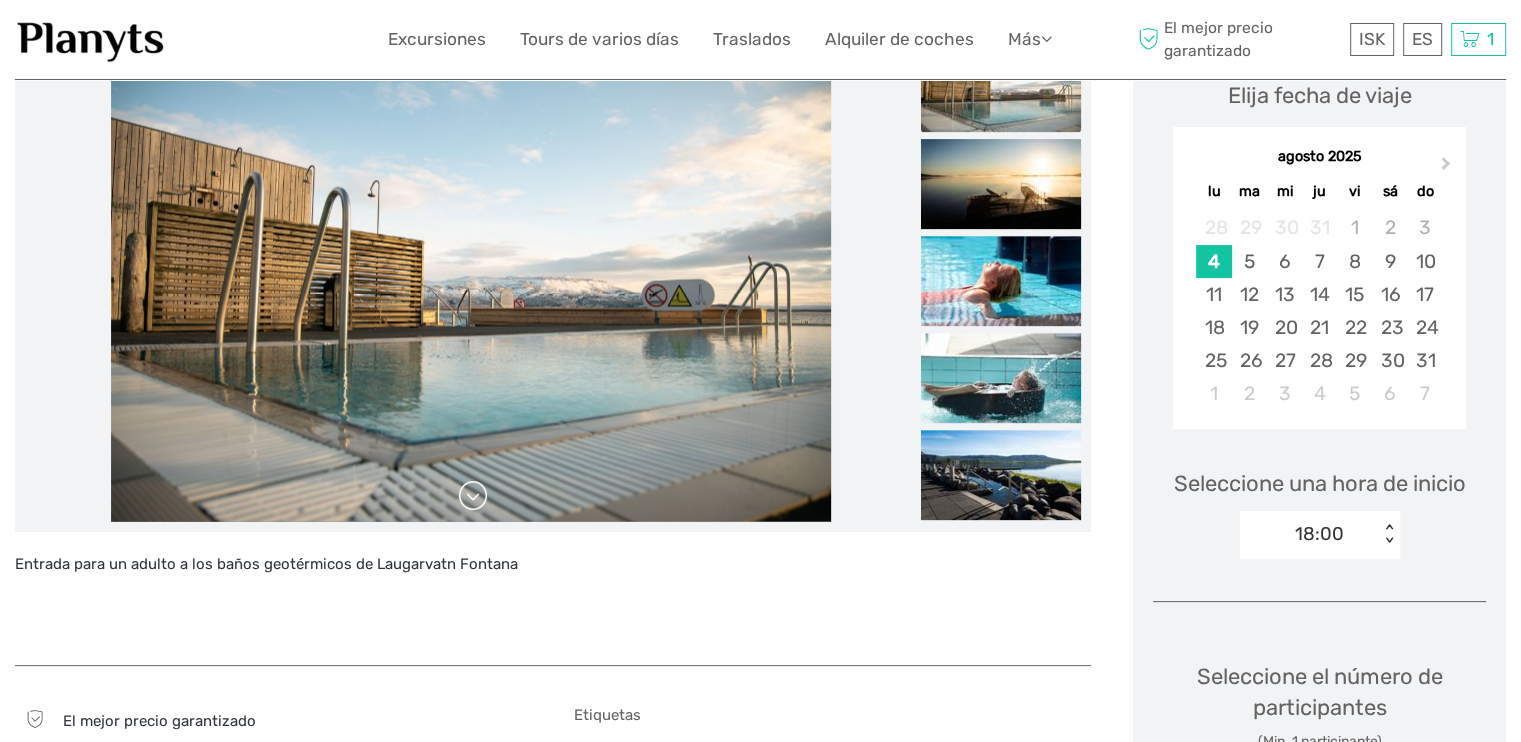 click at bounding box center (473, 496) 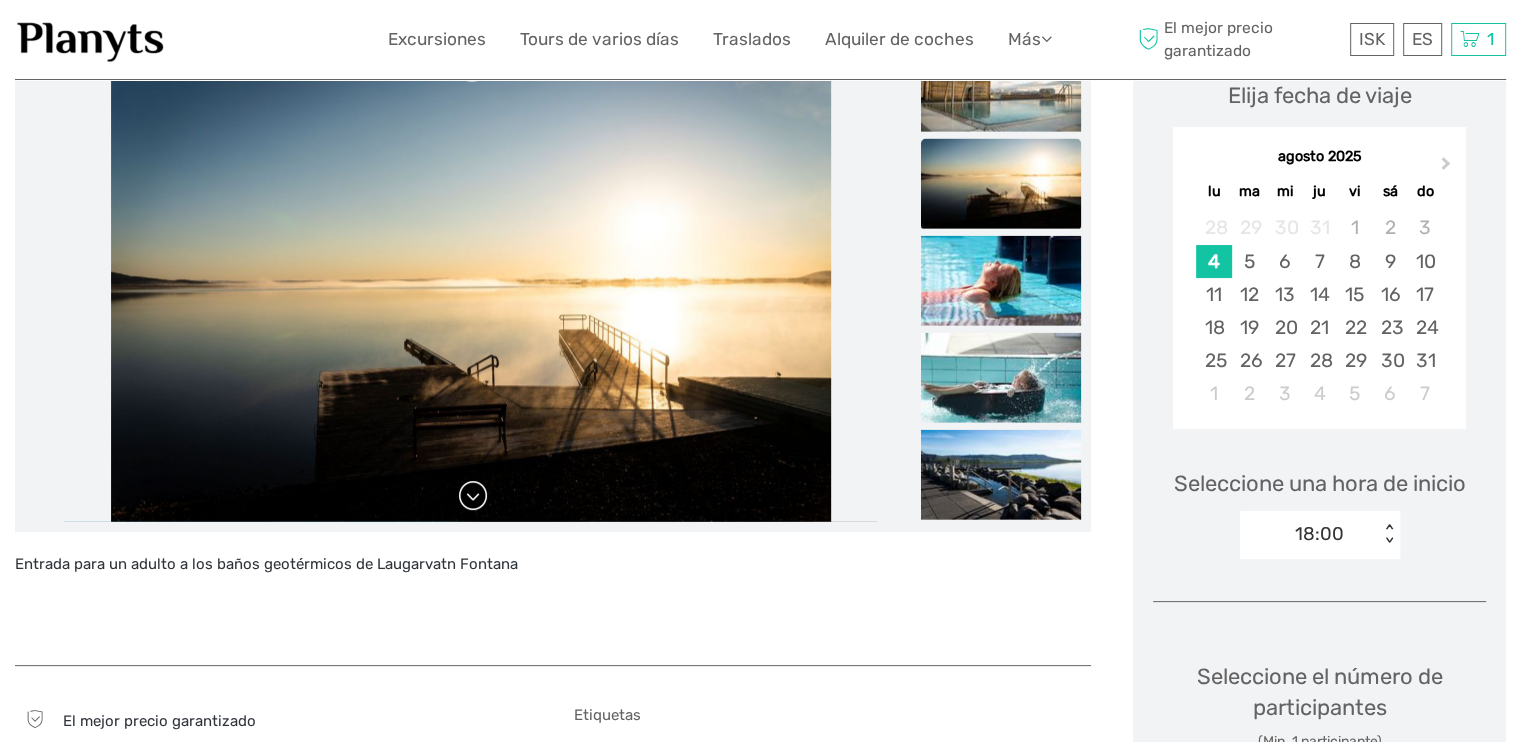click at bounding box center [473, 496] 